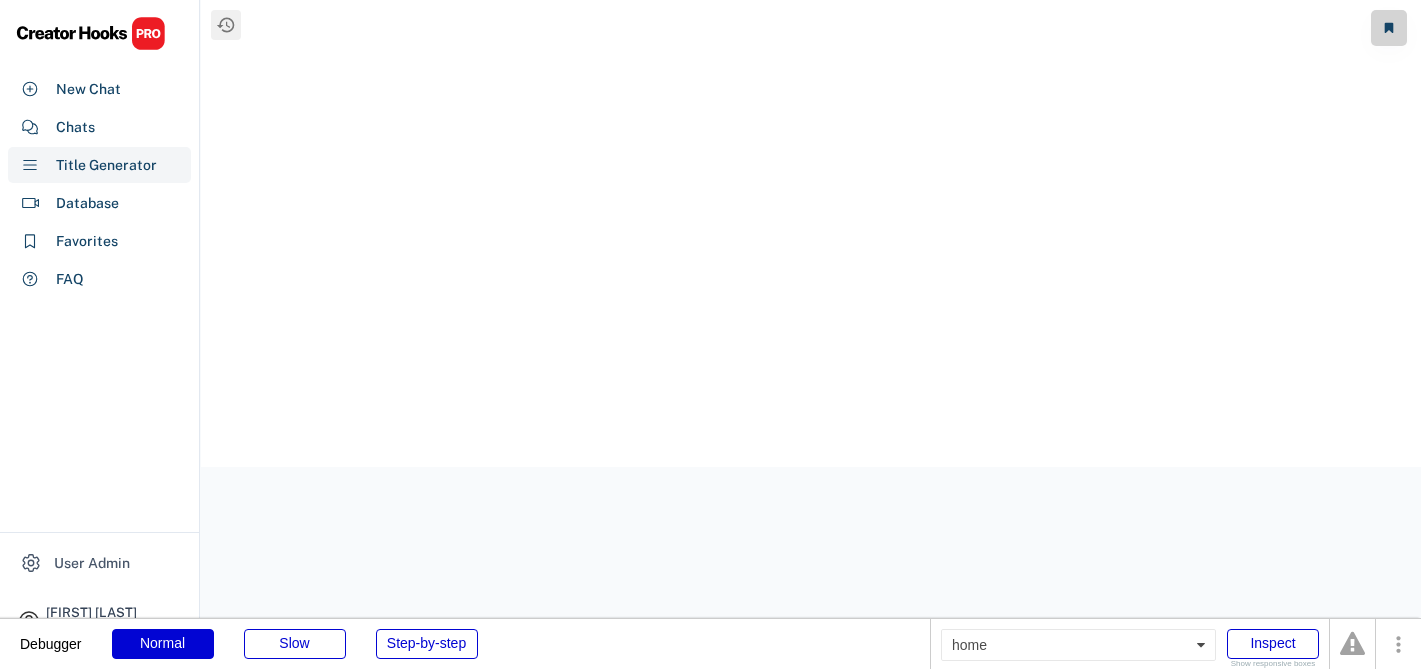 scroll, scrollTop: 0, scrollLeft: 0, axis: both 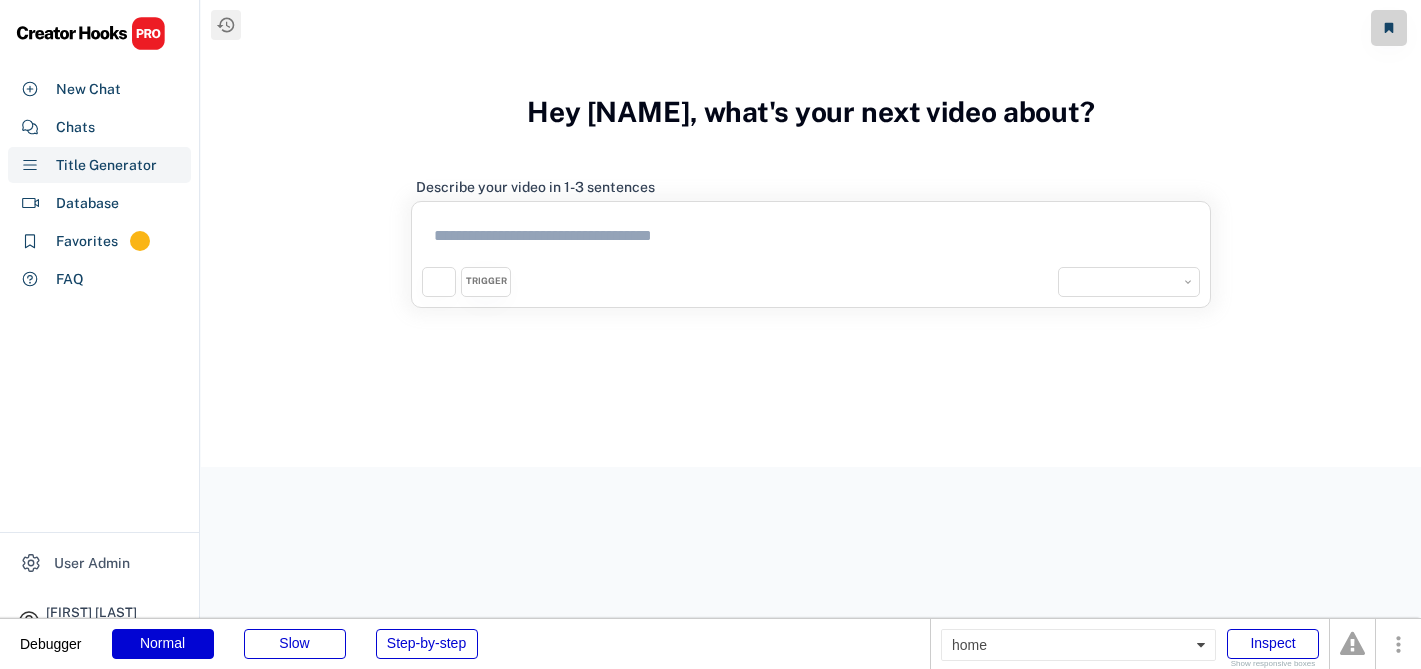 select on "**********" 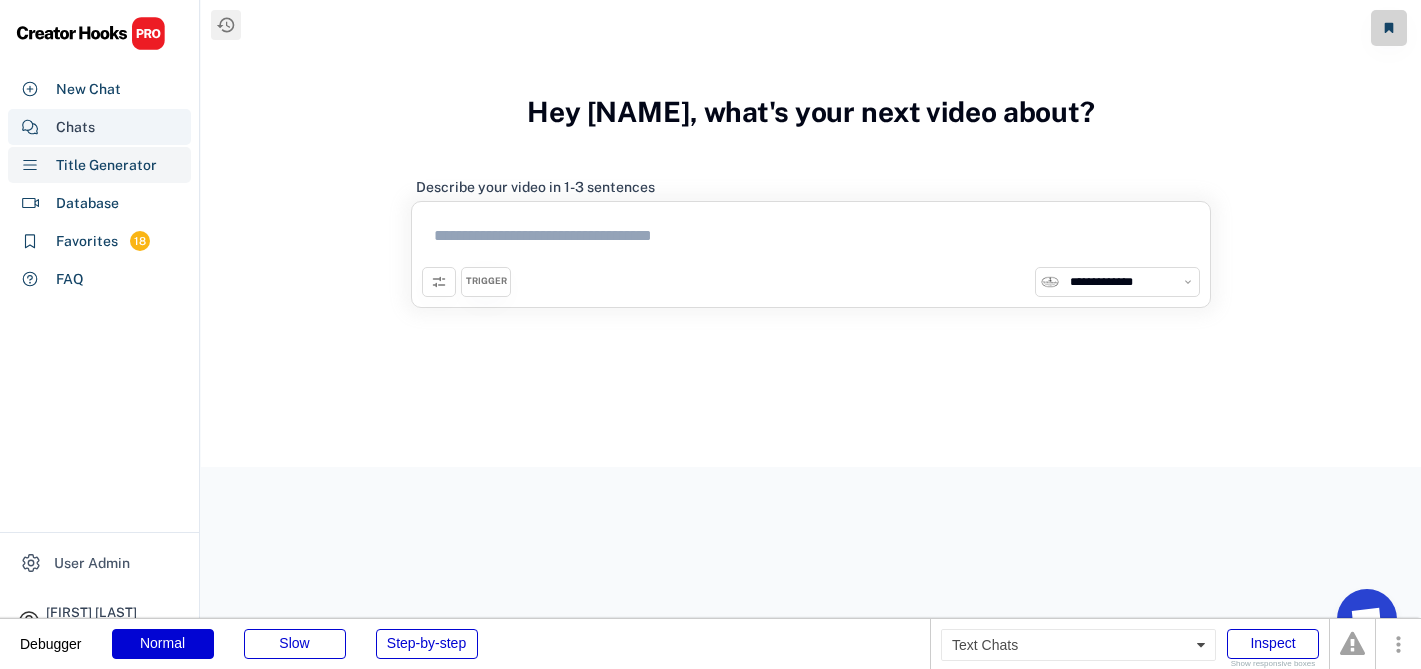 click on "Chats" at bounding box center (75, 127) 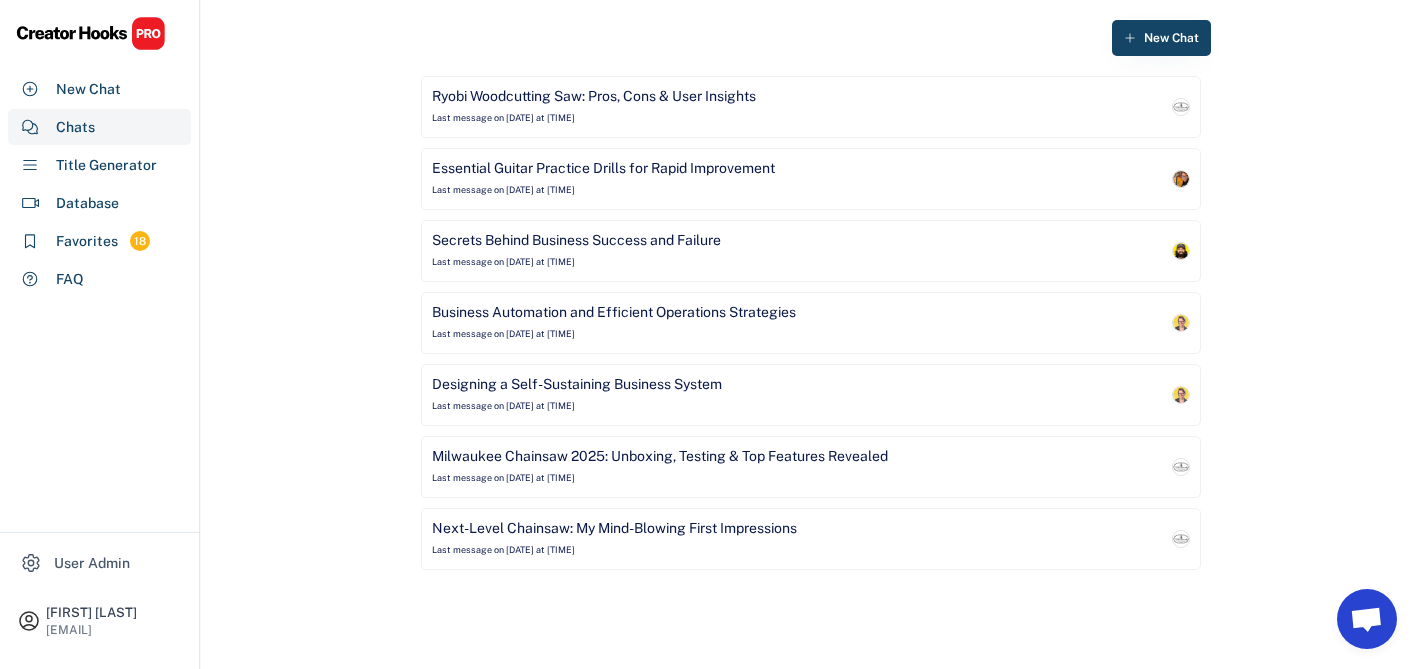 scroll, scrollTop: 0, scrollLeft: 0, axis: both 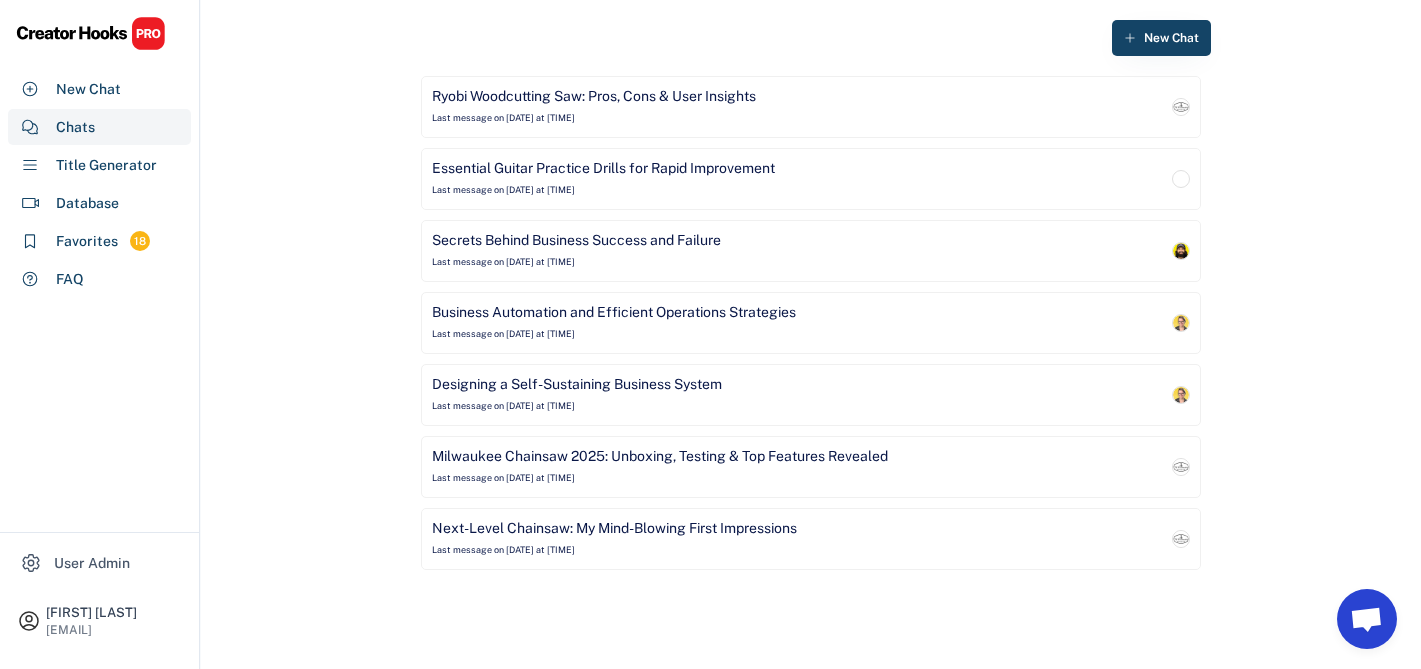 click on "Ryobi Woodcutting Saw: Pros, Cons & User Insights" at bounding box center [594, 97] 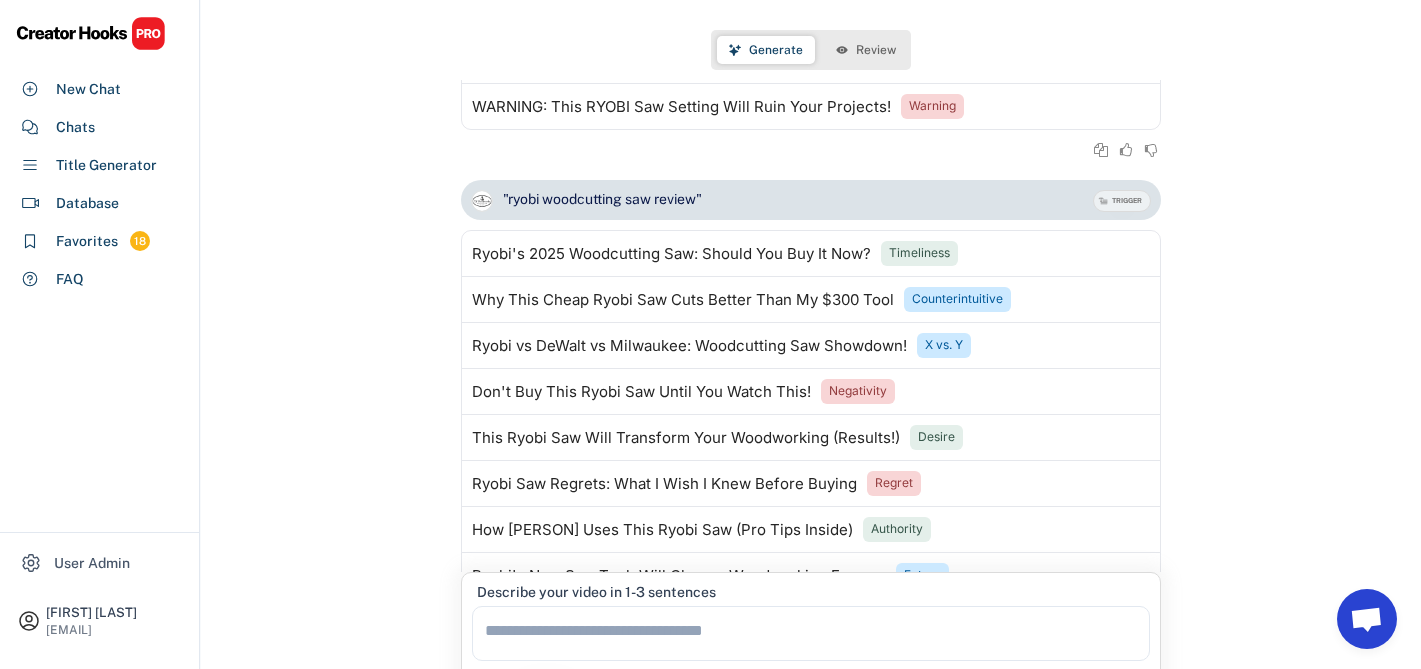 scroll, scrollTop: 1191, scrollLeft: 0, axis: vertical 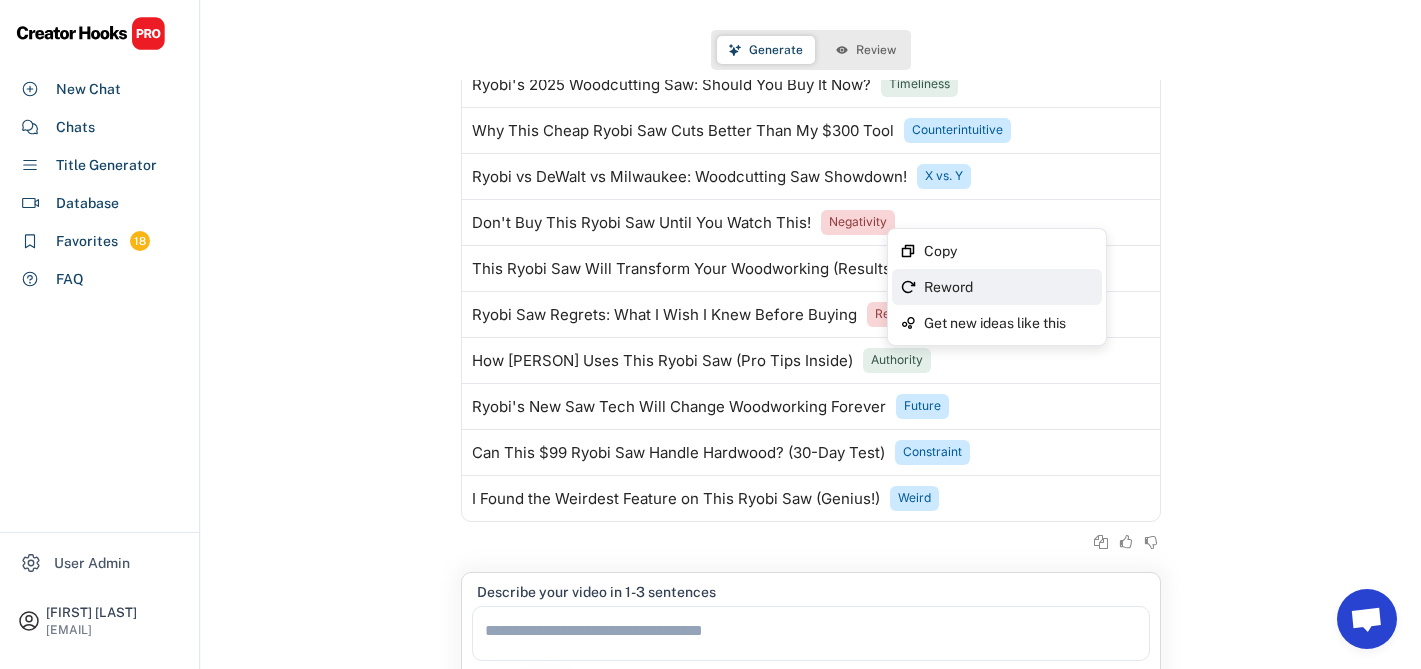 click on "Reword" at bounding box center (1009, 287) 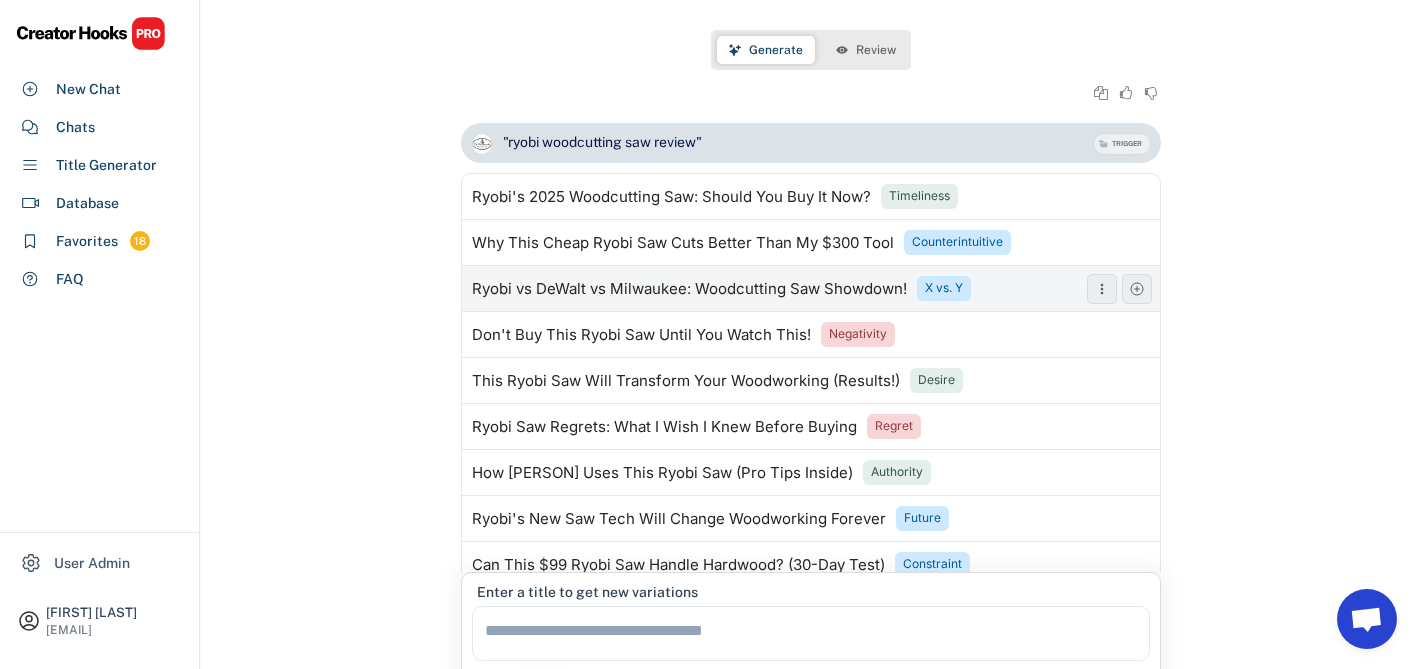 scroll, scrollTop: 1331, scrollLeft: 0, axis: vertical 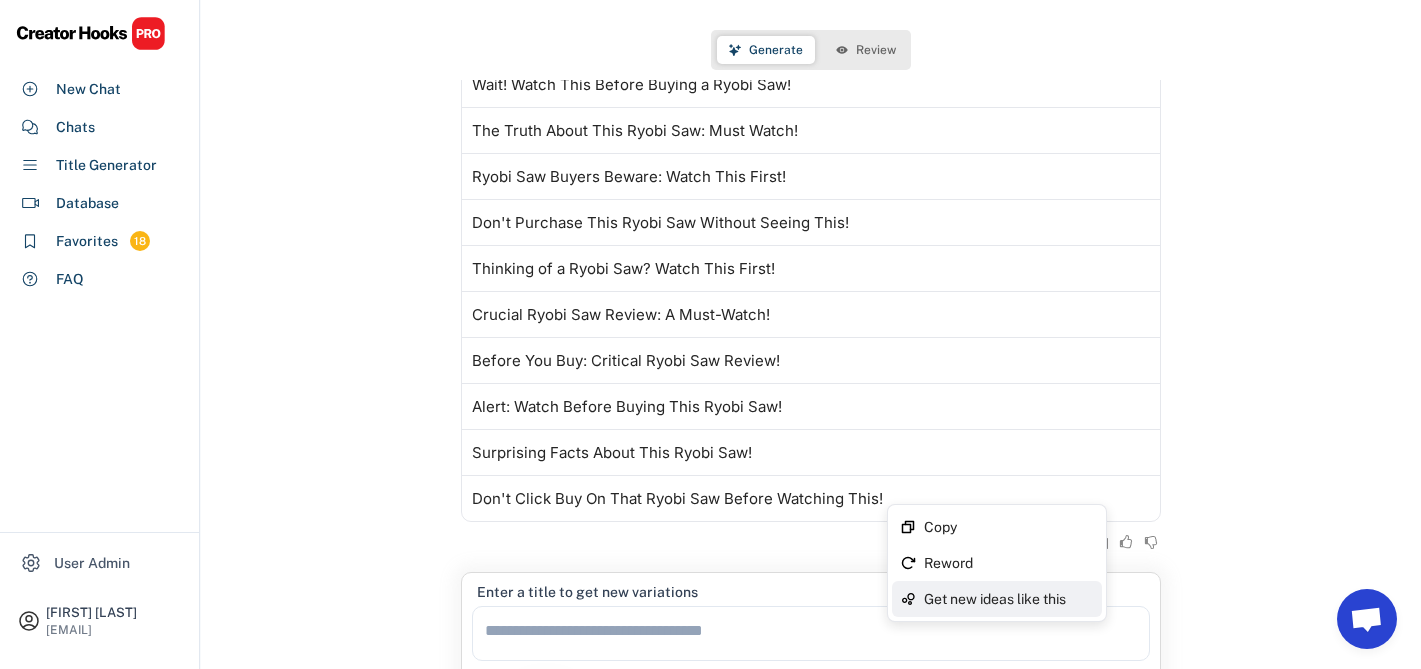 click on "Get new ideas like this" at bounding box center (997, 599) 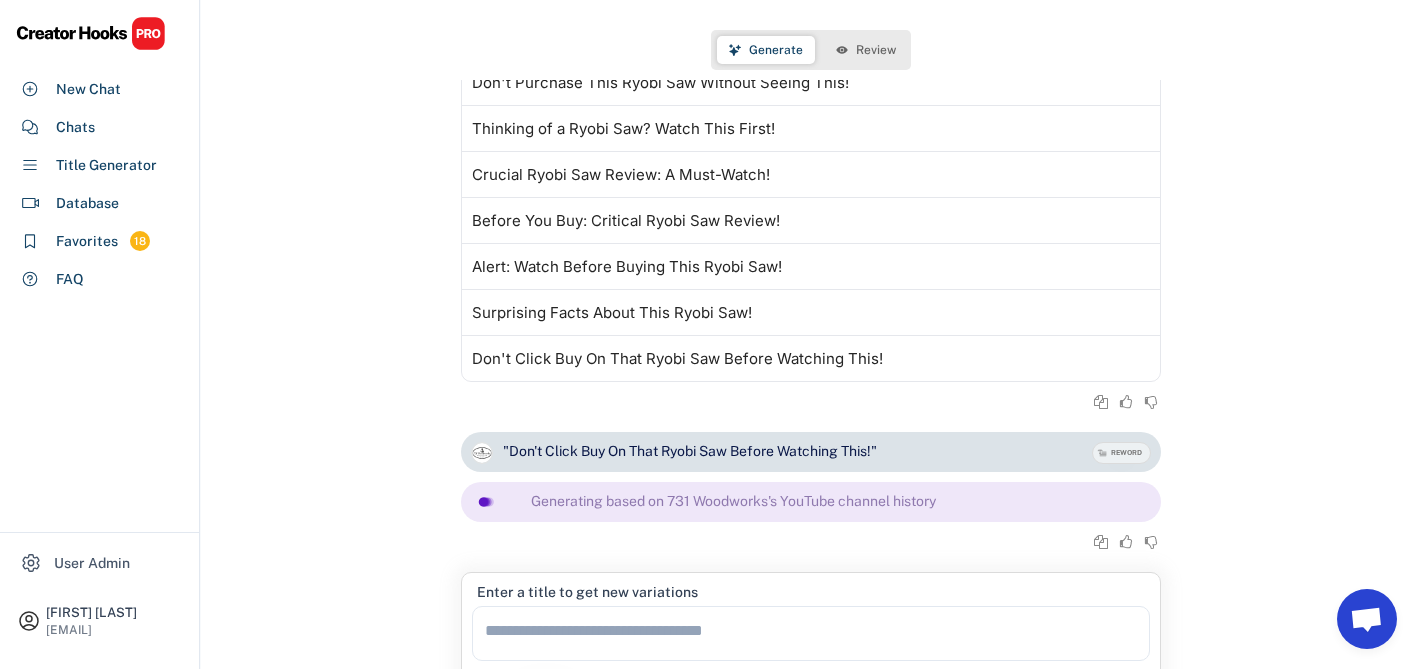 scroll, scrollTop: 1892, scrollLeft: 0, axis: vertical 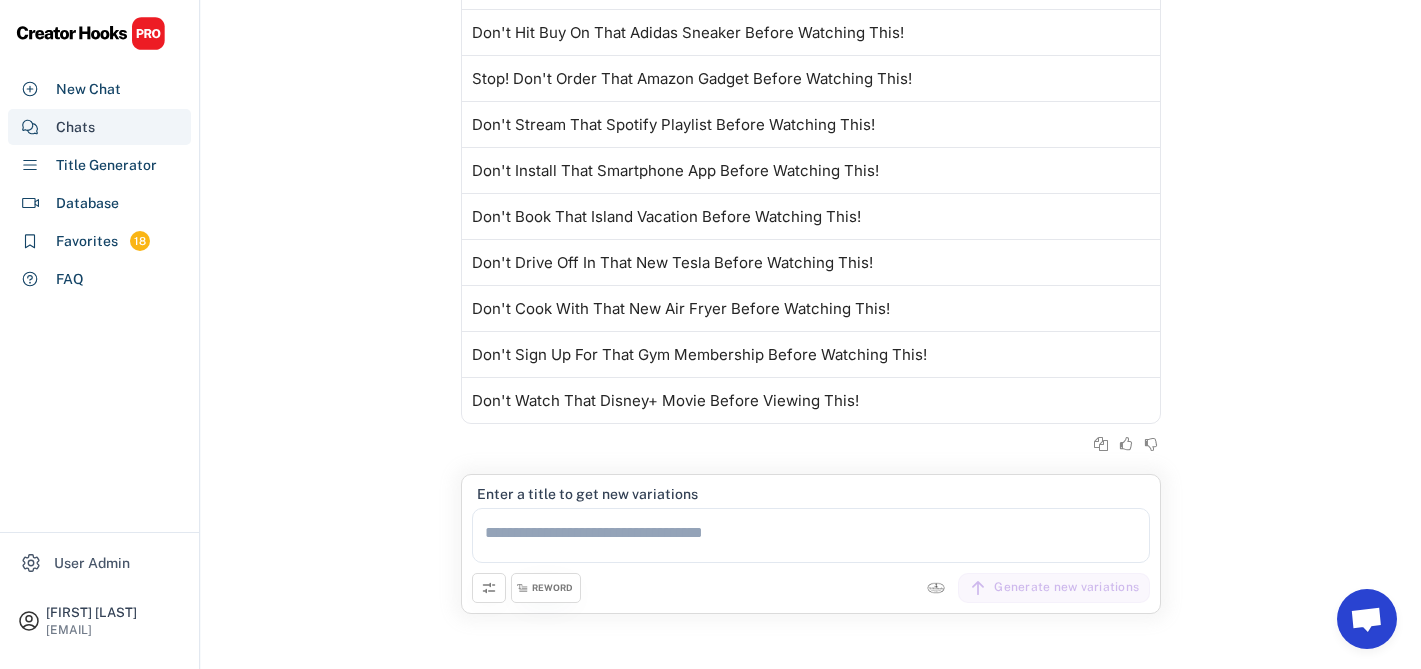 click on "Chats" at bounding box center (99, 127) 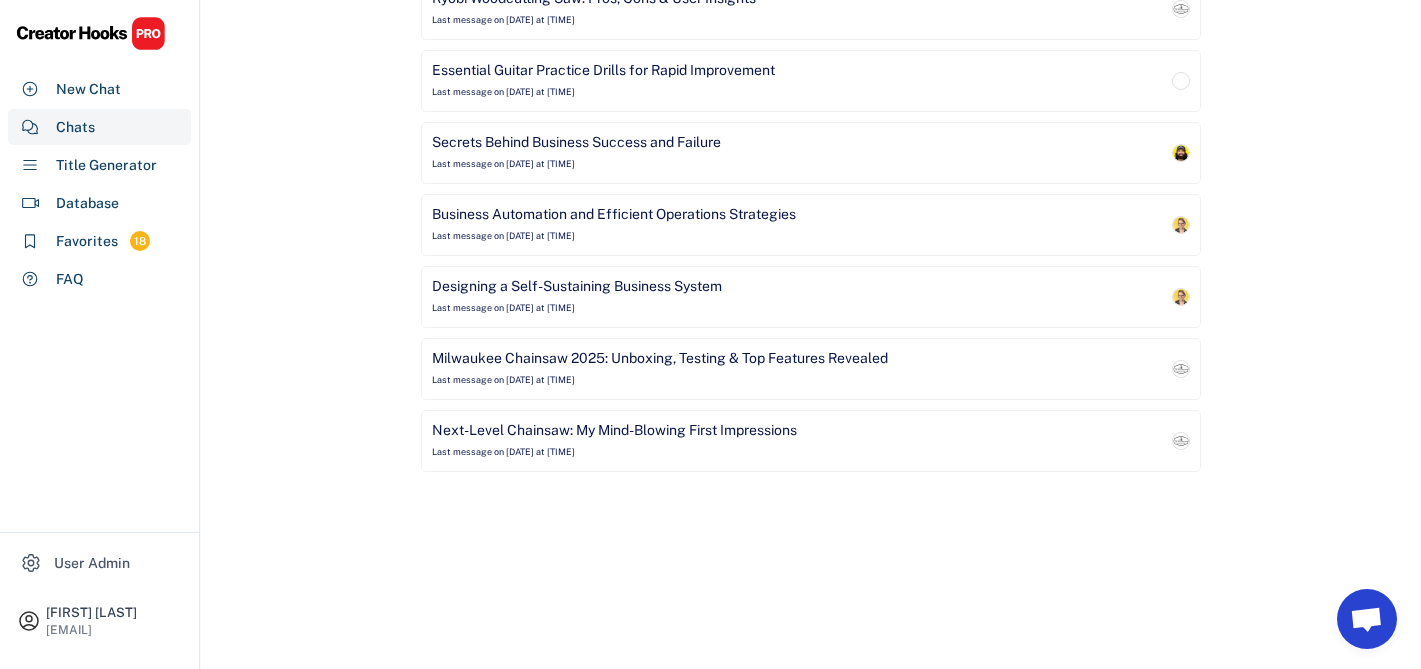 scroll, scrollTop: 0, scrollLeft: 0, axis: both 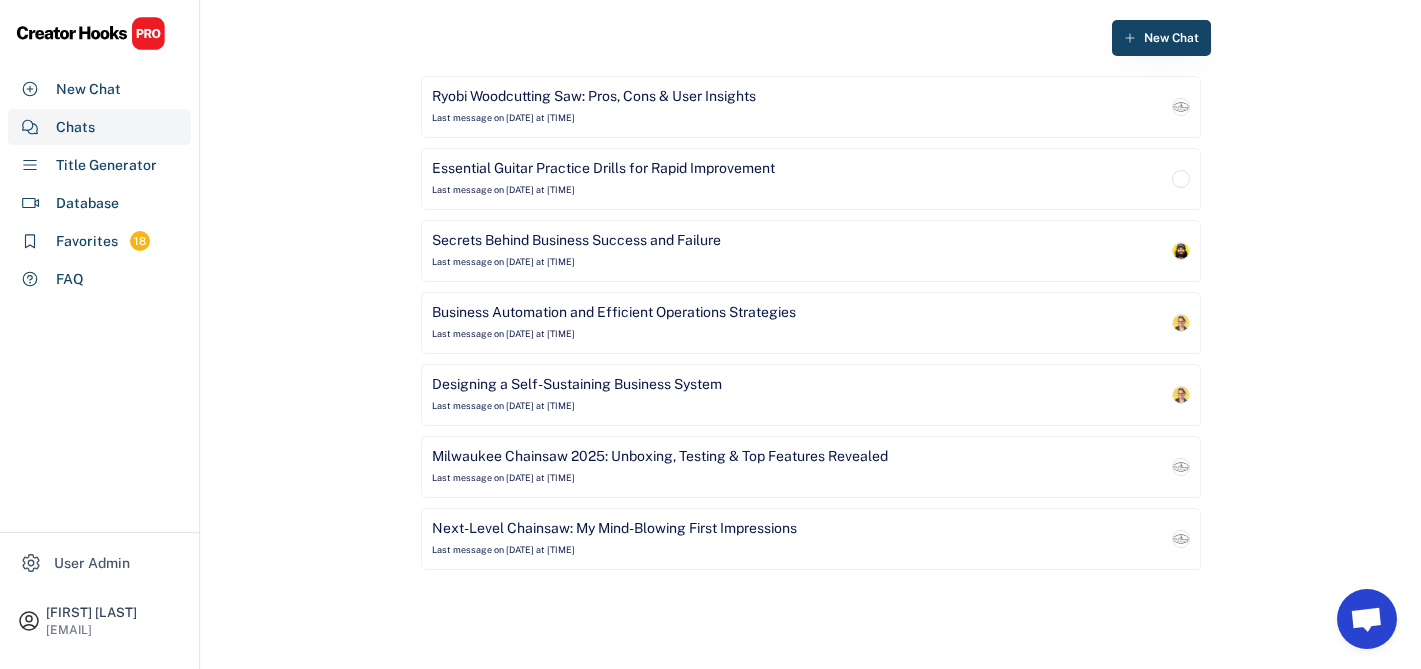 click on "Secrets Behind Business Success and Failure" at bounding box center (576, 241) 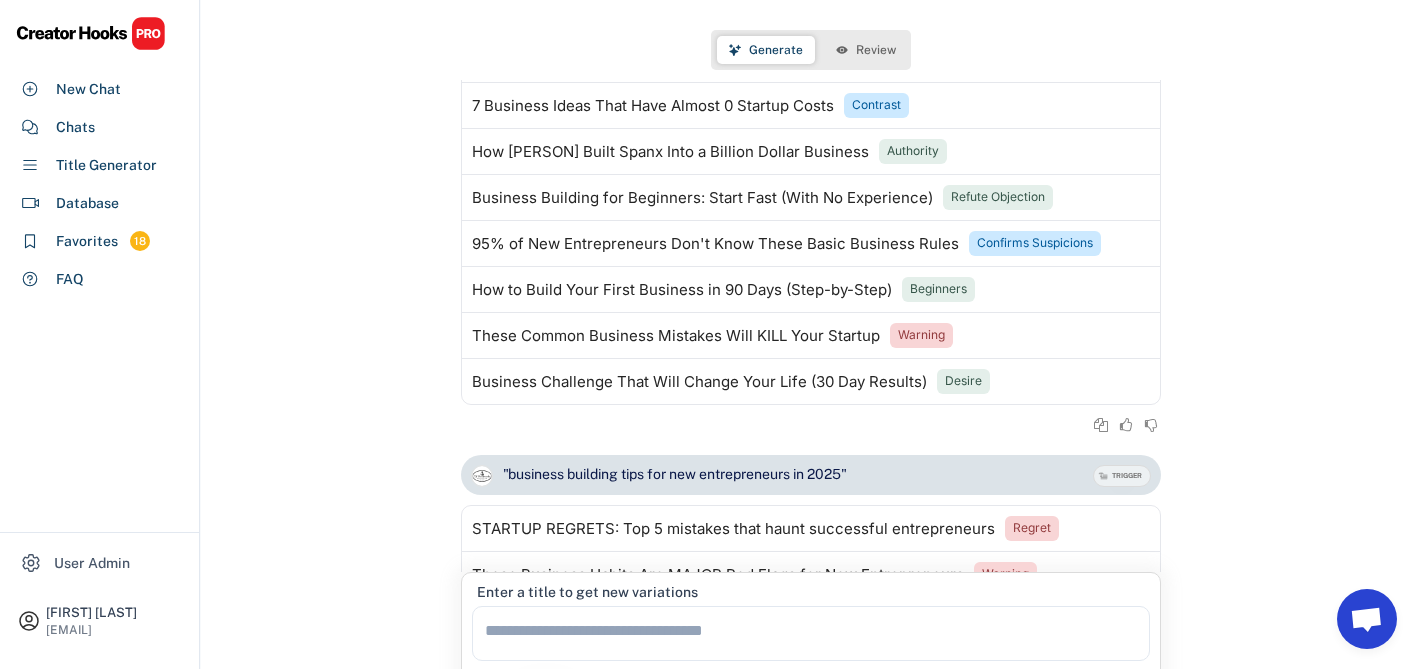 scroll, scrollTop: 6755, scrollLeft: 0, axis: vertical 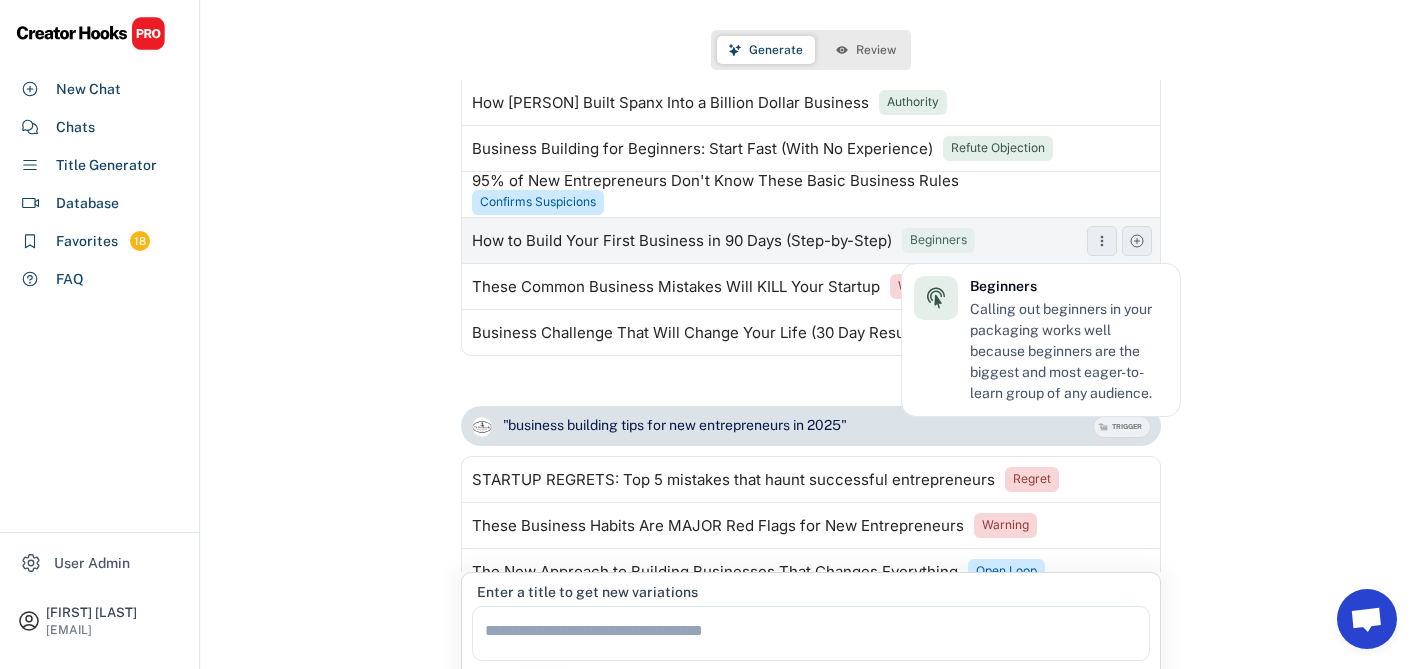 click on "Beginners" at bounding box center (938, 240) 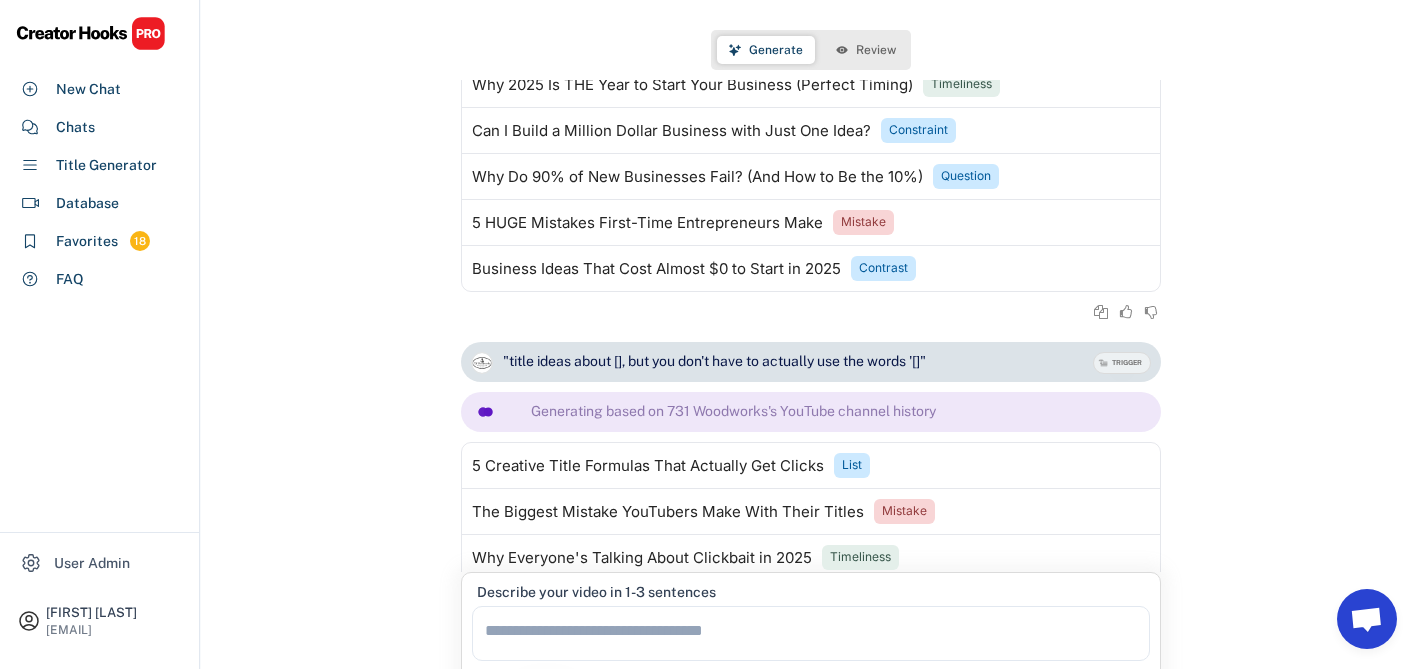 scroll, scrollTop: 7018, scrollLeft: 0, axis: vertical 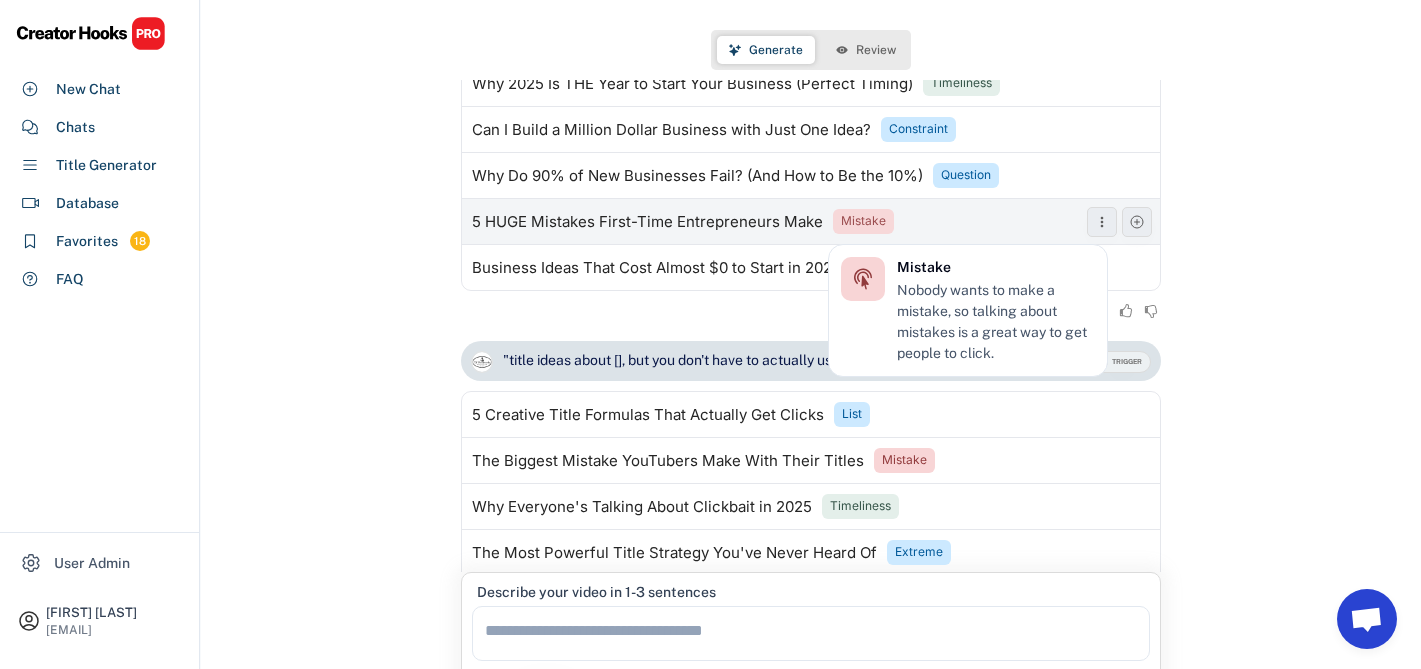 click on "Mistake" at bounding box center (863, 221) 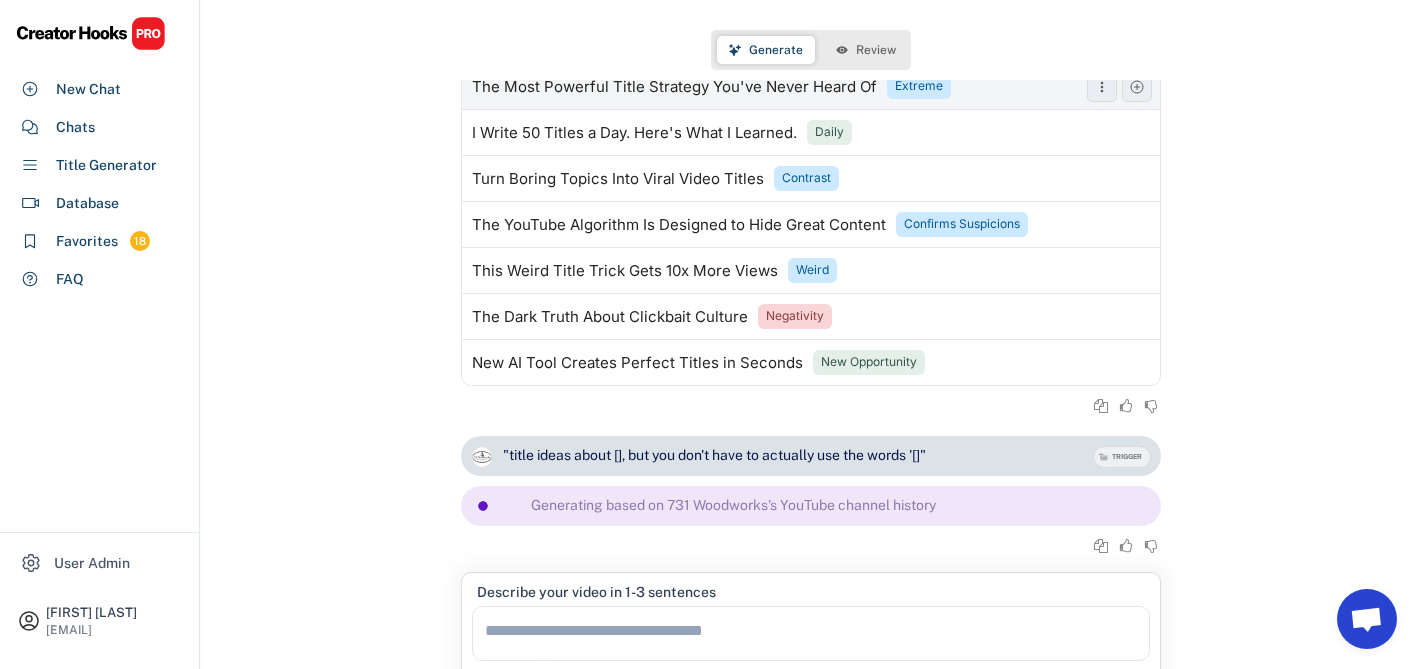 scroll, scrollTop: 7456, scrollLeft: 0, axis: vertical 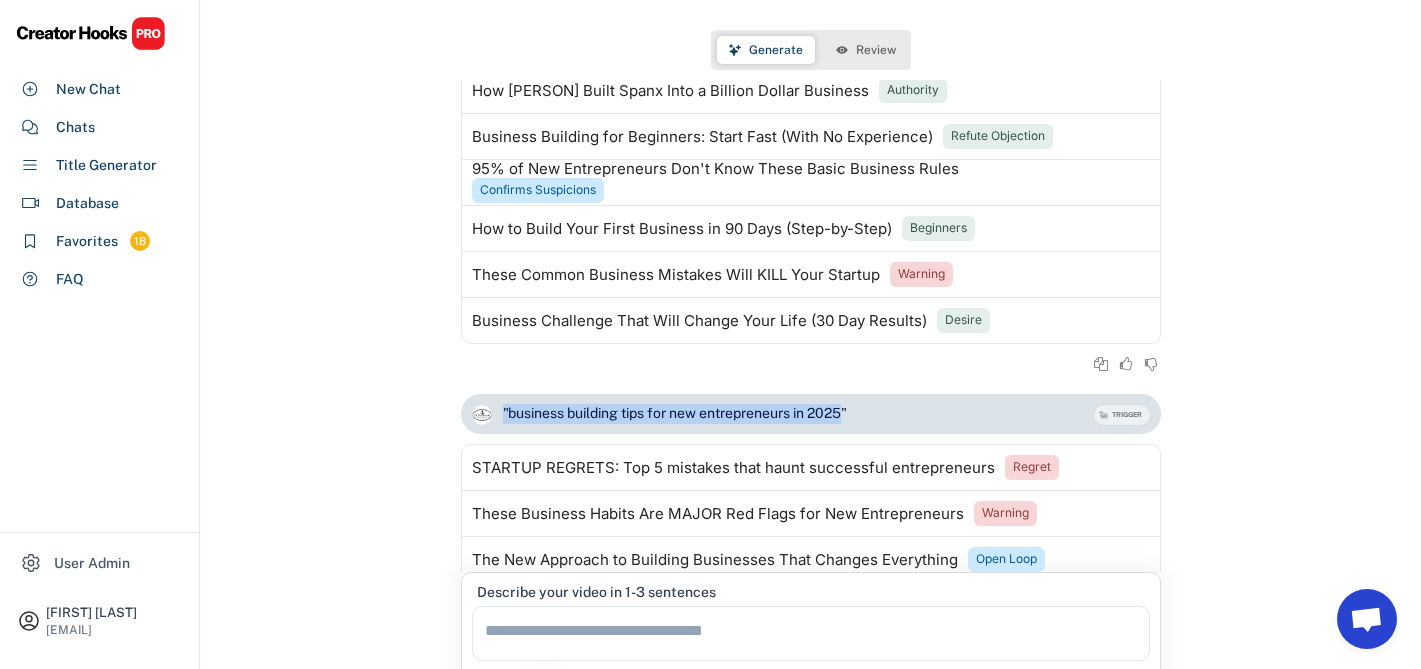 drag, startPoint x: 850, startPoint y: 418, endPoint x: 505, endPoint y: 417, distance: 345.00143 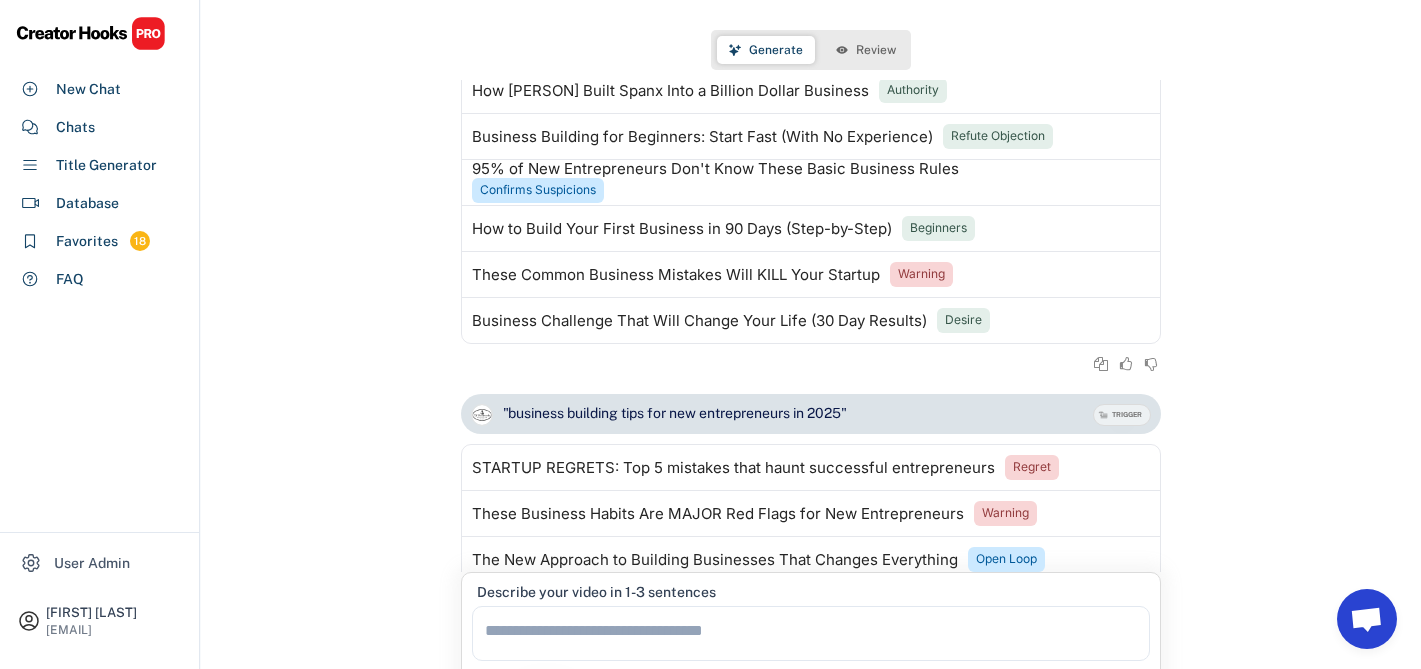 paste on "**********" 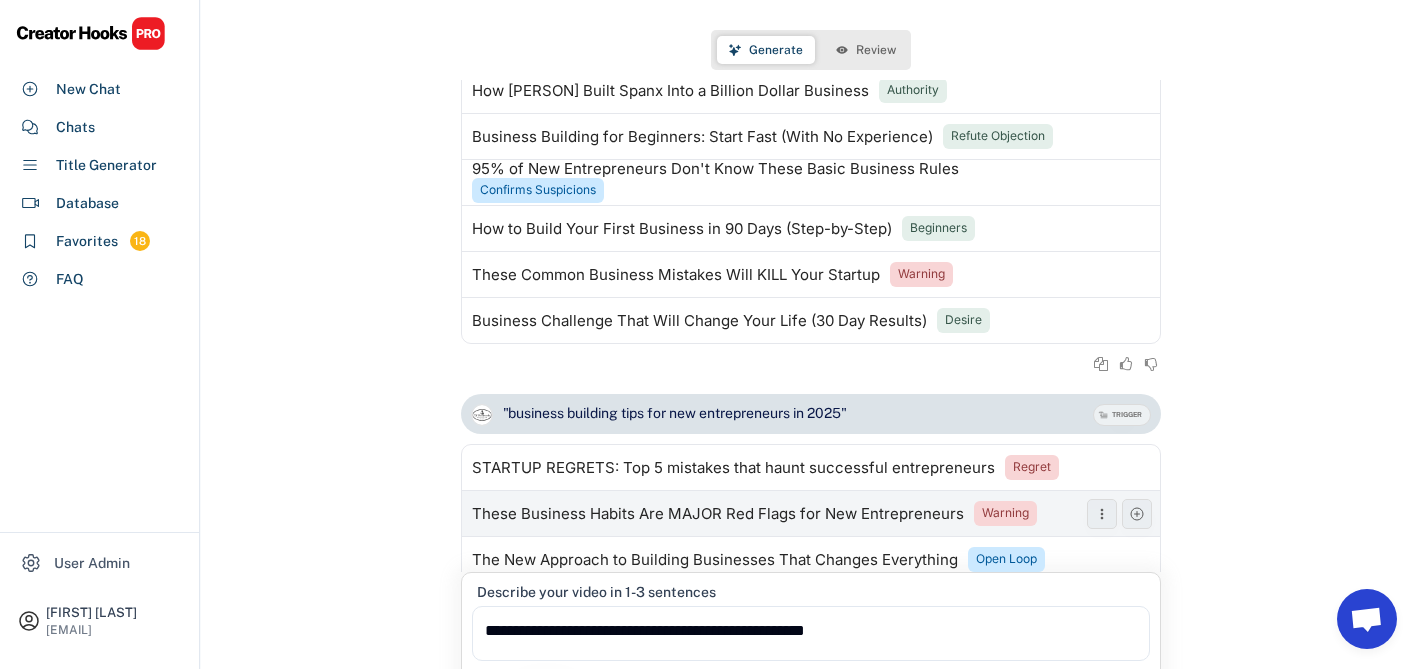 scroll, scrollTop: 7877, scrollLeft: 0, axis: vertical 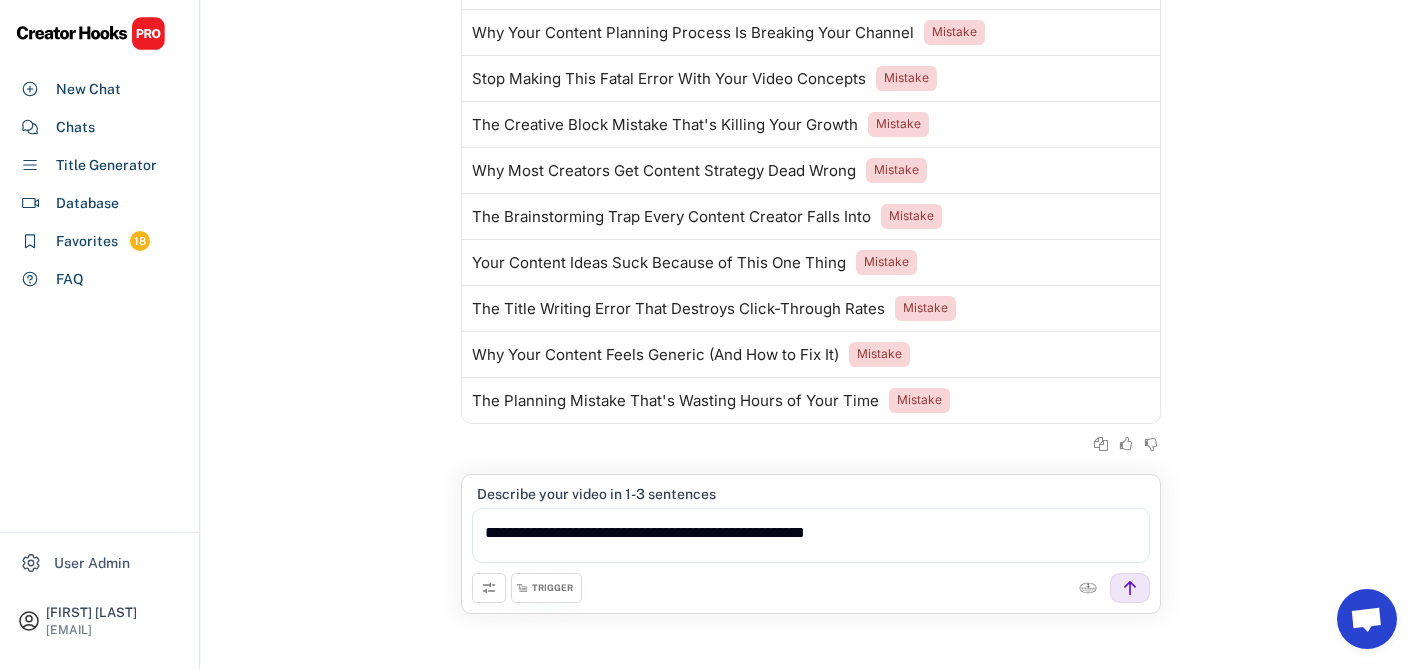drag, startPoint x: 490, startPoint y: 535, endPoint x: 466, endPoint y: 535, distance: 24 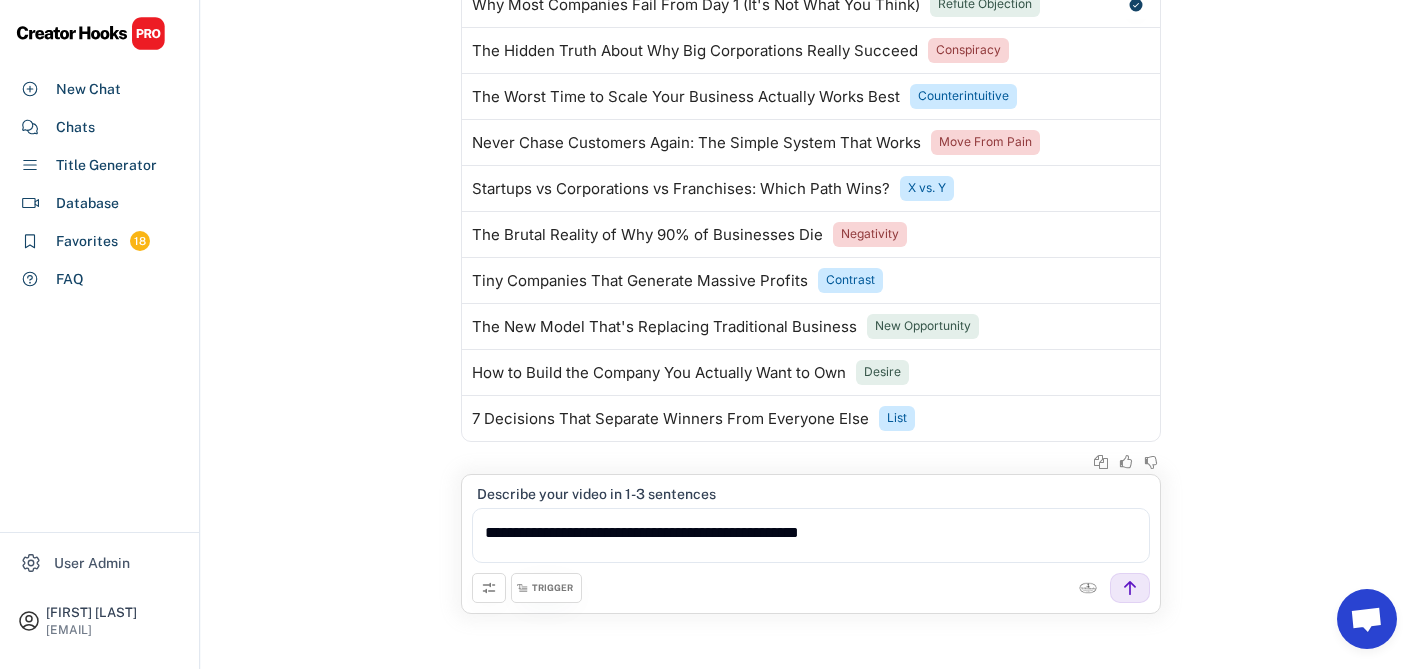 scroll, scrollTop: 0, scrollLeft: 0, axis: both 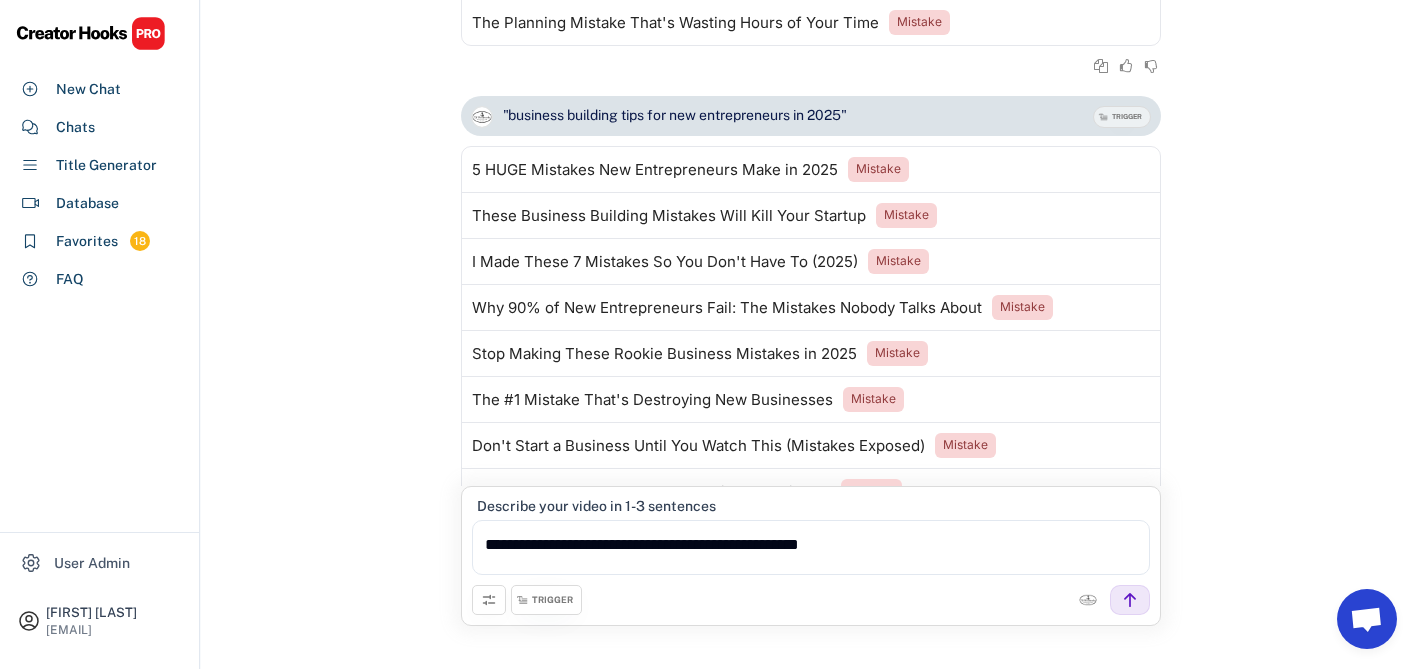 type on "**********" 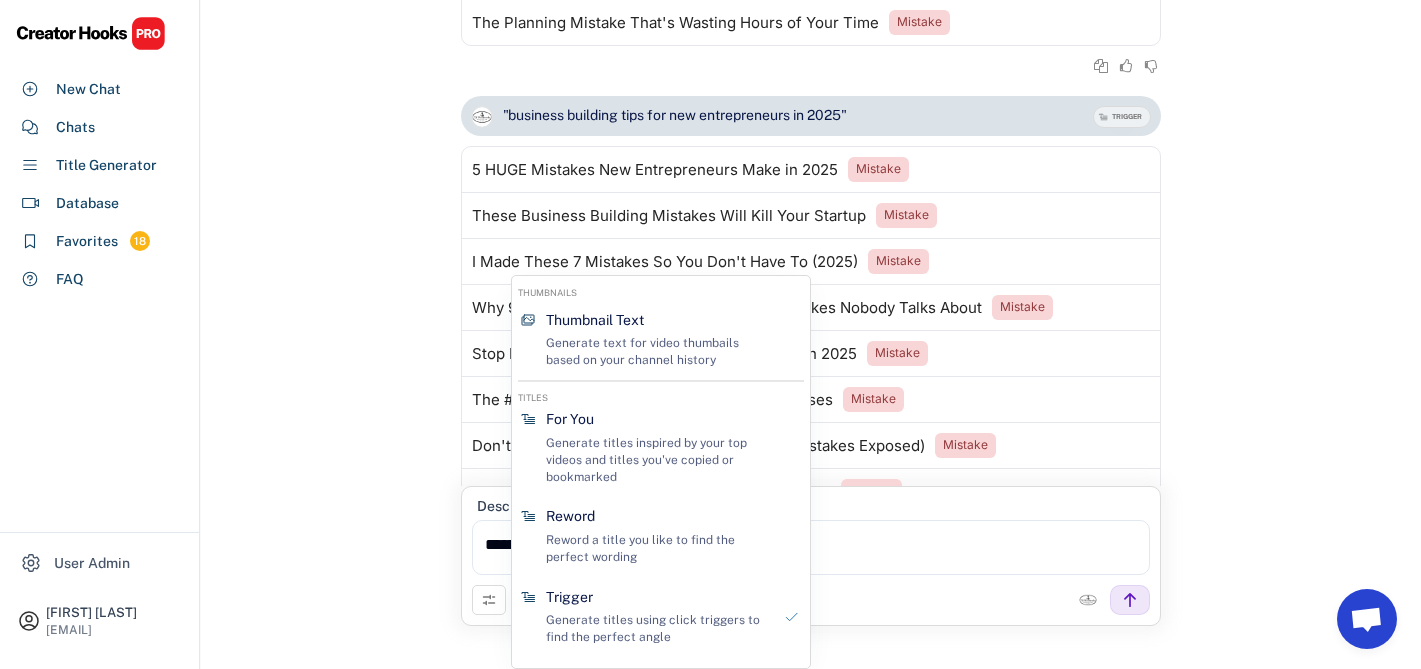 click at bounding box center (489, 600) 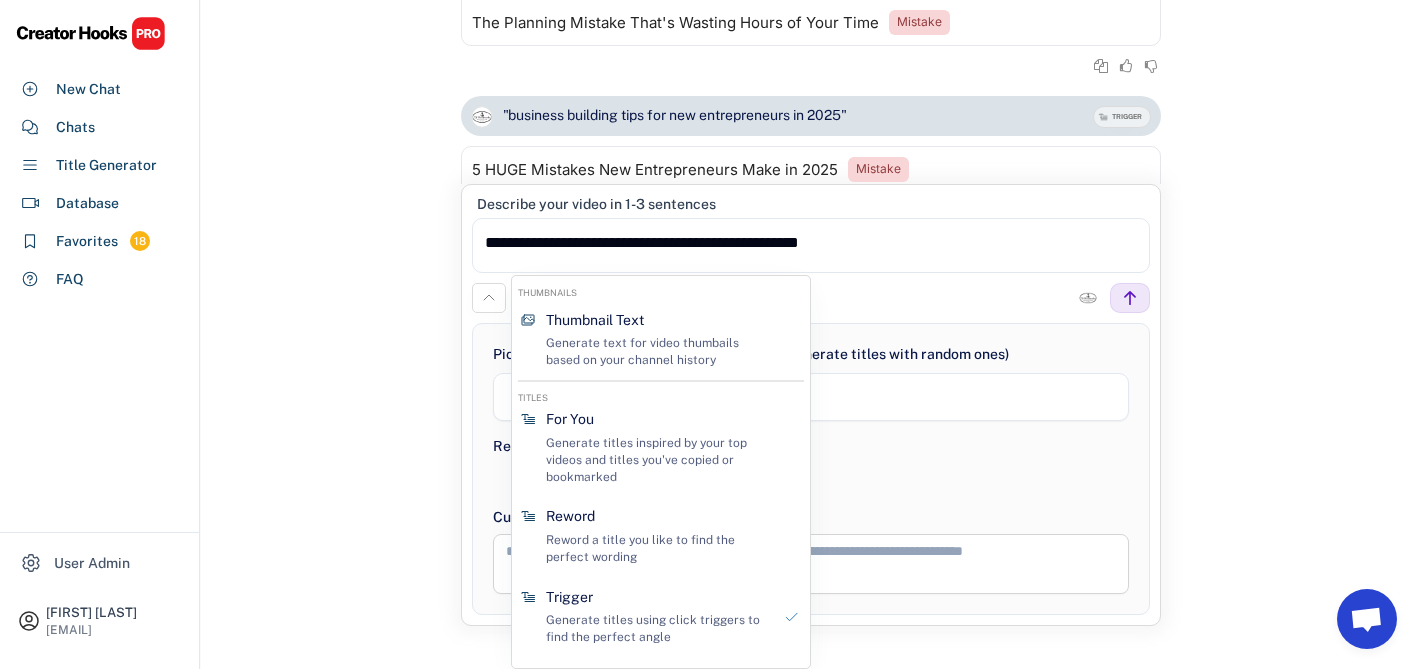 select on "**********" 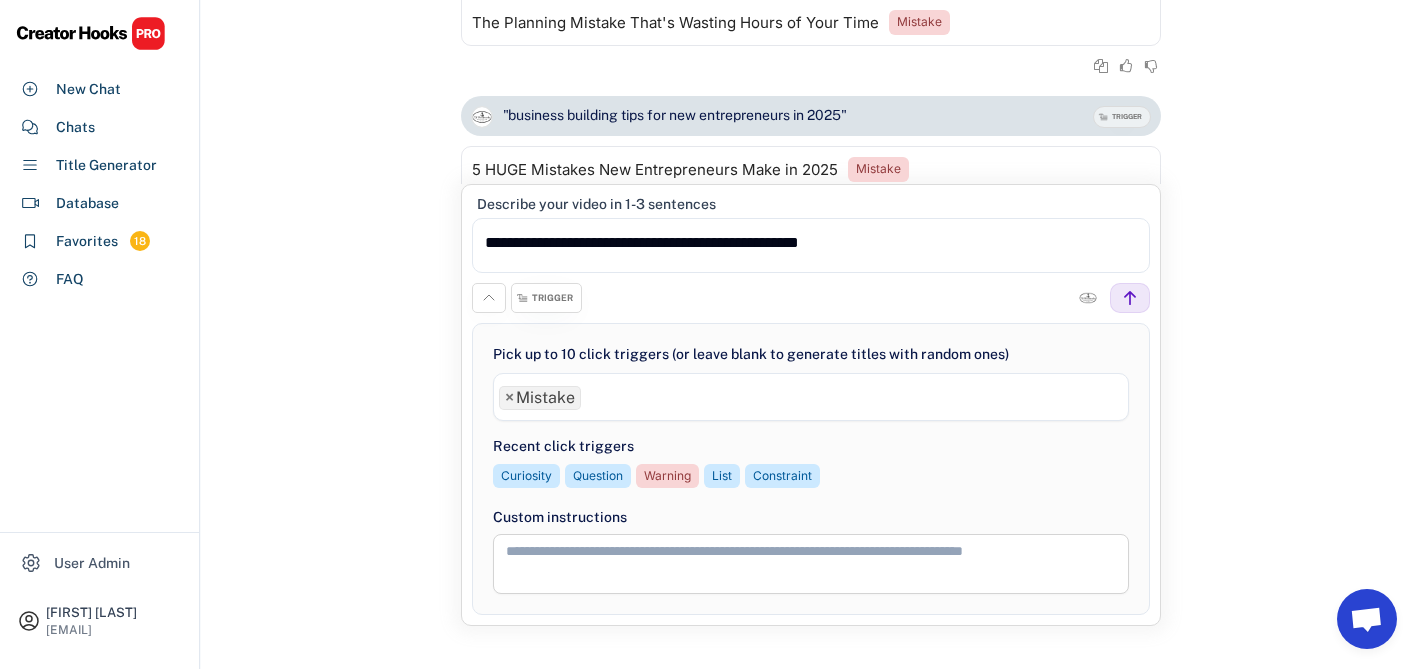 scroll, scrollTop: 323, scrollLeft: 0, axis: vertical 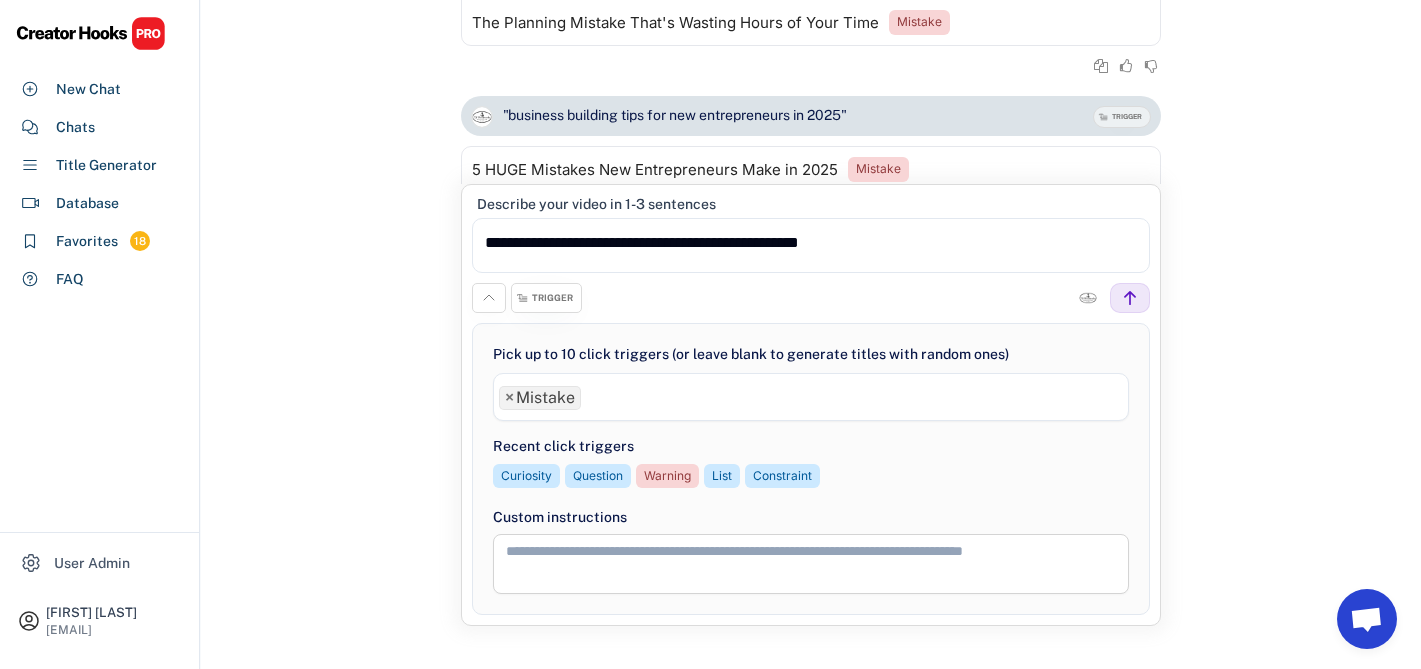 click on "×" at bounding box center (509, 398) 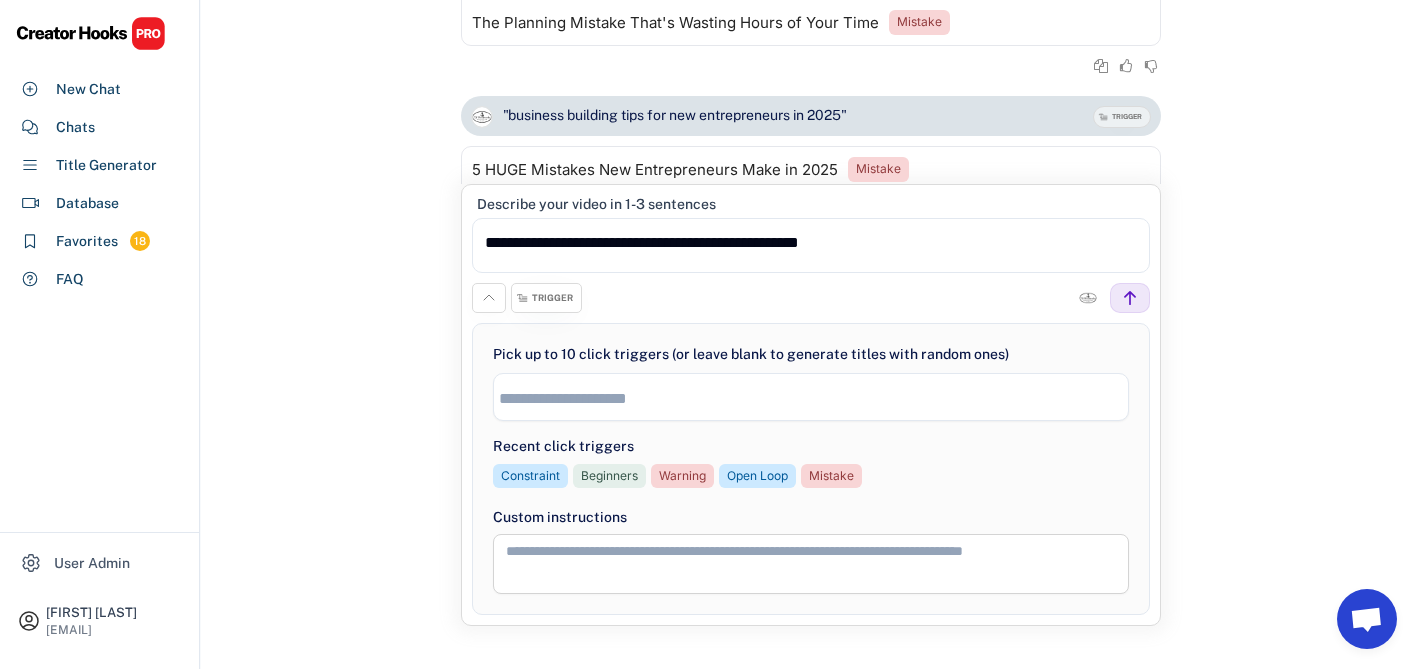 click 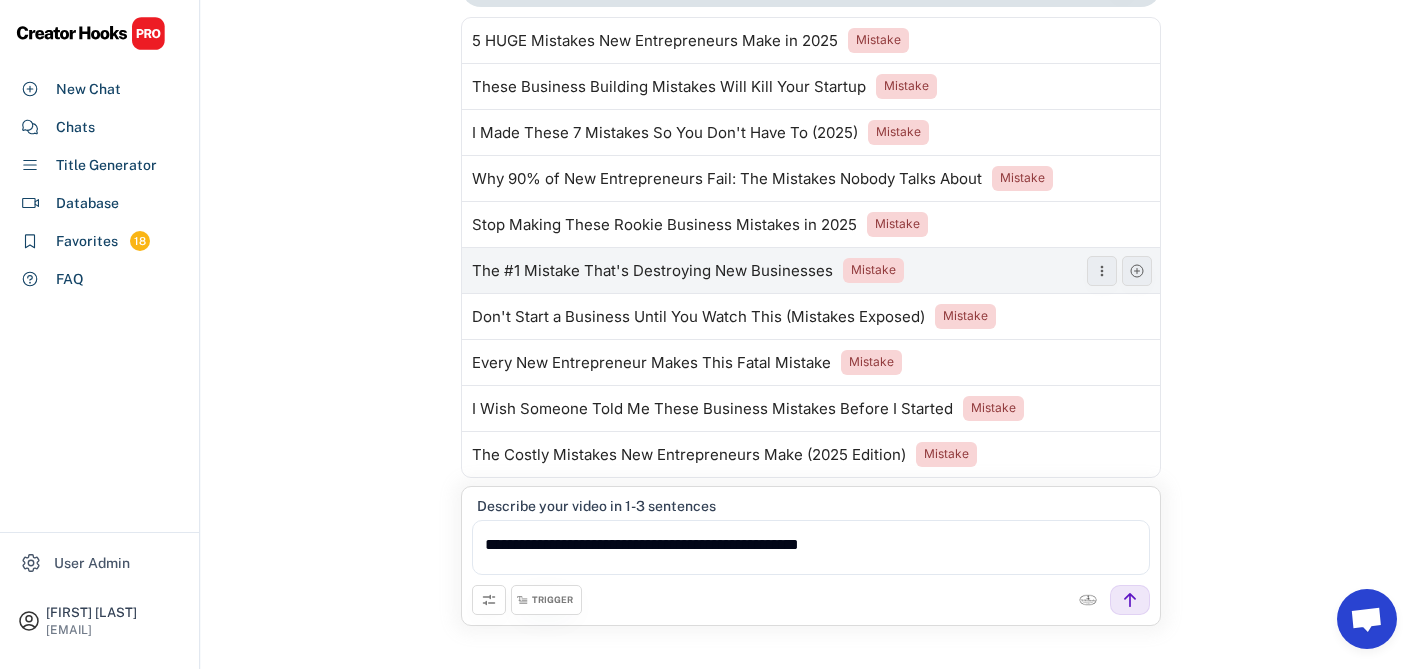 scroll, scrollTop: 8438, scrollLeft: 0, axis: vertical 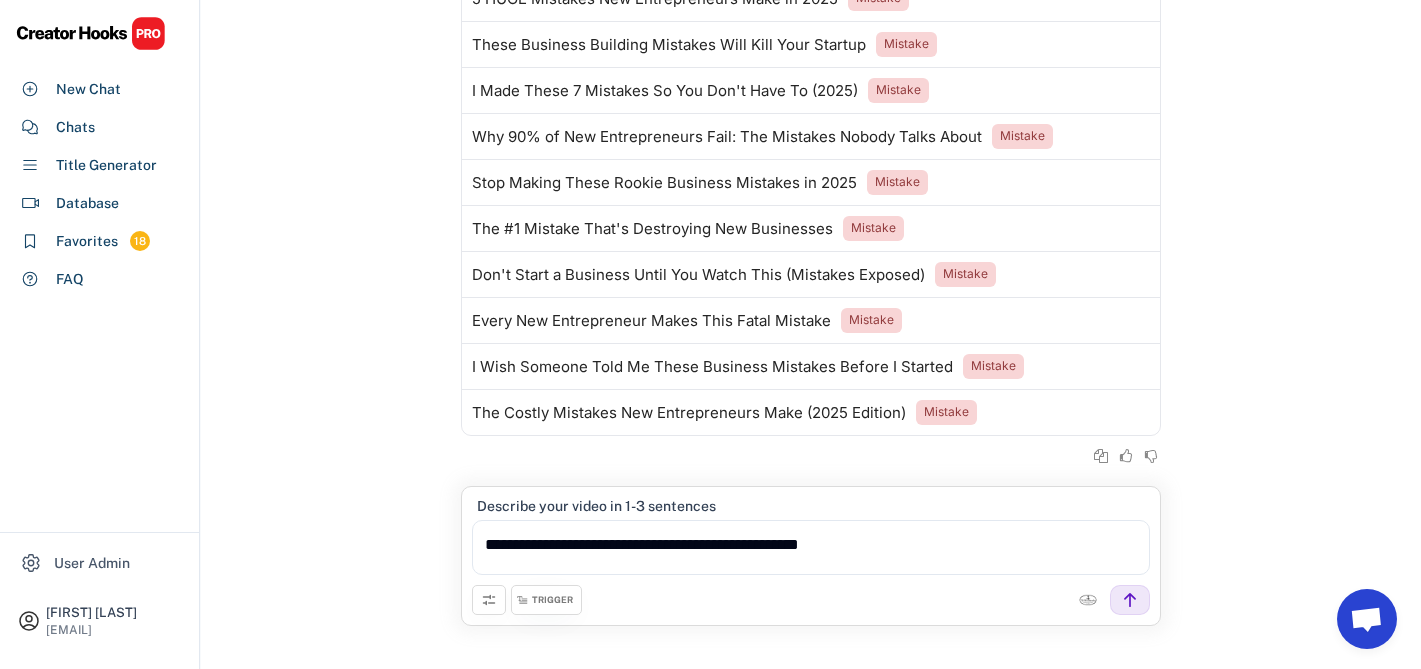 click on "**********" at bounding box center (811, 547) 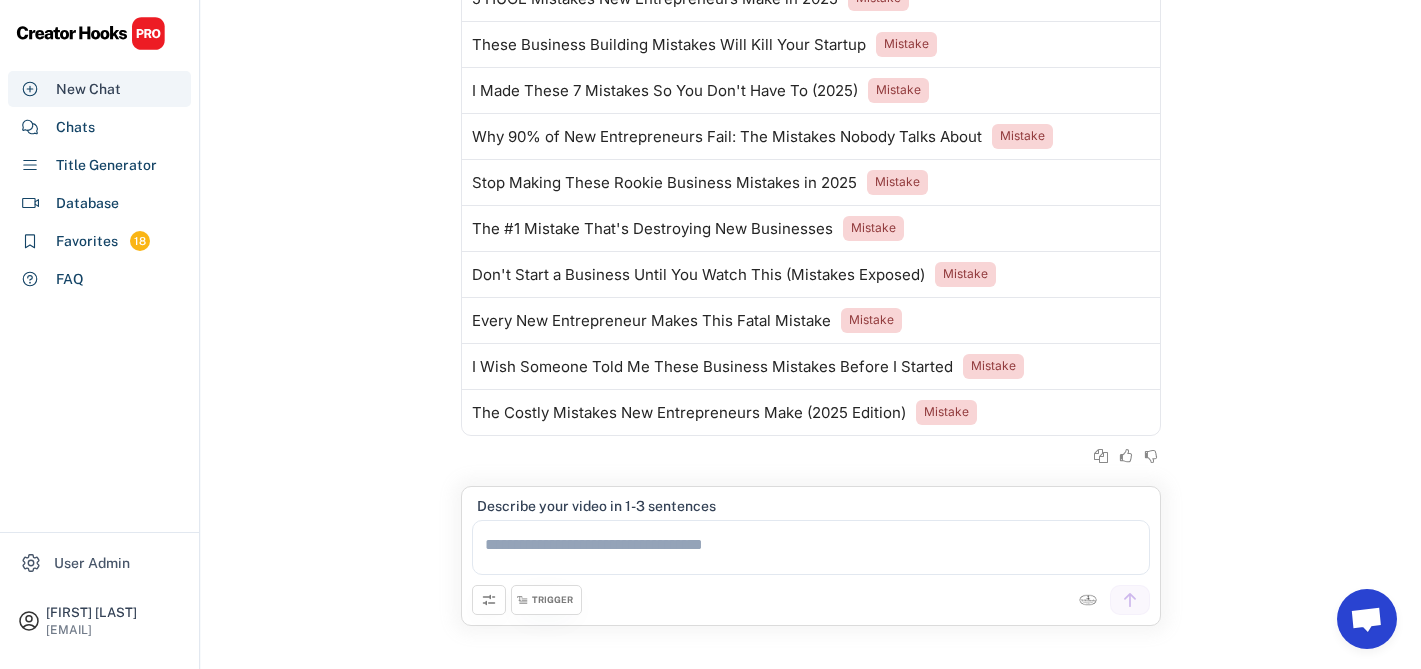 type 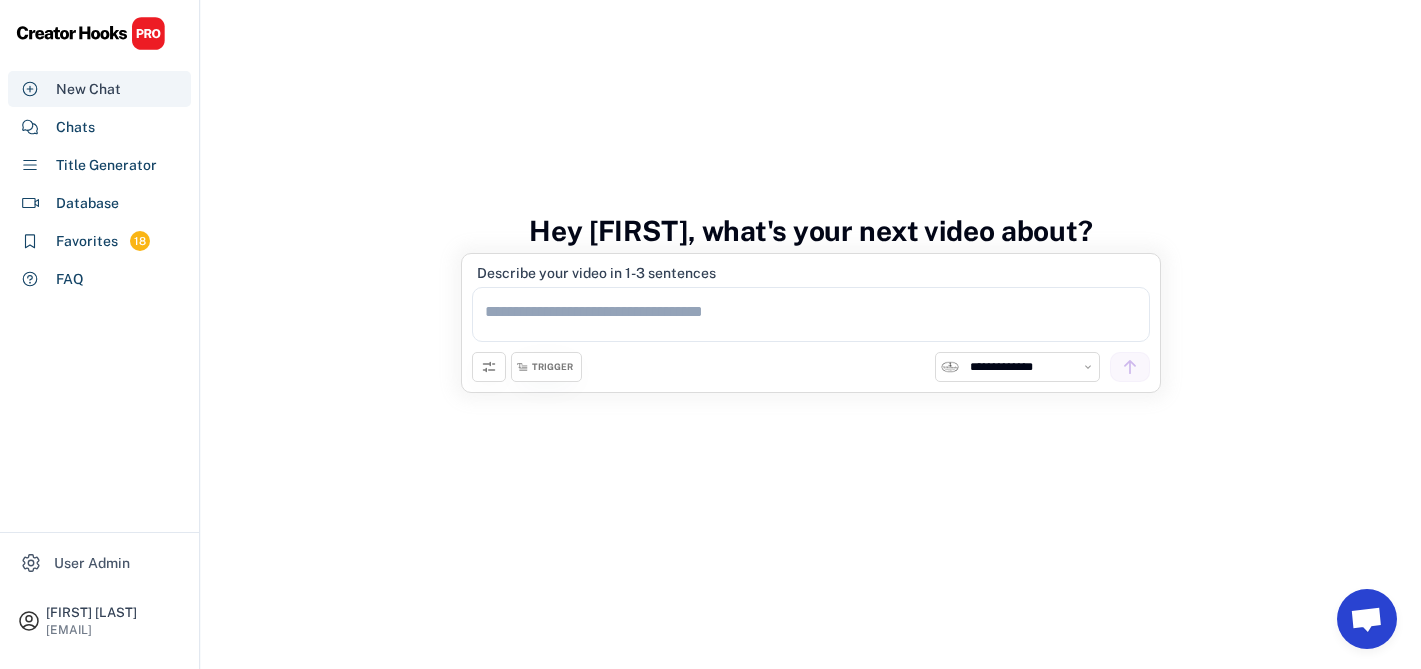 scroll, scrollTop: 63, scrollLeft: 0, axis: vertical 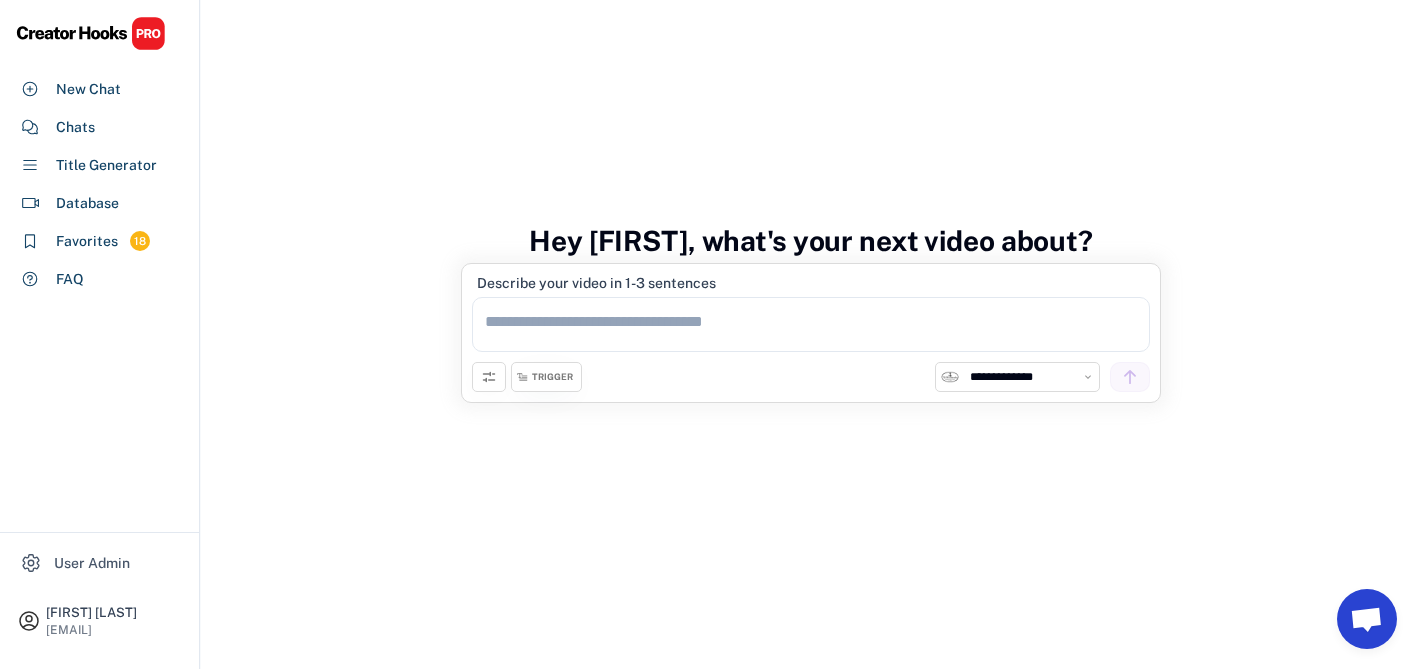 click on "**********" at bounding box center (1029, 377) 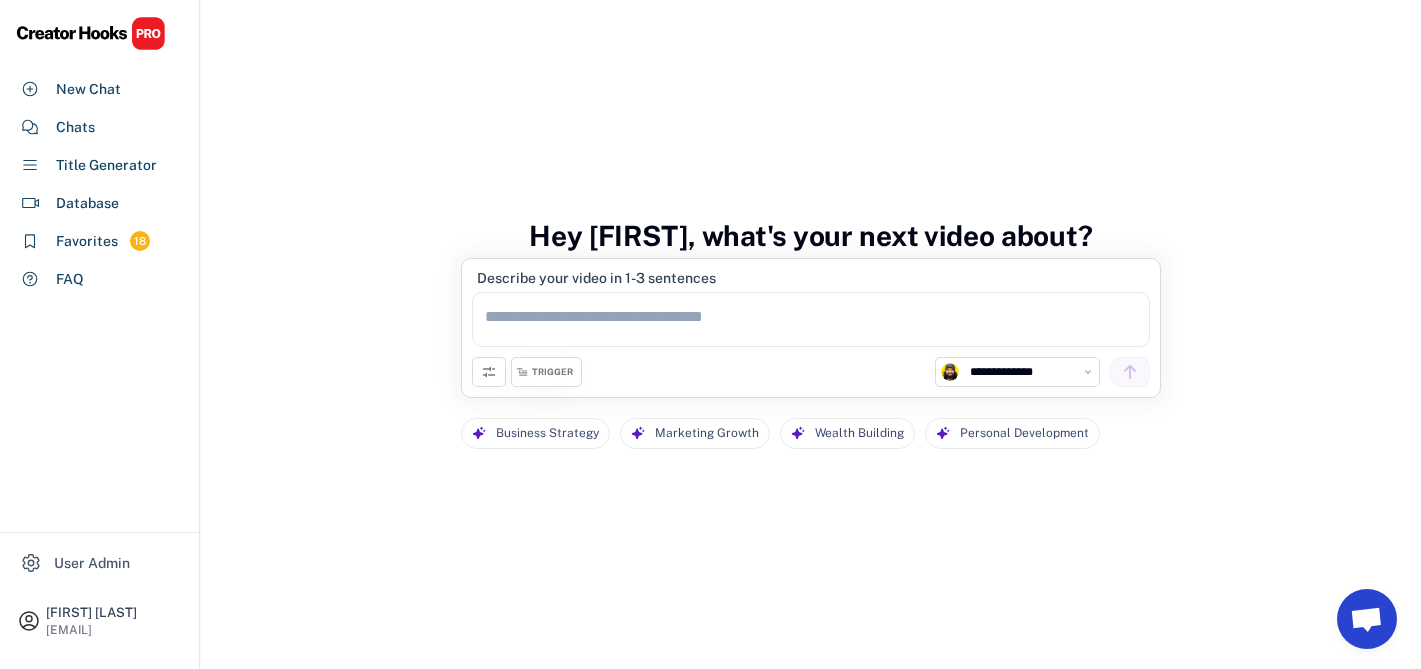 scroll, scrollTop: 58, scrollLeft: 0, axis: vertical 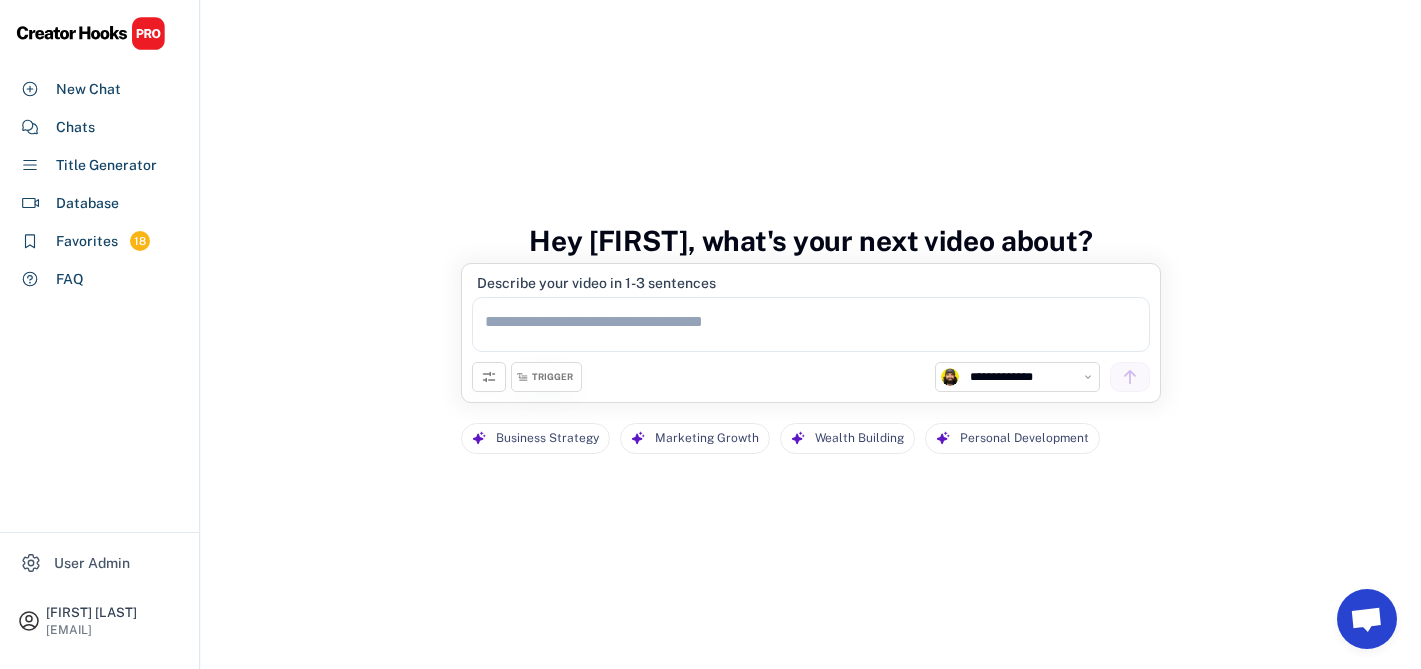 click at bounding box center (811, 324) 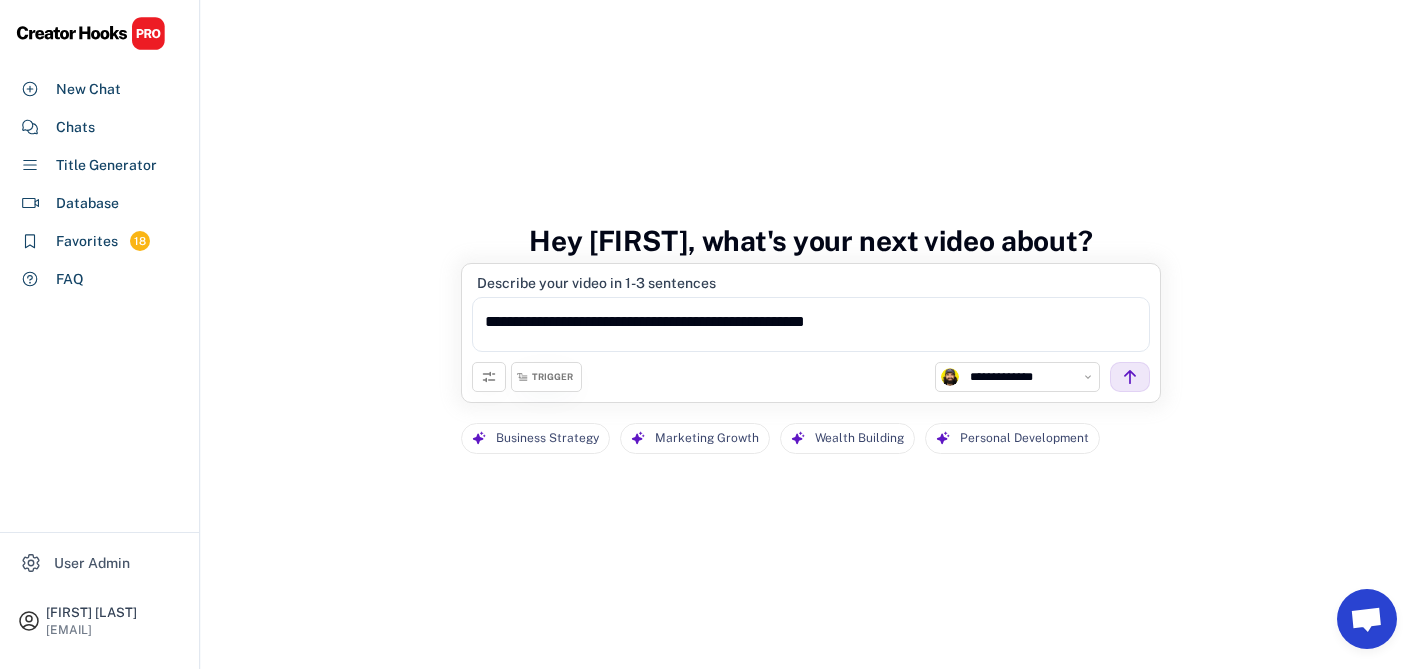 drag, startPoint x: 493, startPoint y: 317, endPoint x: 458, endPoint y: 317, distance: 35 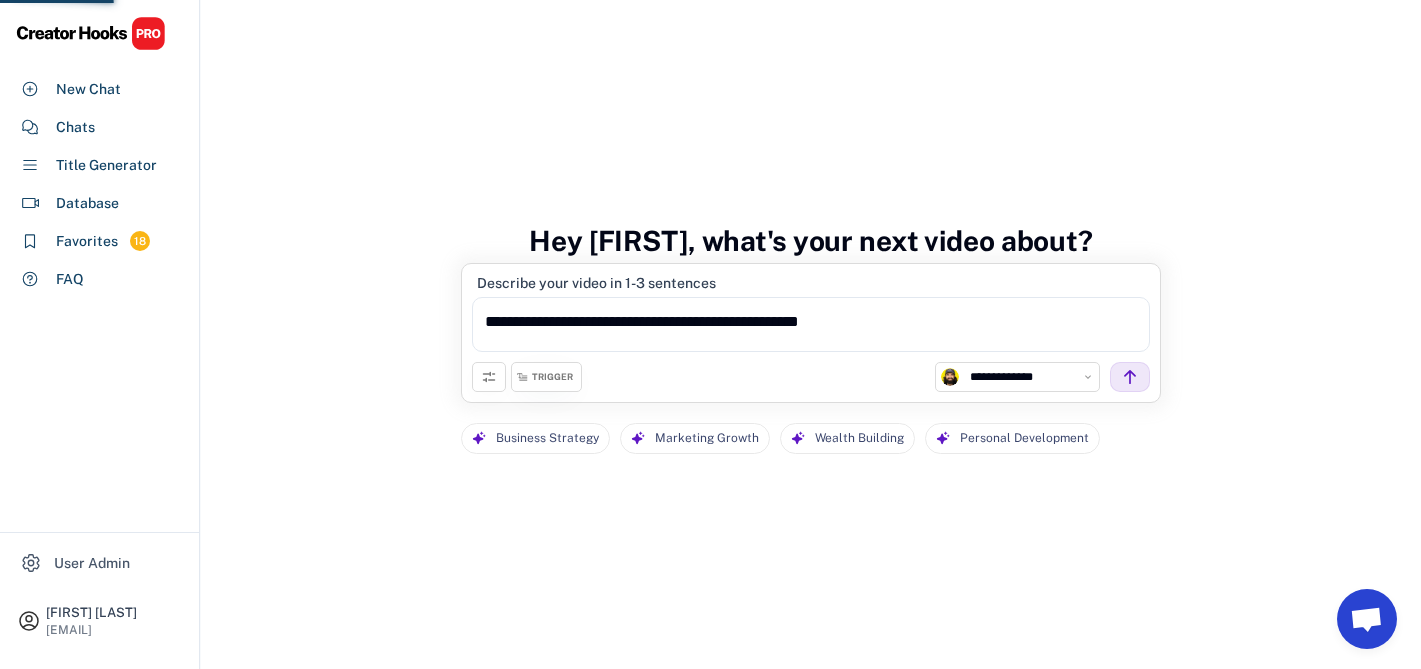 scroll, scrollTop: 0, scrollLeft: 0, axis: both 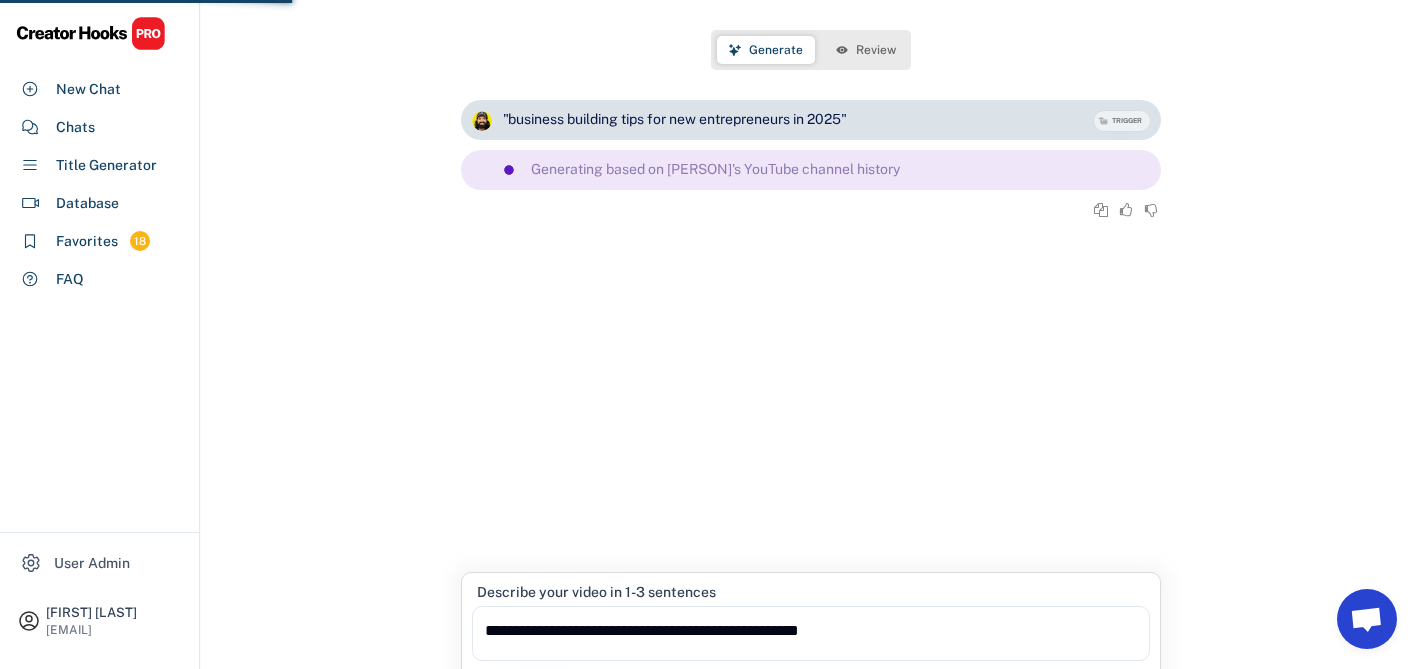 type on "**********" 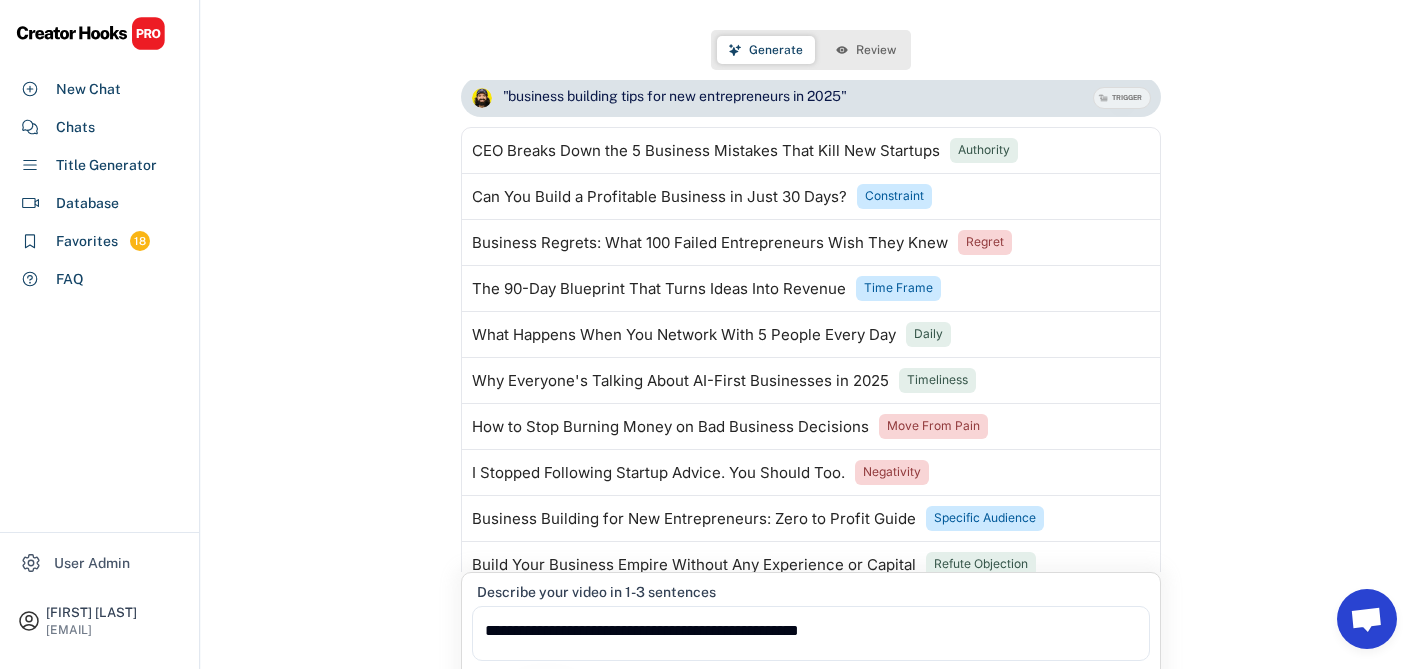 scroll, scrollTop: 89, scrollLeft: 0, axis: vertical 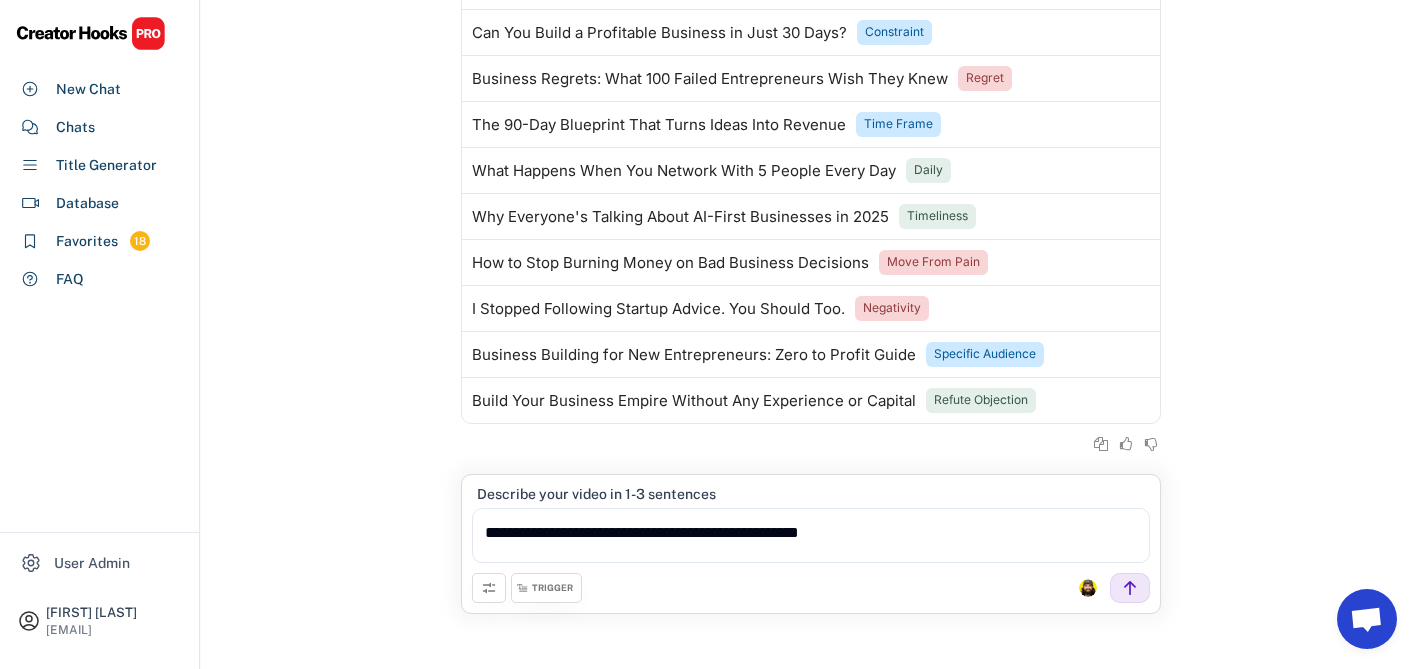 click on "**********" at bounding box center (811, 535) 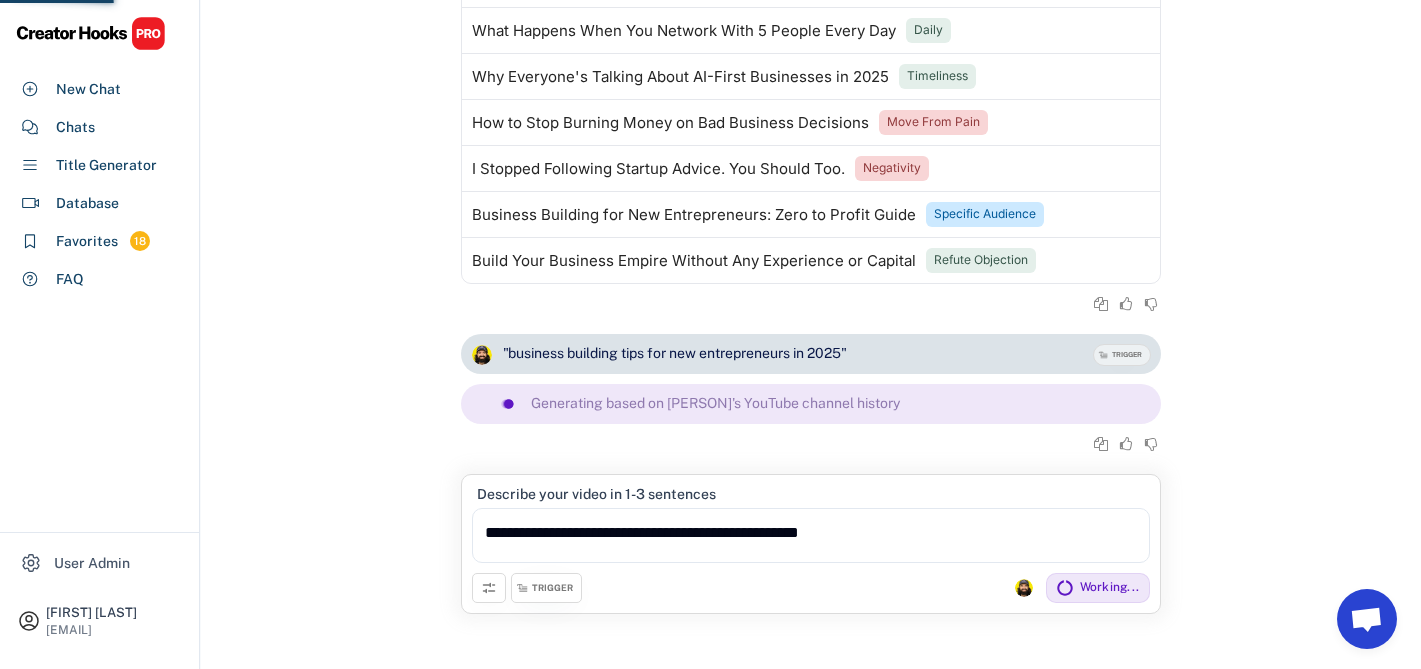 scroll, scrollTop: 209, scrollLeft: 0, axis: vertical 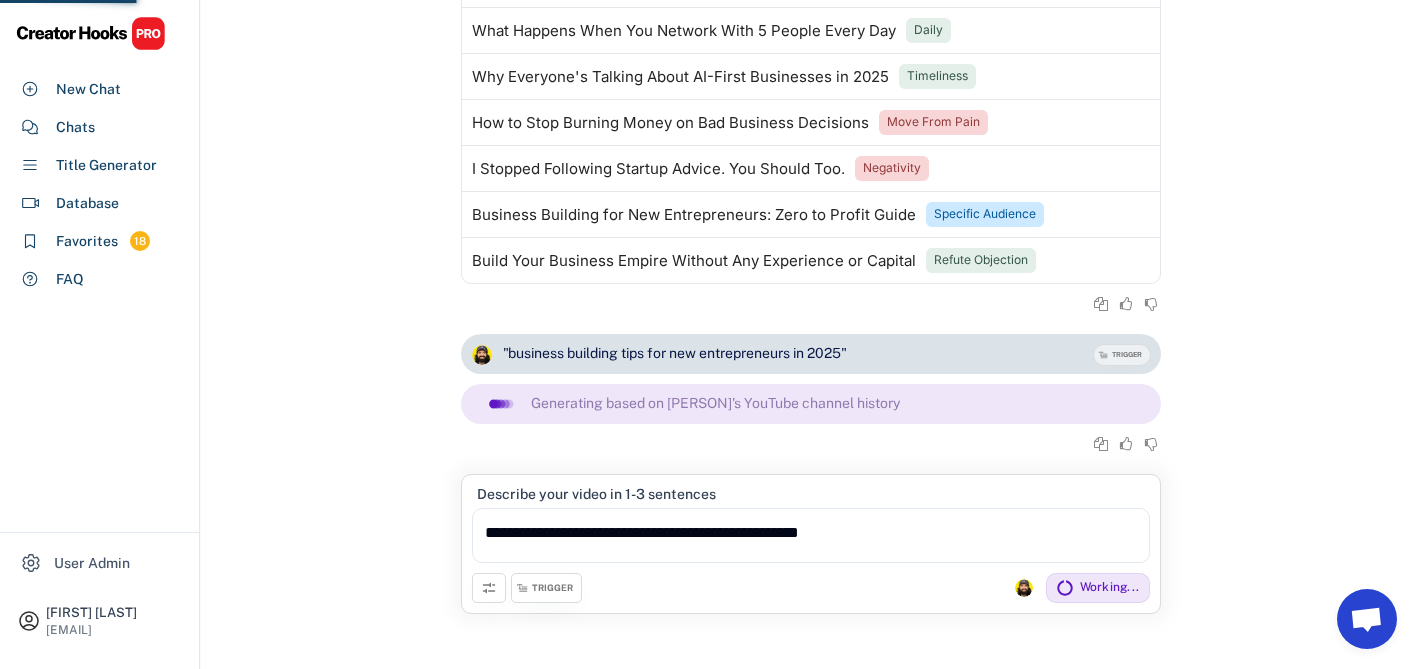 click 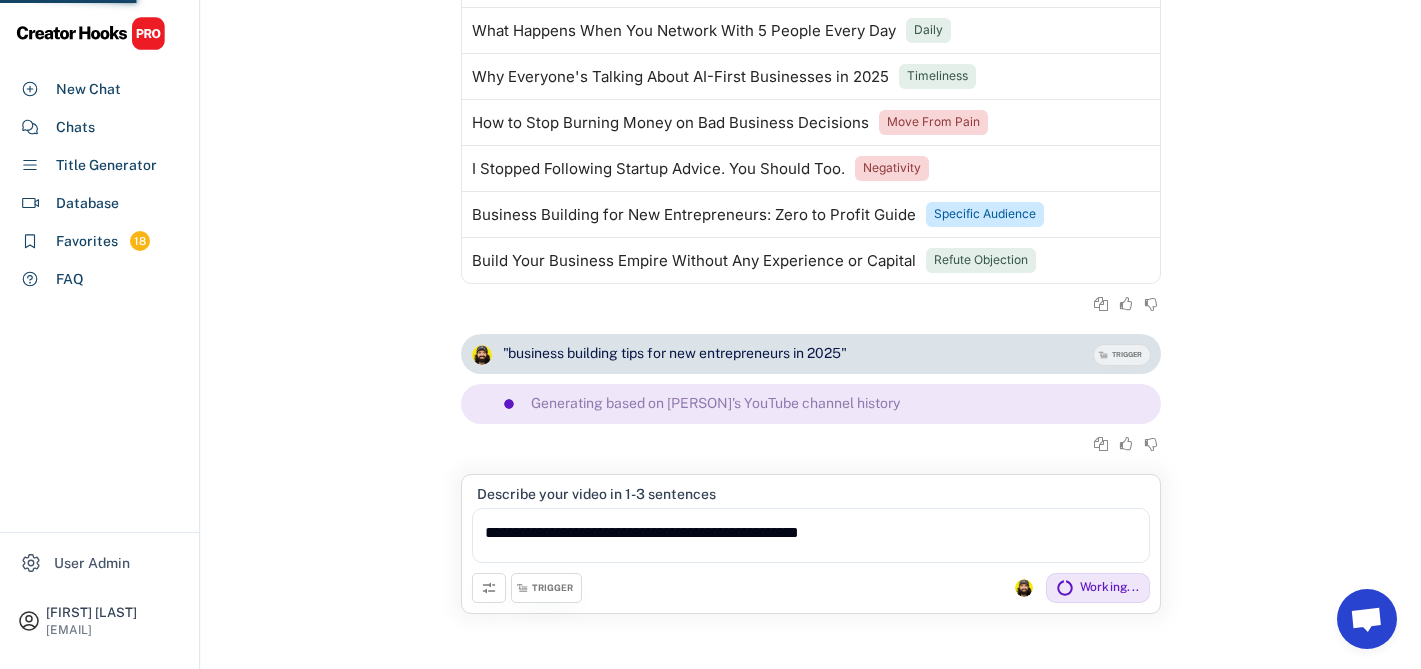 select on "**********" 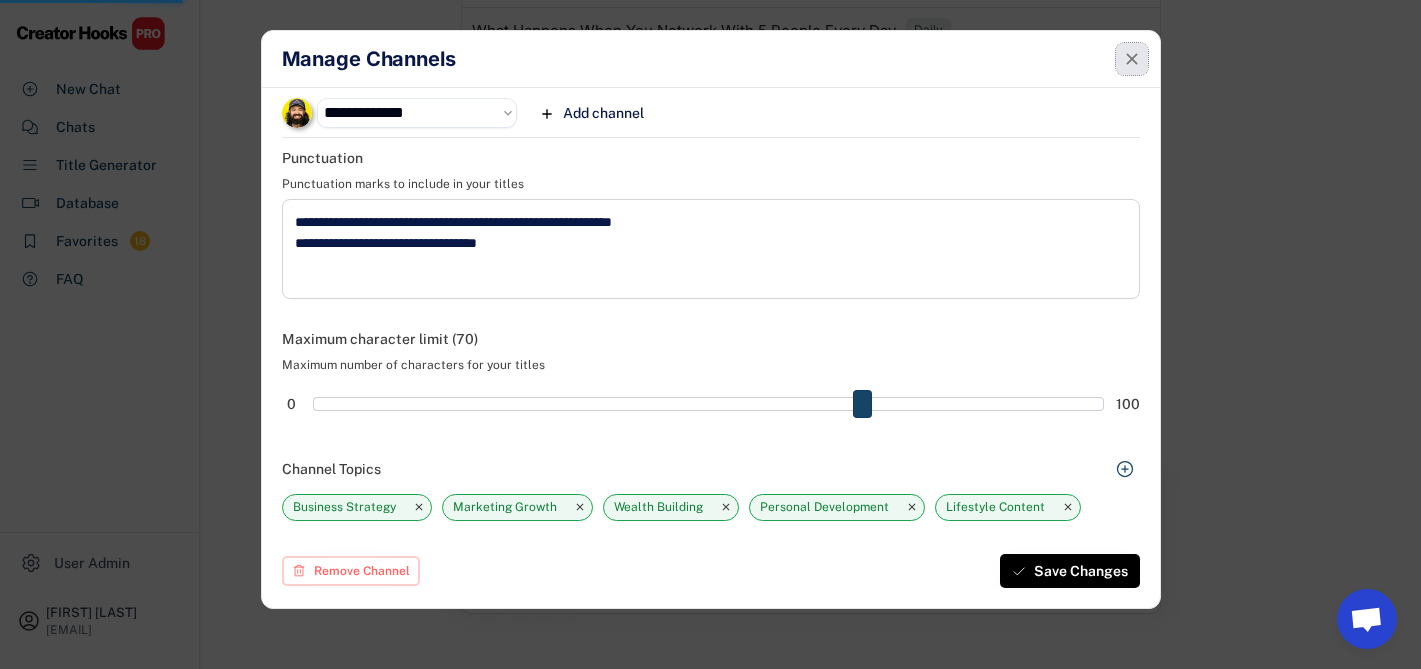 click 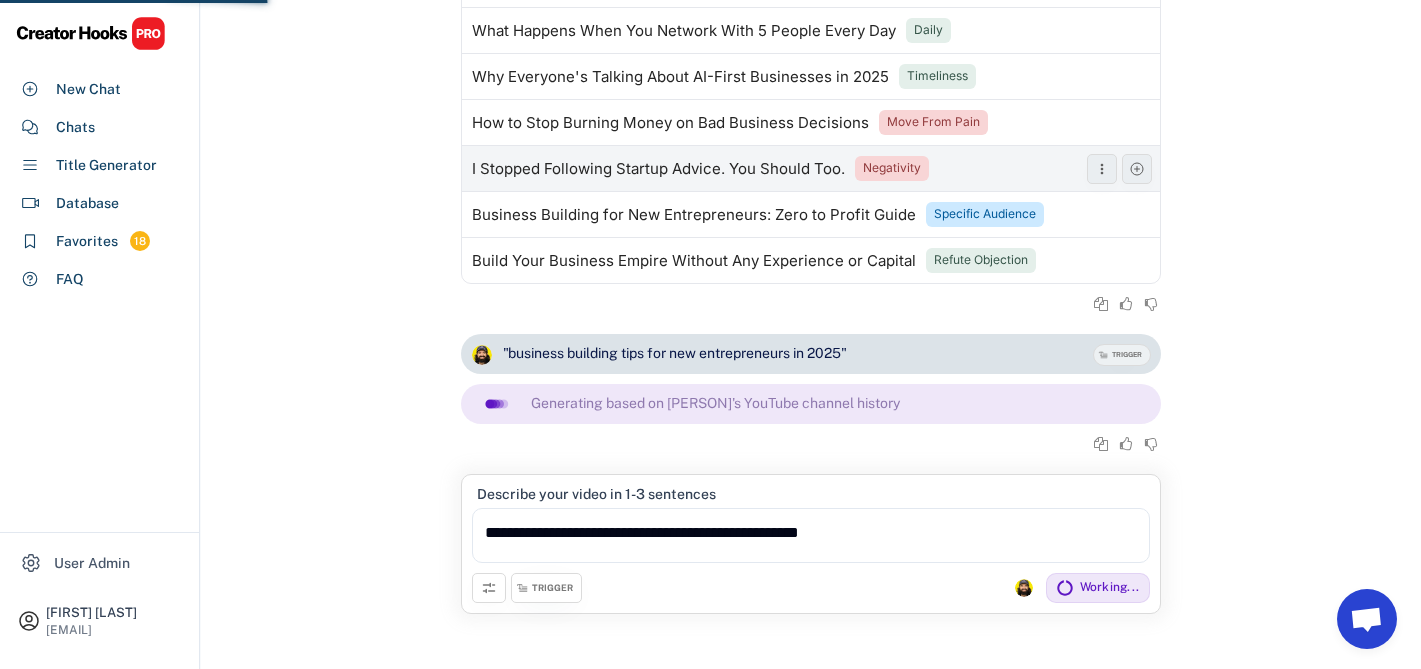 scroll, scrollTop: 0, scrollLeft: 0, axis: both 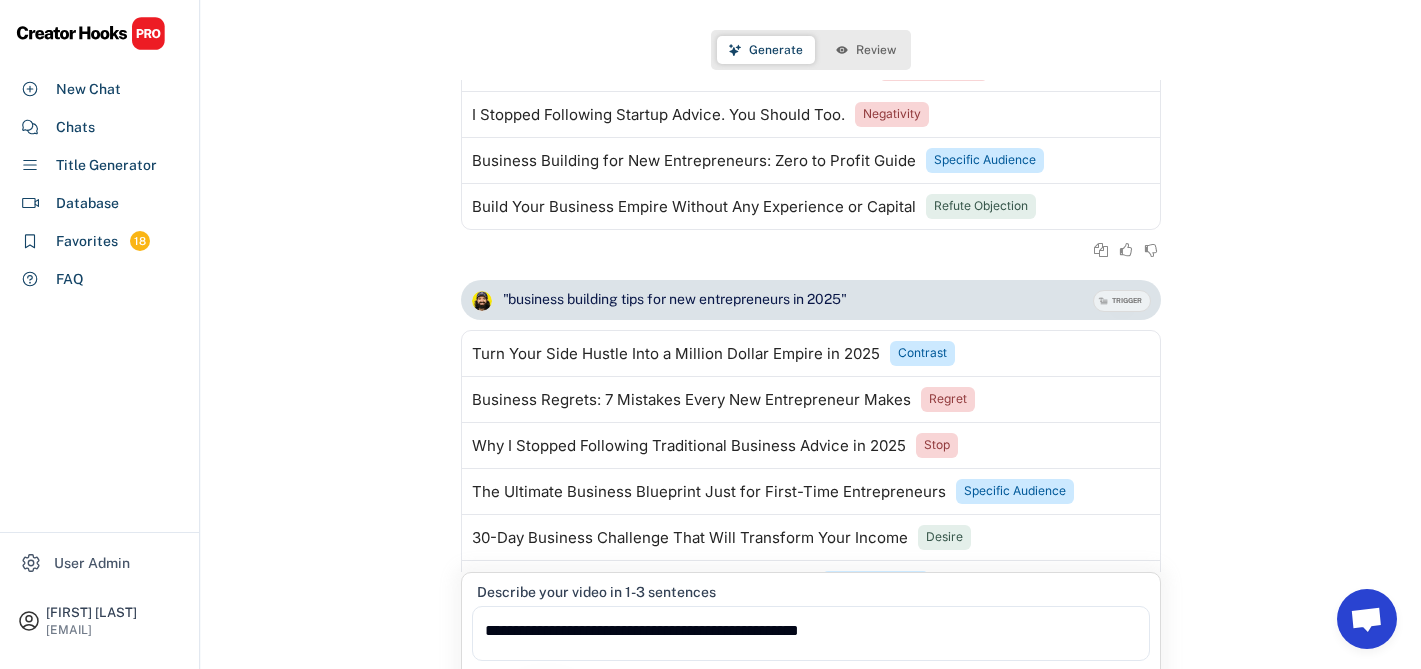 click on "Review" at bounding box center [876, 50] 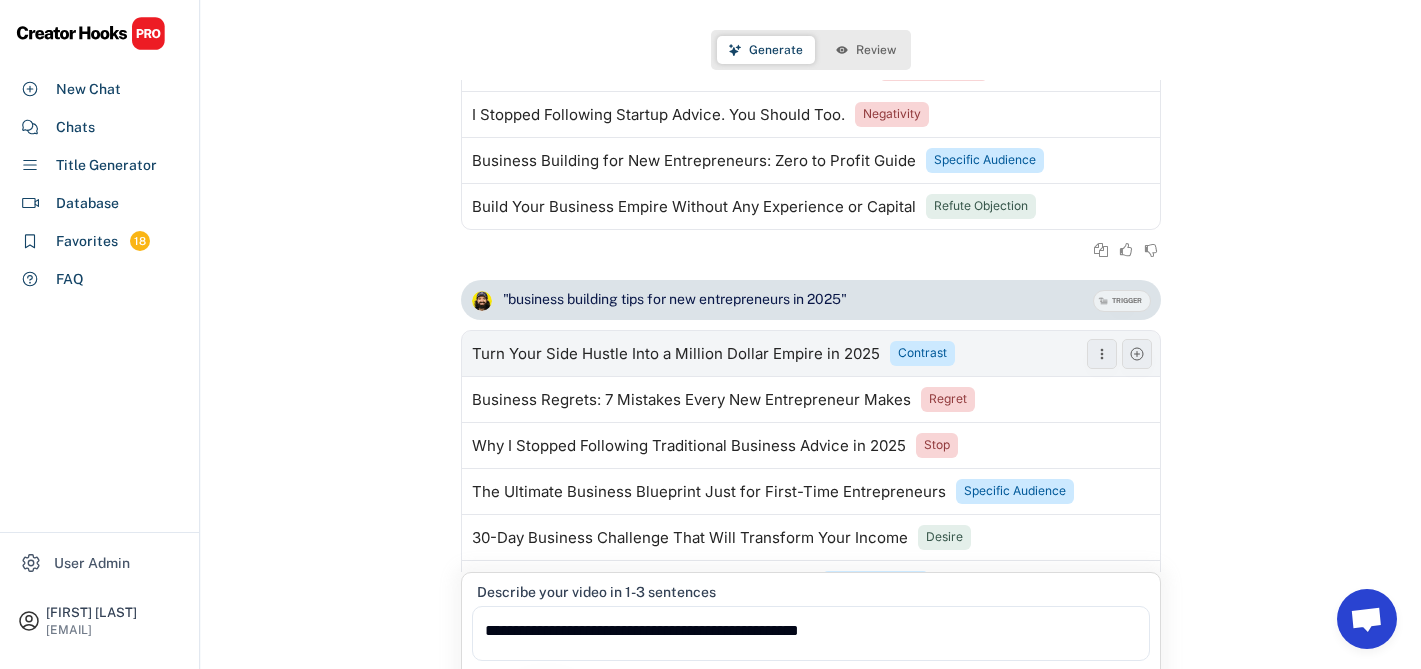 scroll, scrollTop: 630, scrollLeft: 0, axis: vertical 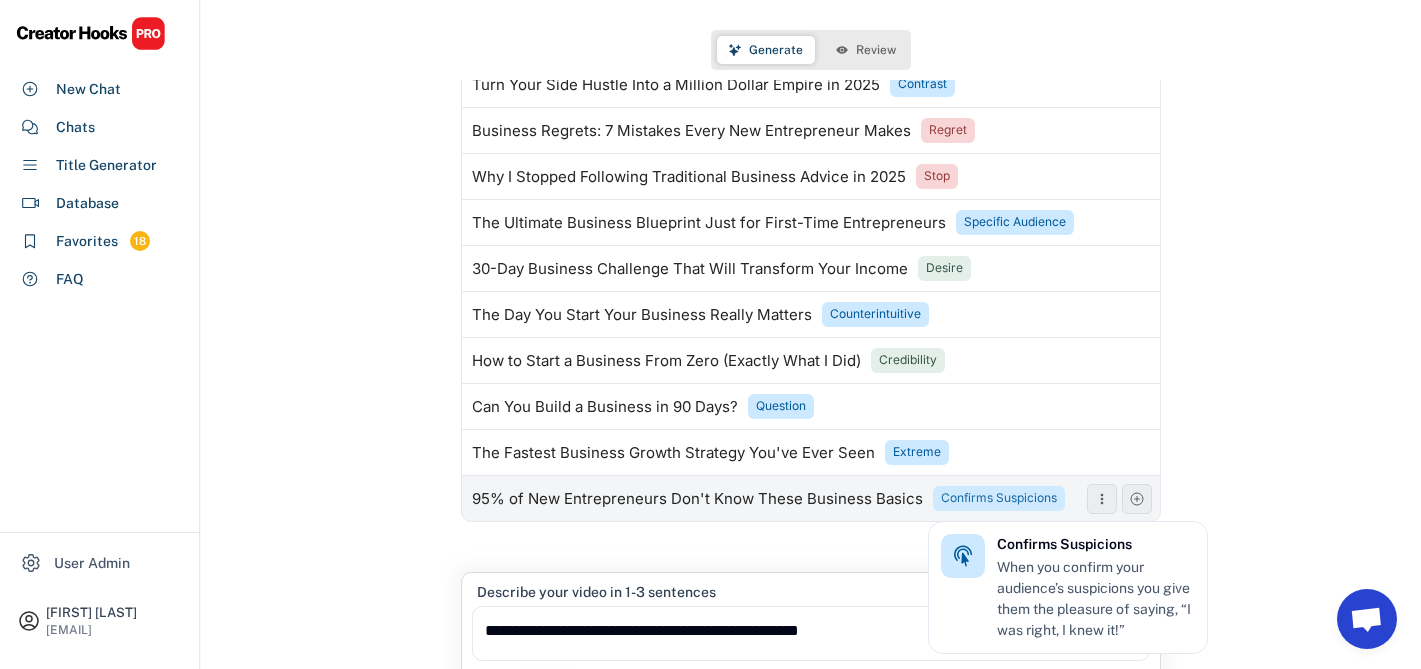 click on "Confirms Suspicions" at bounding box center [999, 498] 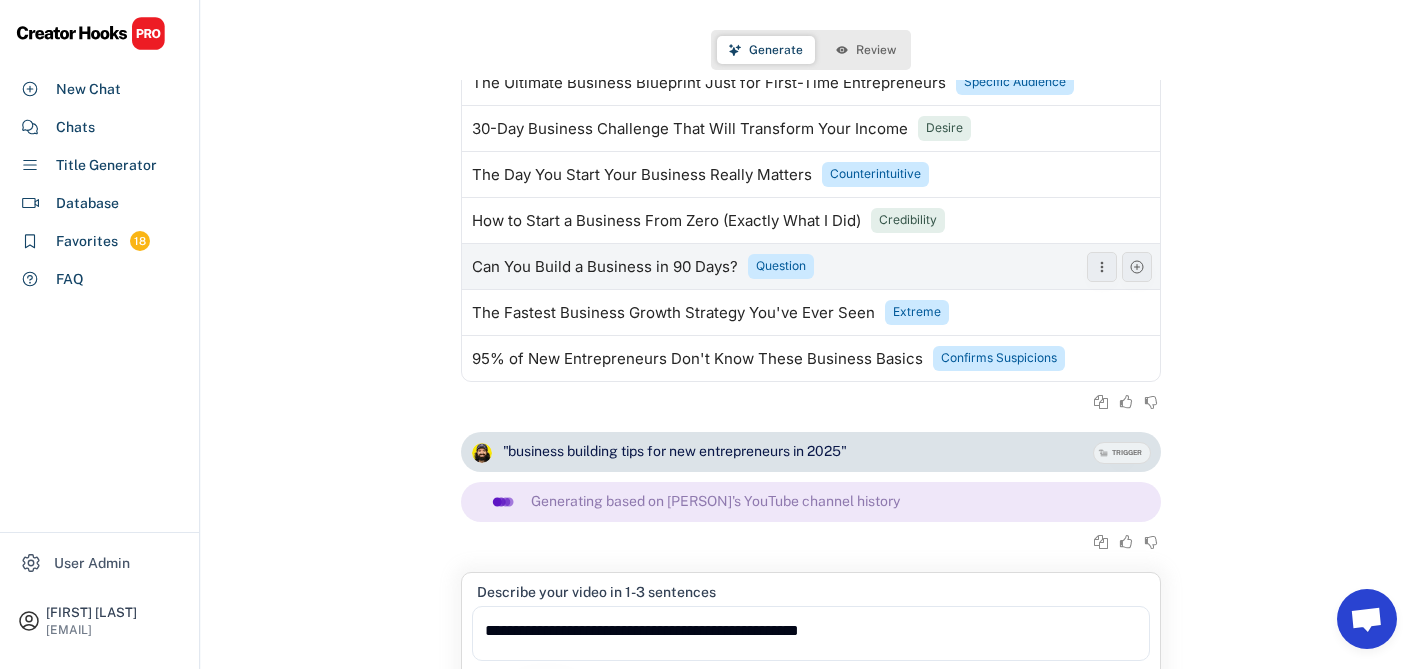 scroll, scrollTop: 770, scrollLeft: 0, axis: vertical 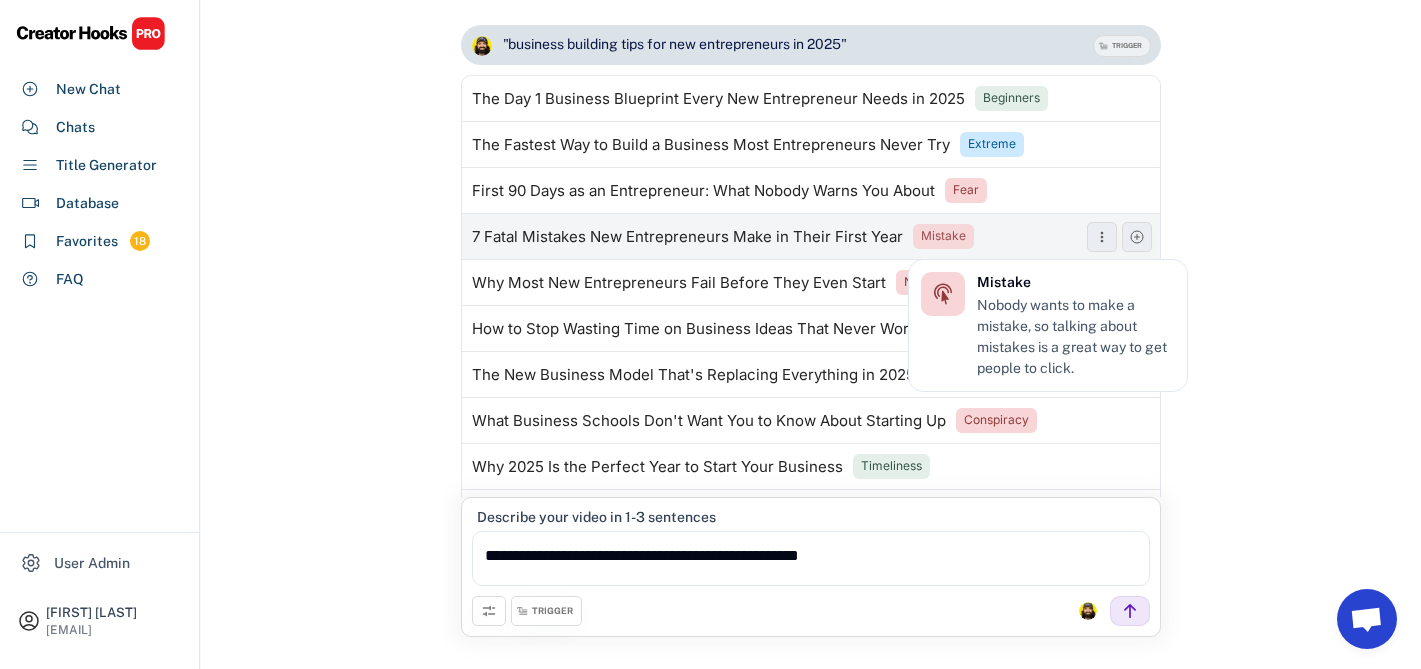 click on "Mistake" at bounding box center (943, 236) 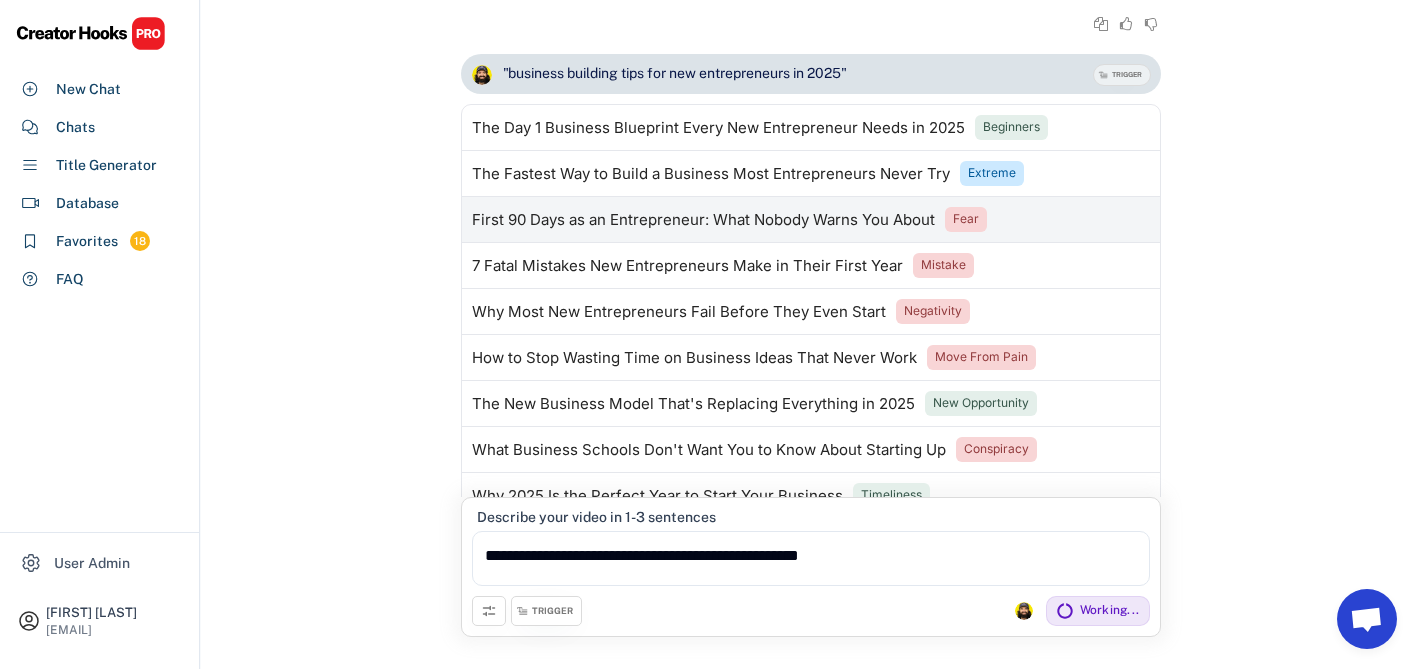 scroll, scrollTop: 1331, scrollLeft: 0, axis: vertical 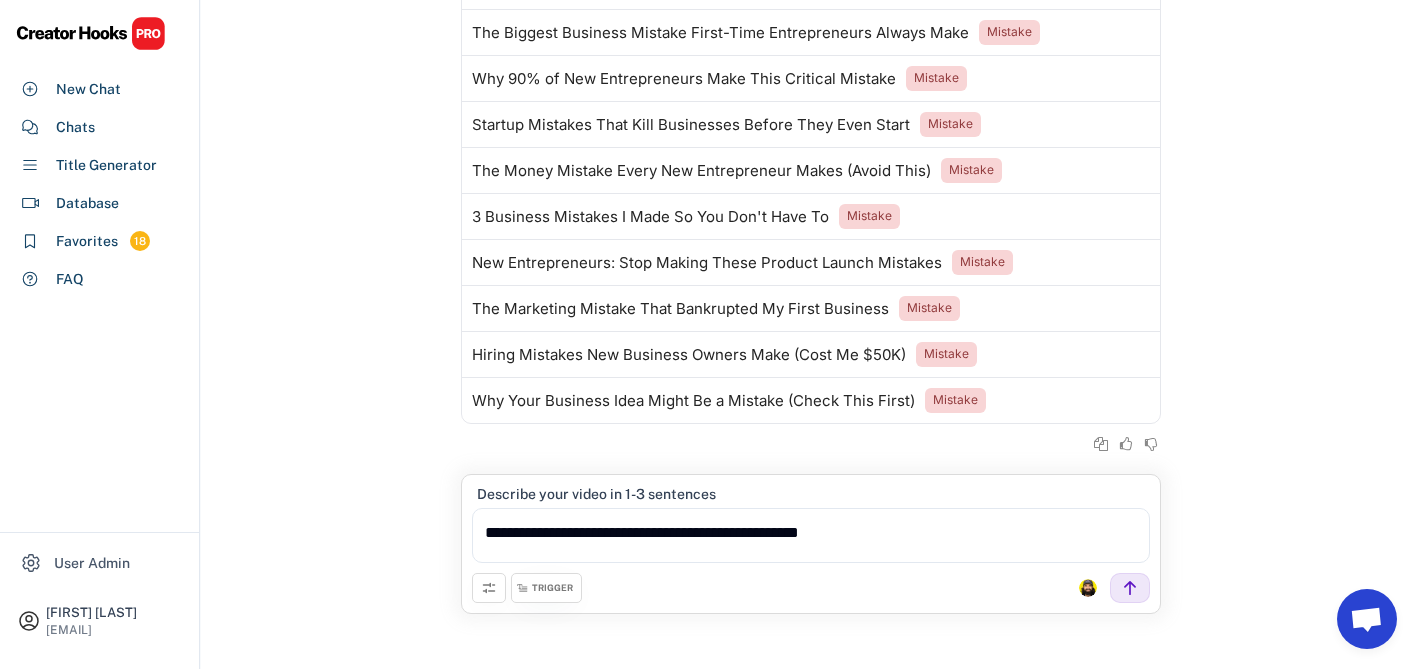 click 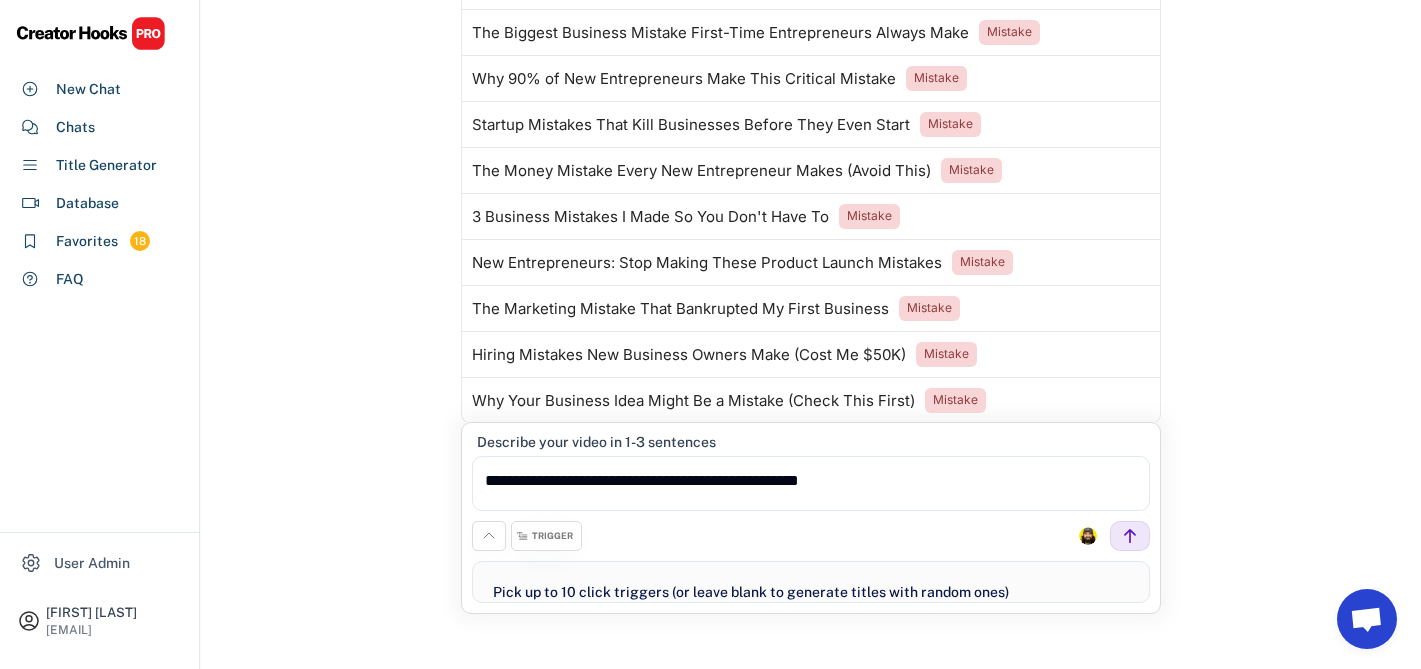 select on "**********" 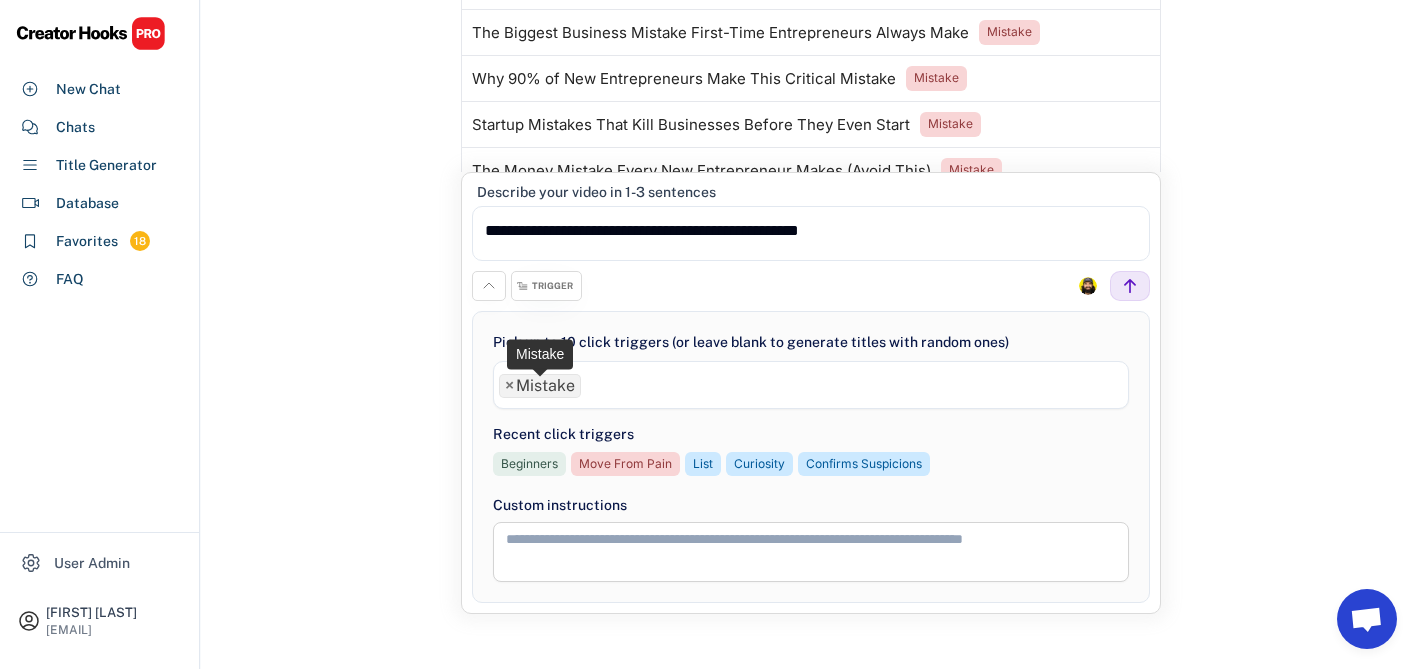 click on "× Mistake" at bounding box center (540, 386) 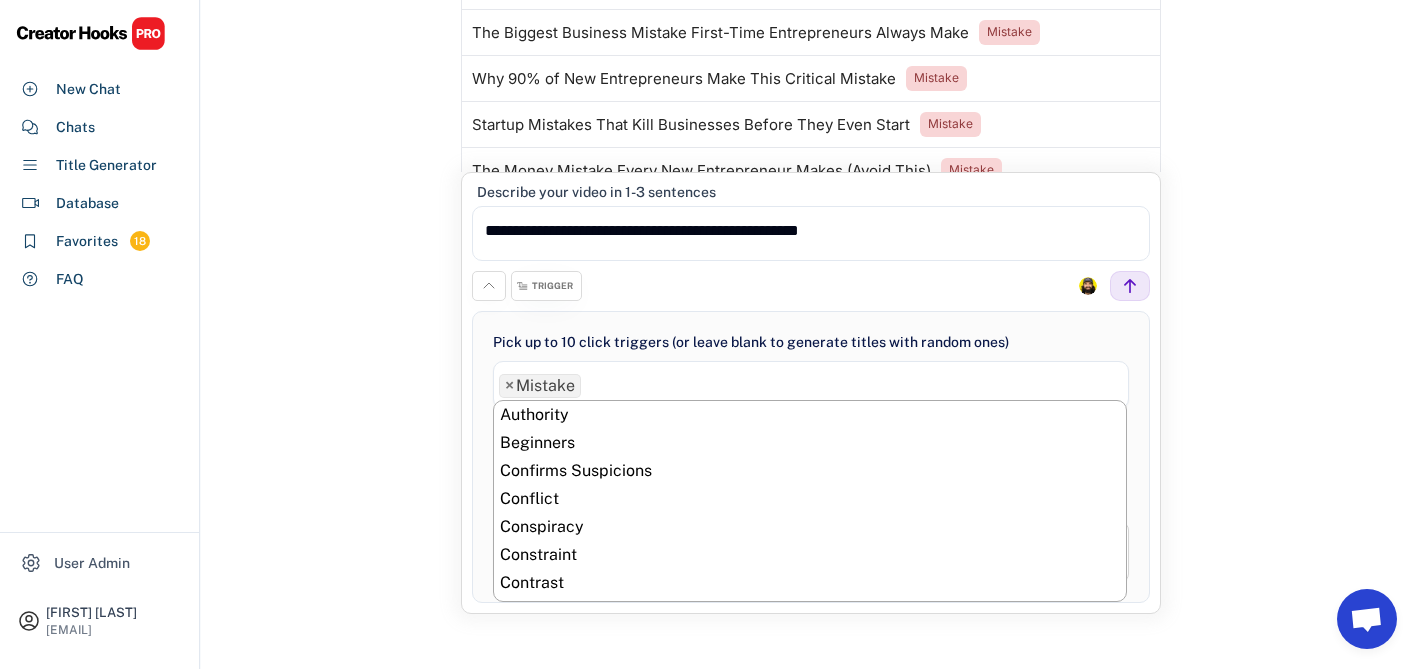 scroll, scrollTop: 476, scrollLeft: 0, axis: vertical 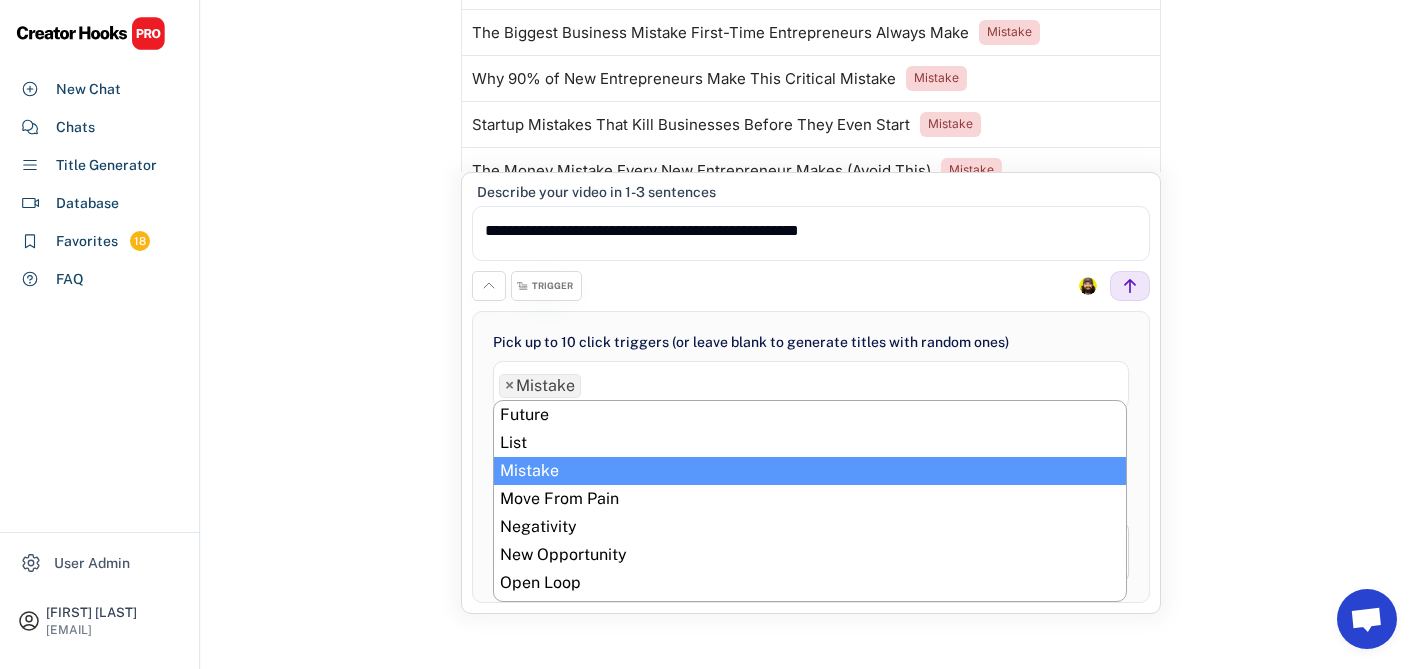 click on "×" at bounding box center [509, 386] 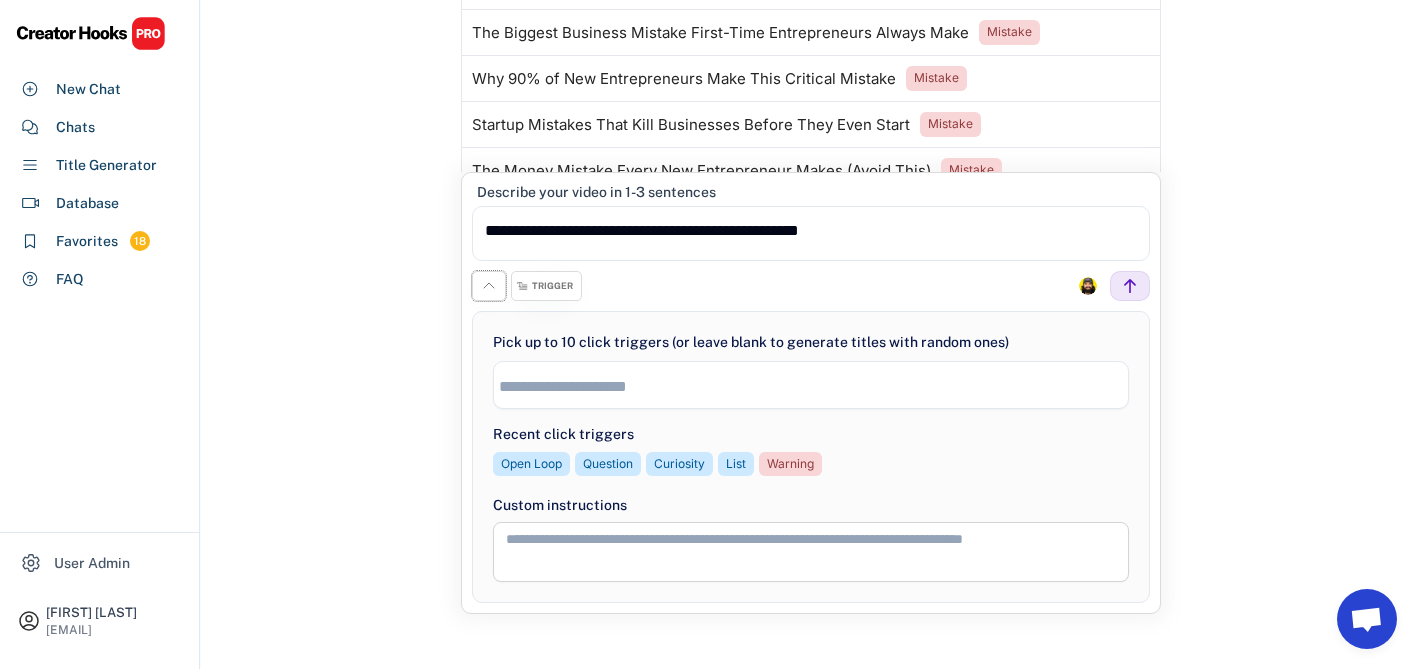 click 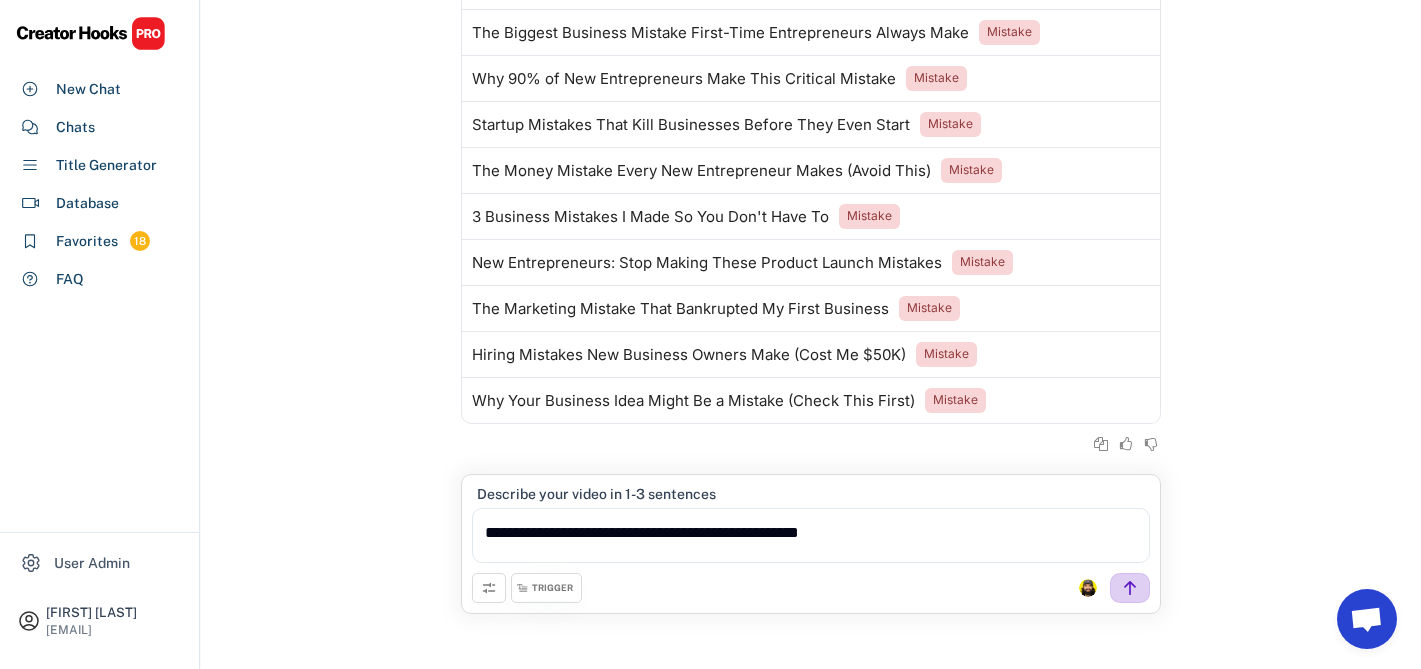 click 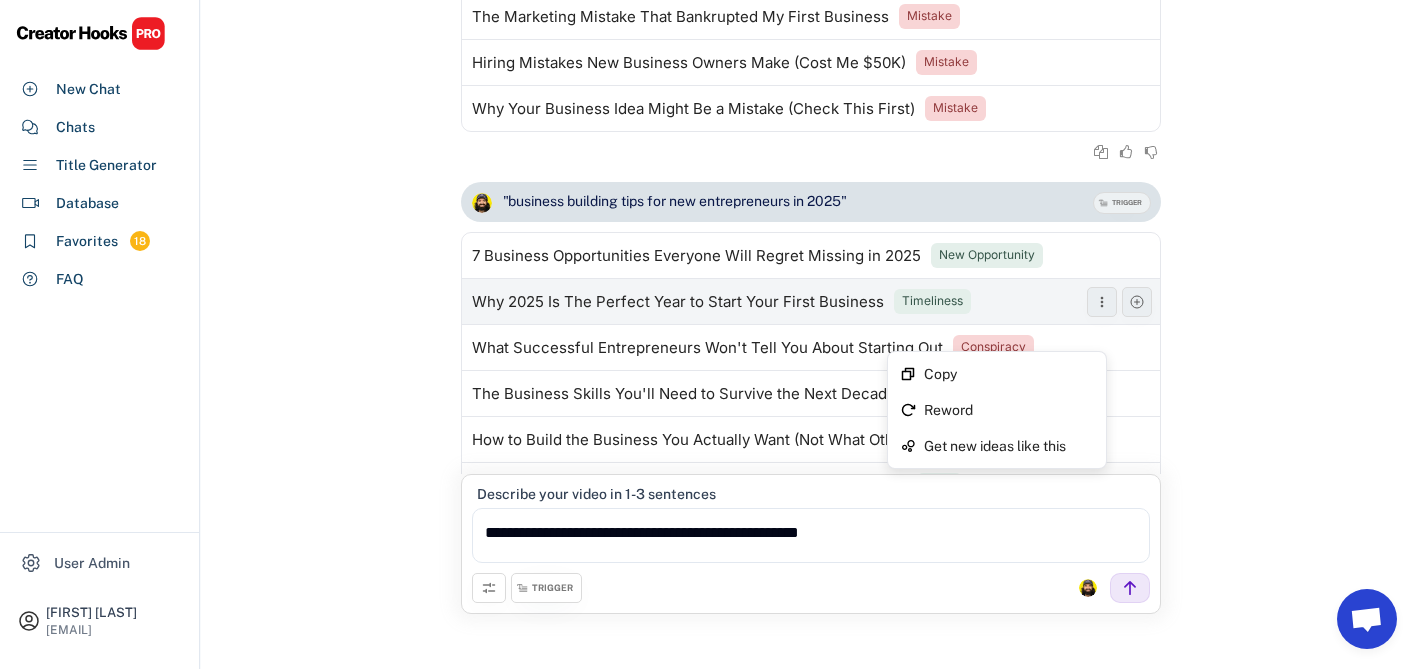 scroll, scrollTop: 2313, scrollLeft: 0, axis: vertical 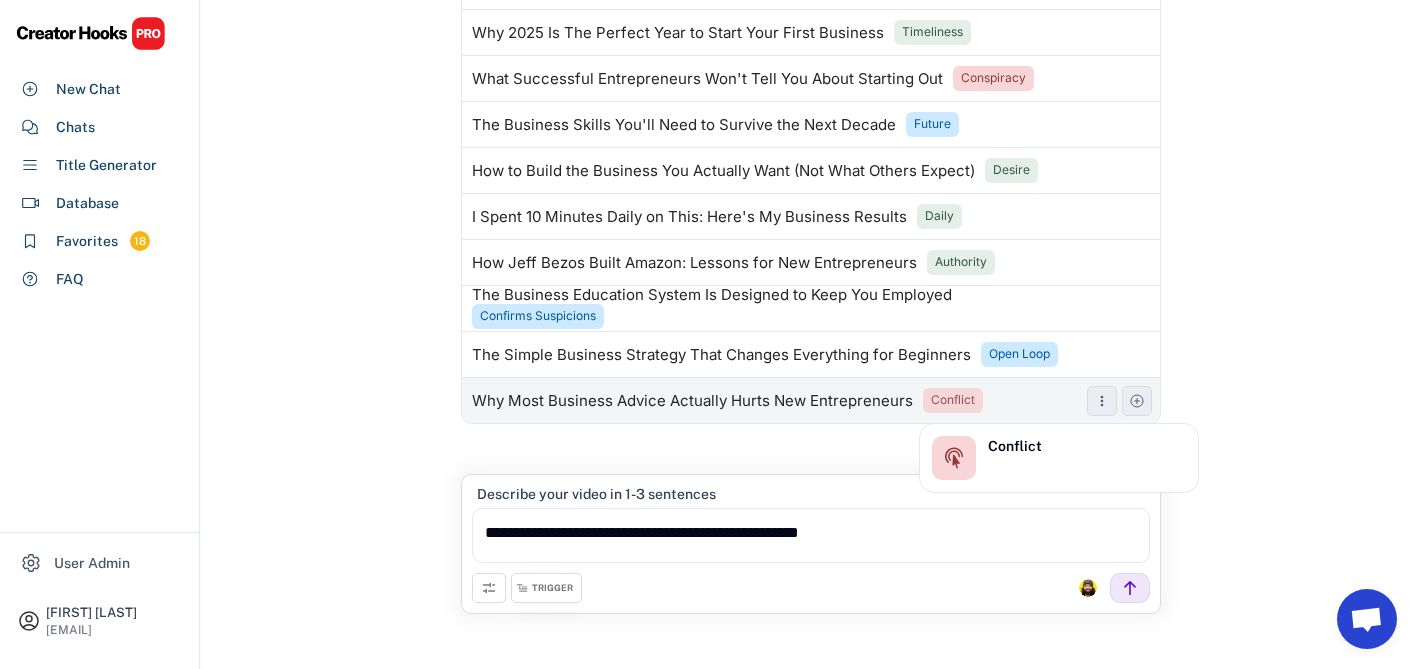 click on "Conflict" at bounding box center [953, 400] 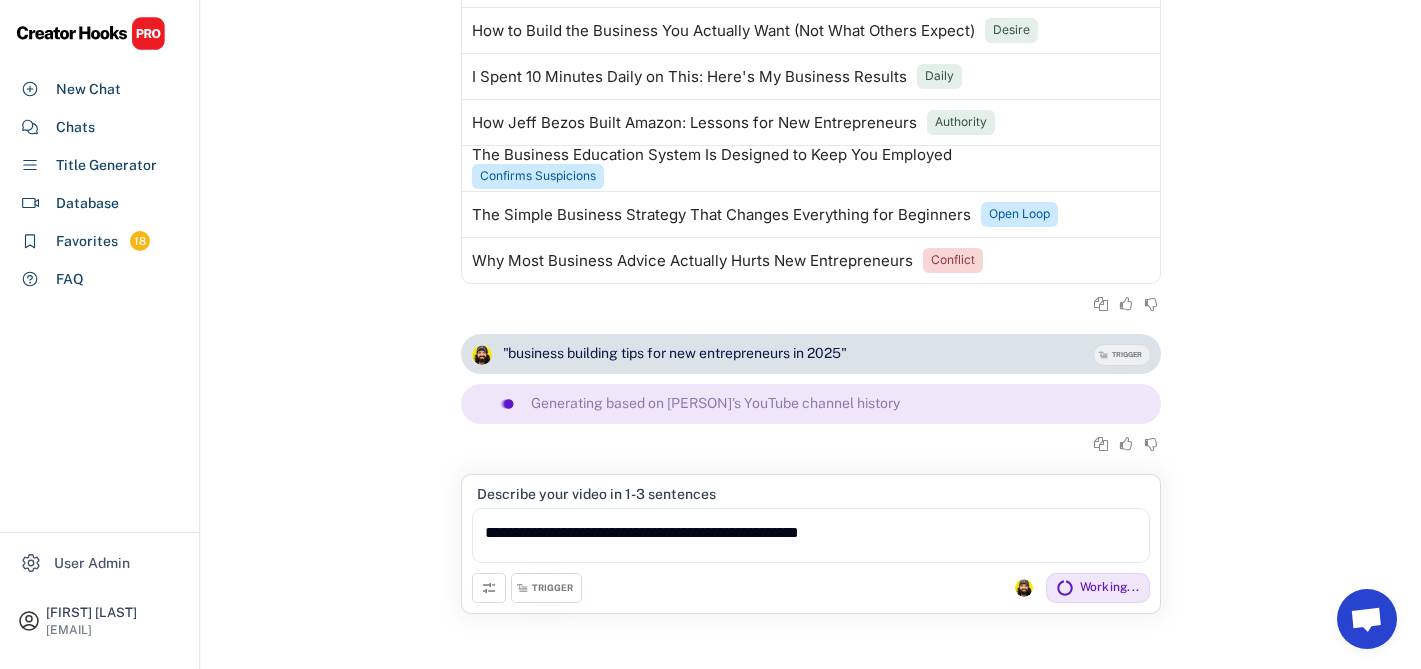 scroll, scrollTop: 2453, scrollLeft: 0, axis: vertical 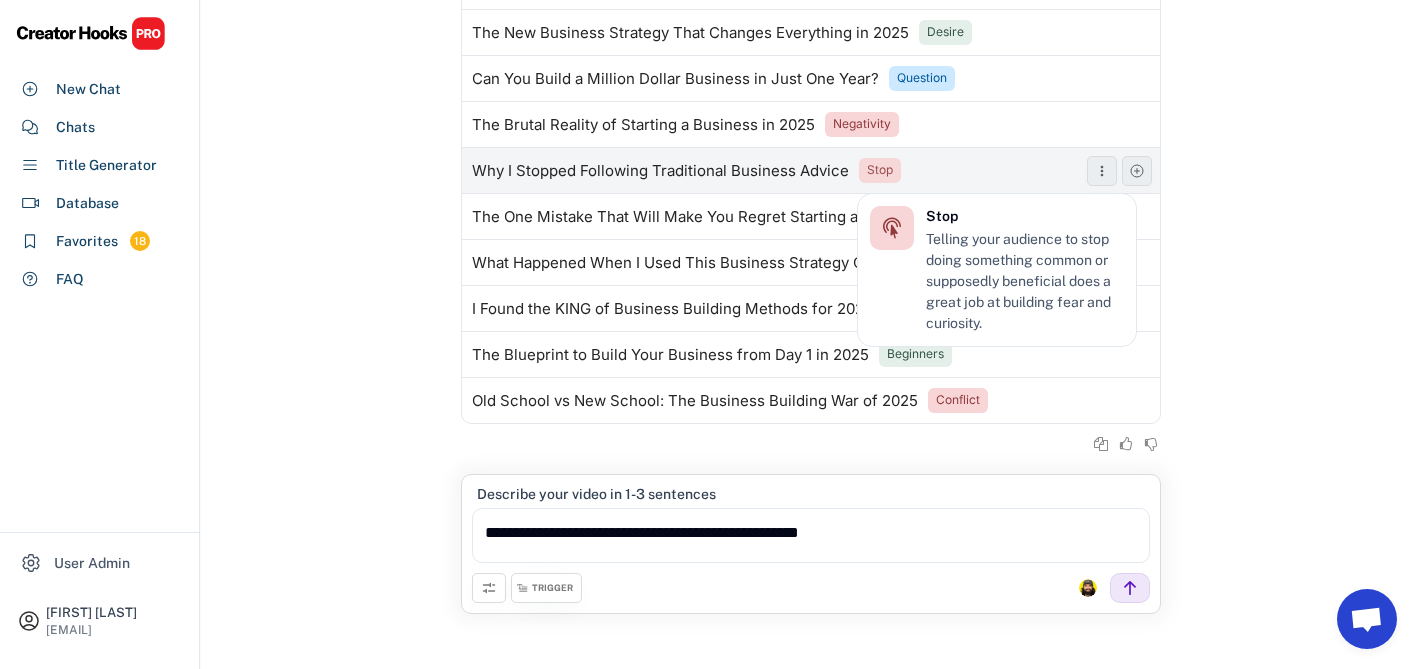 click on "Stop" at bounding box center (880, 170) 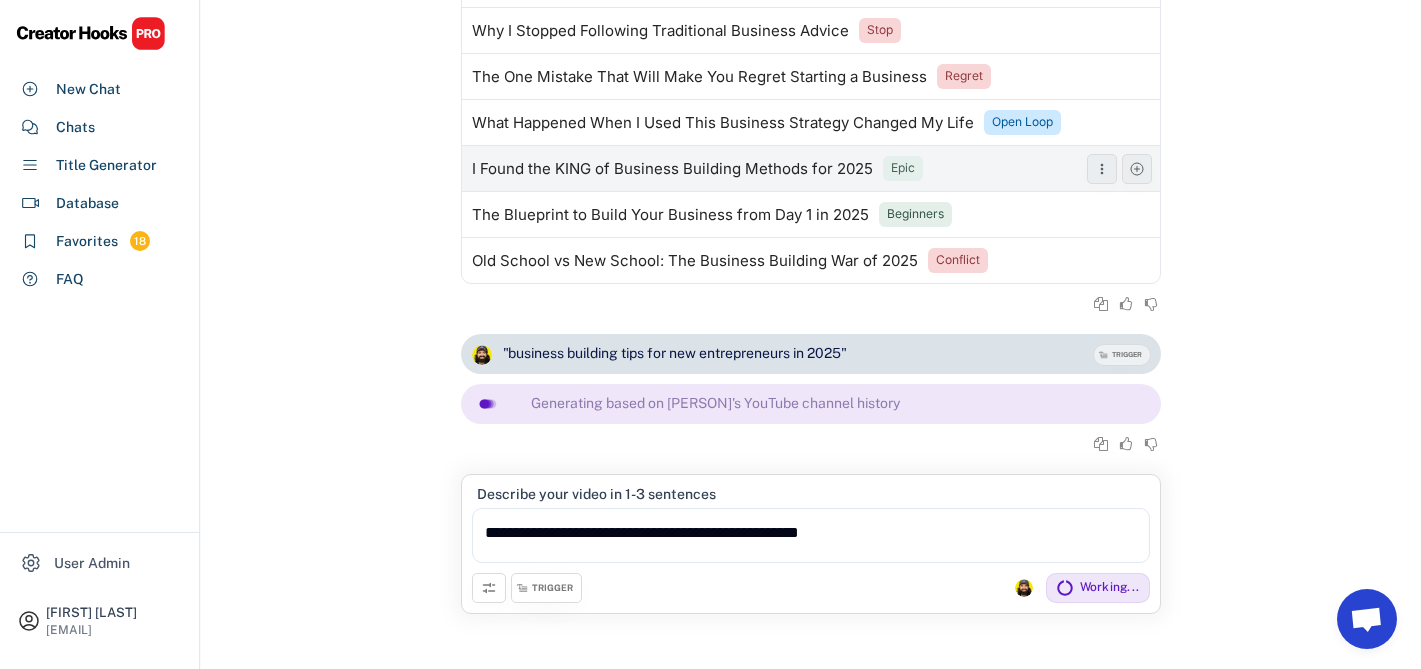 scroll, scrollTop: 3014, scrollLeft: 0, axis: vertical 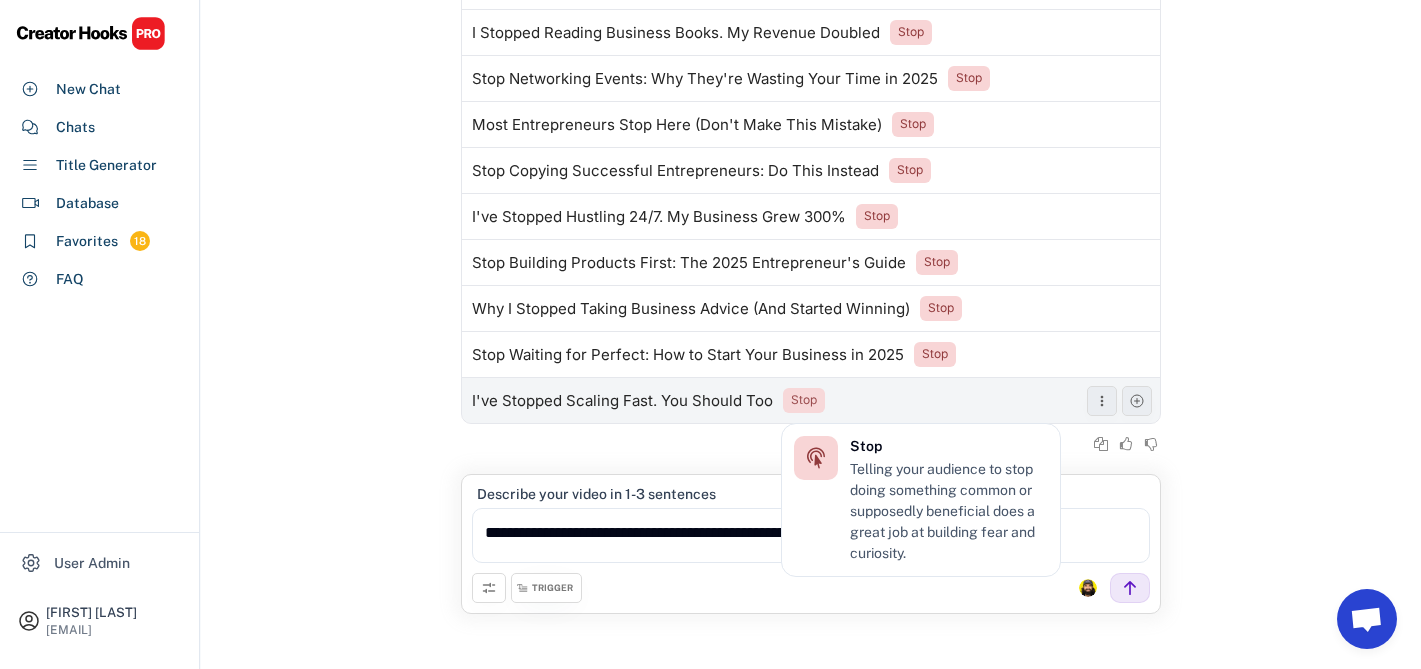 click on "Stop" at bounding box center [804, 400] 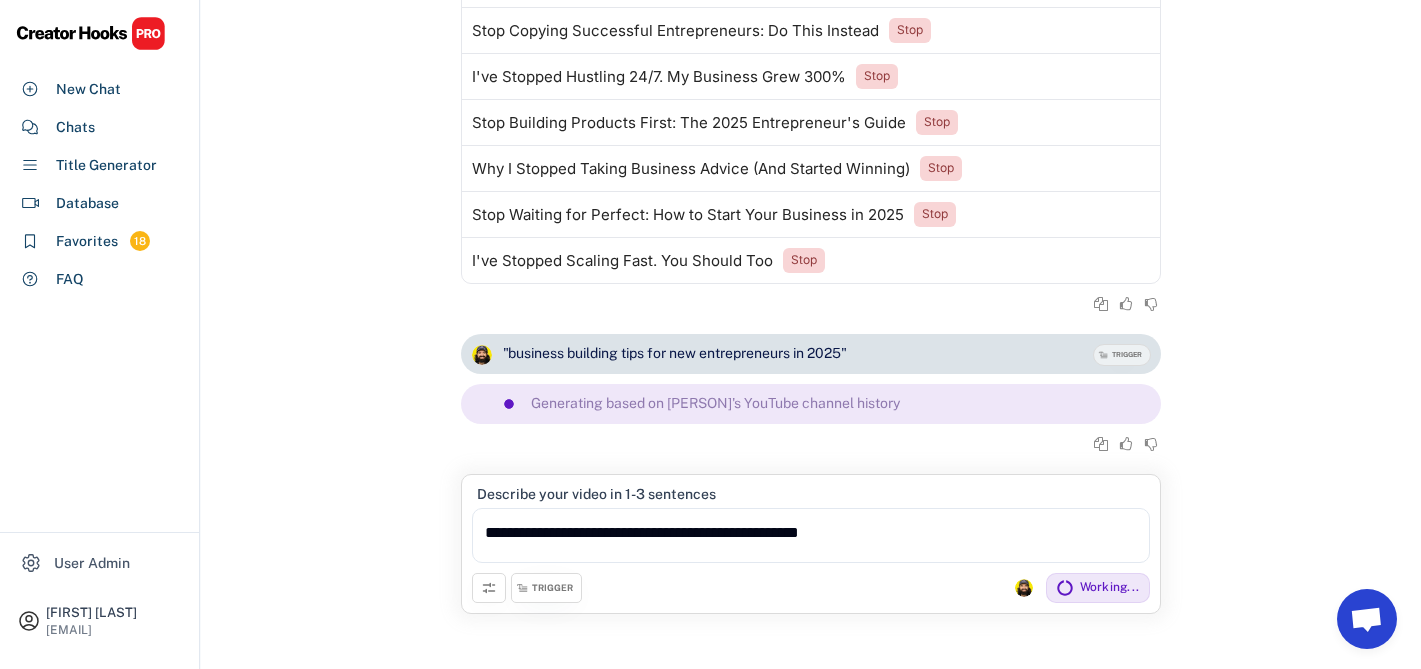 scroll, scrollTop: 3575, scrollLeft: 0, axis: vertical 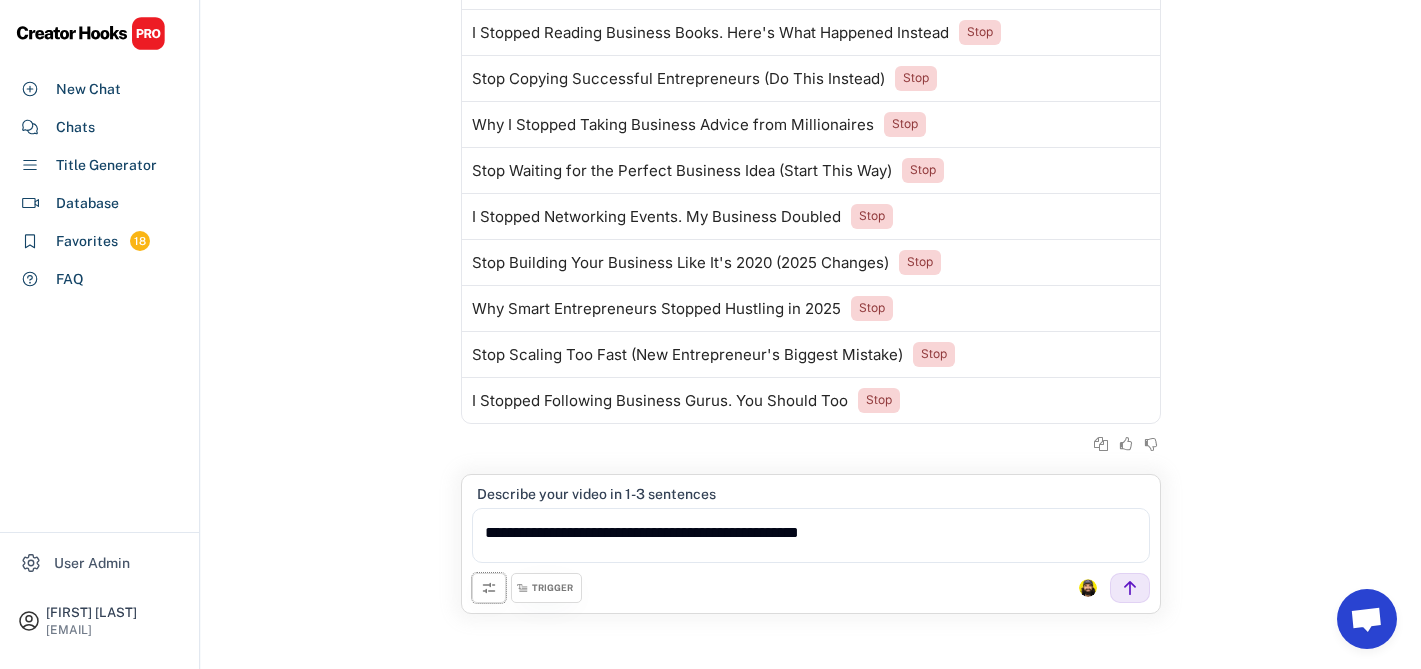 click 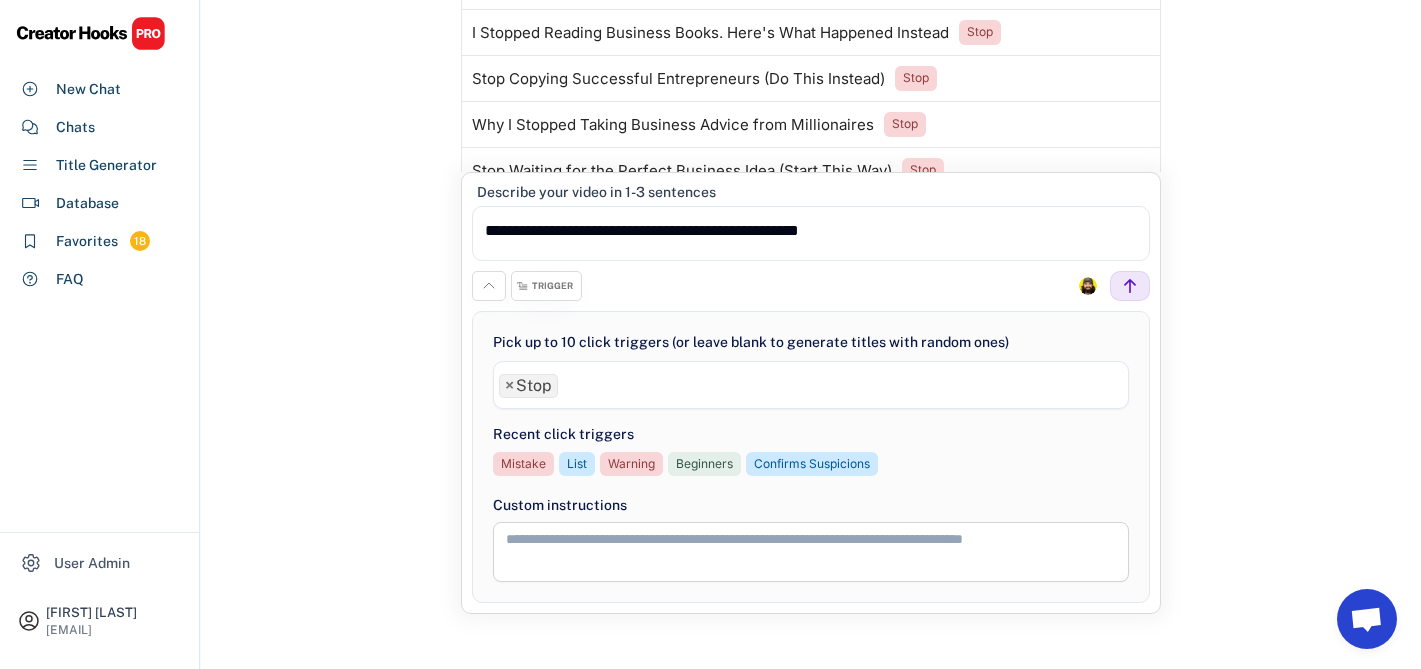 click on "×" at bounding box center (509, 386) 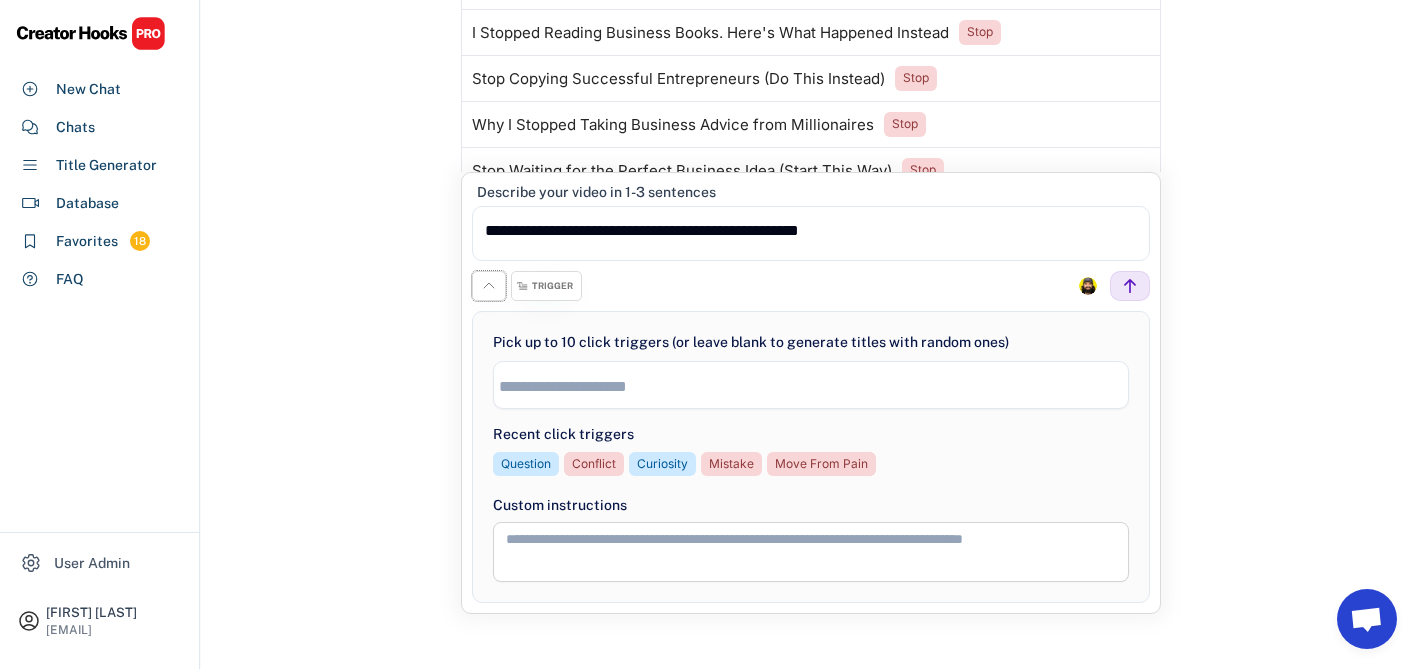 click at bounding box center (489, 286) 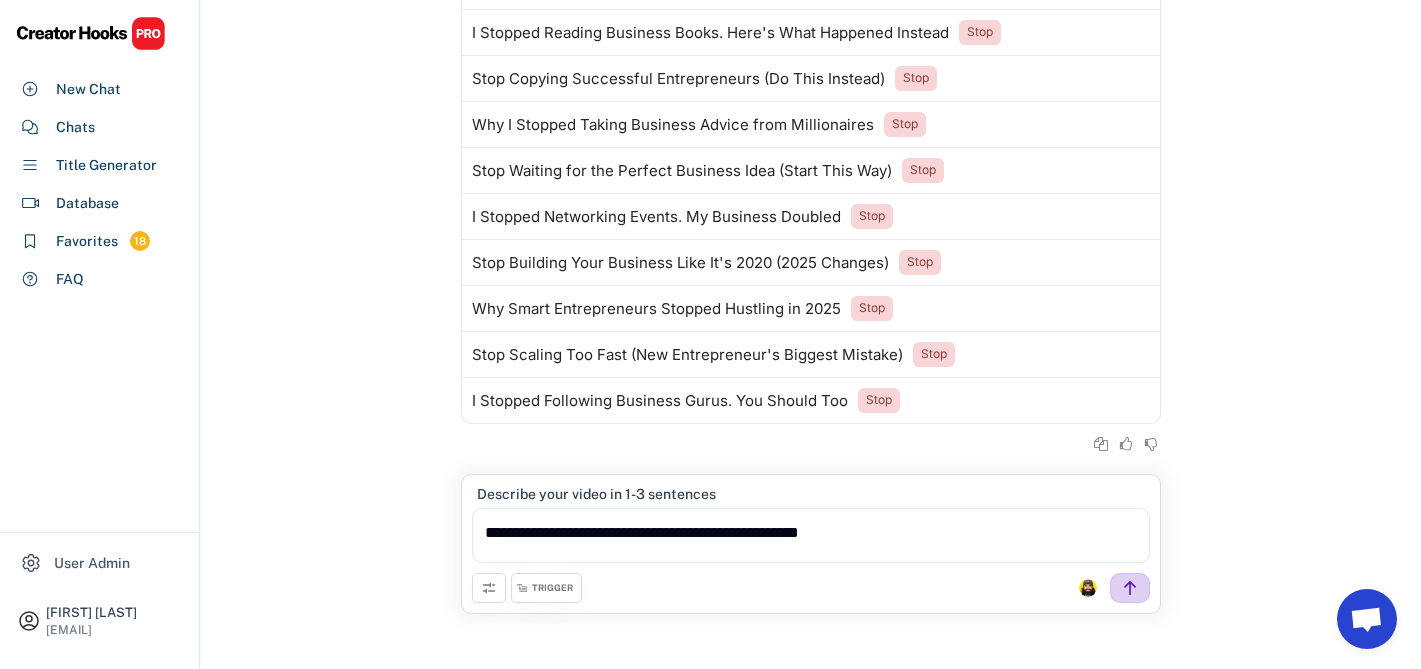 click 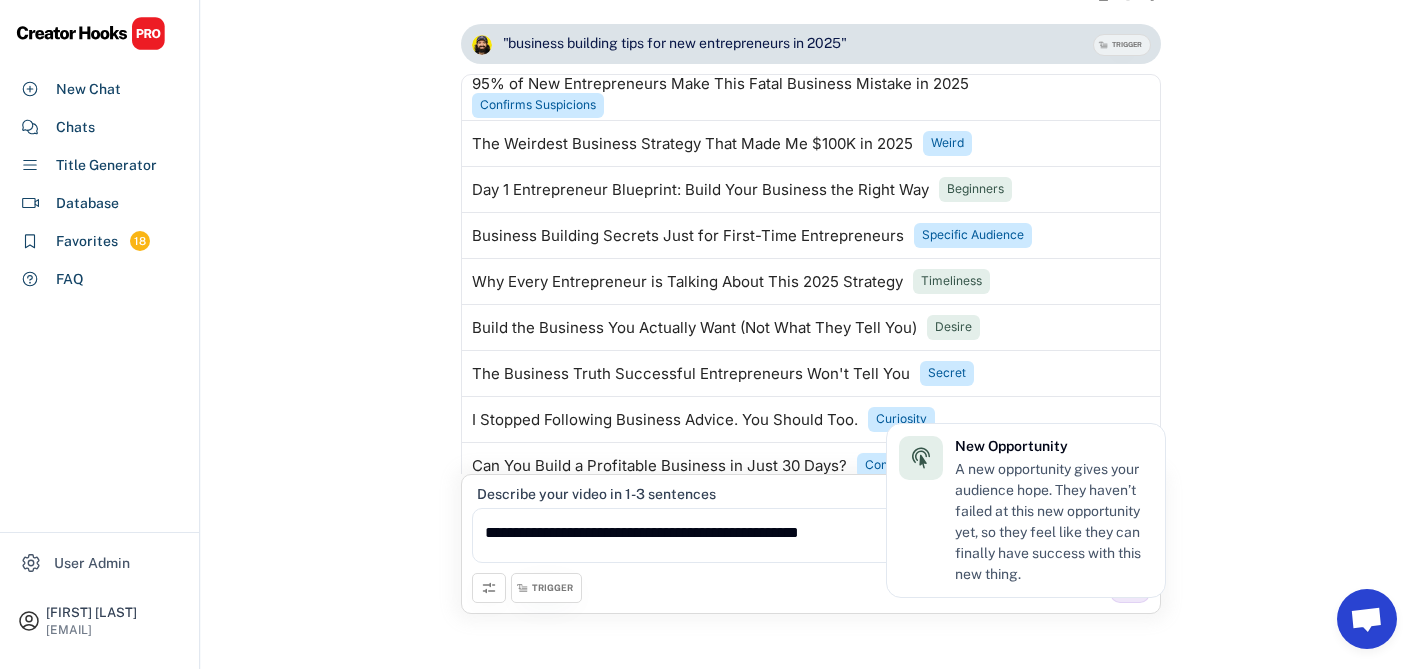 scroll, scrollTop: 4557, scrollLeft: 0, axis: vertical 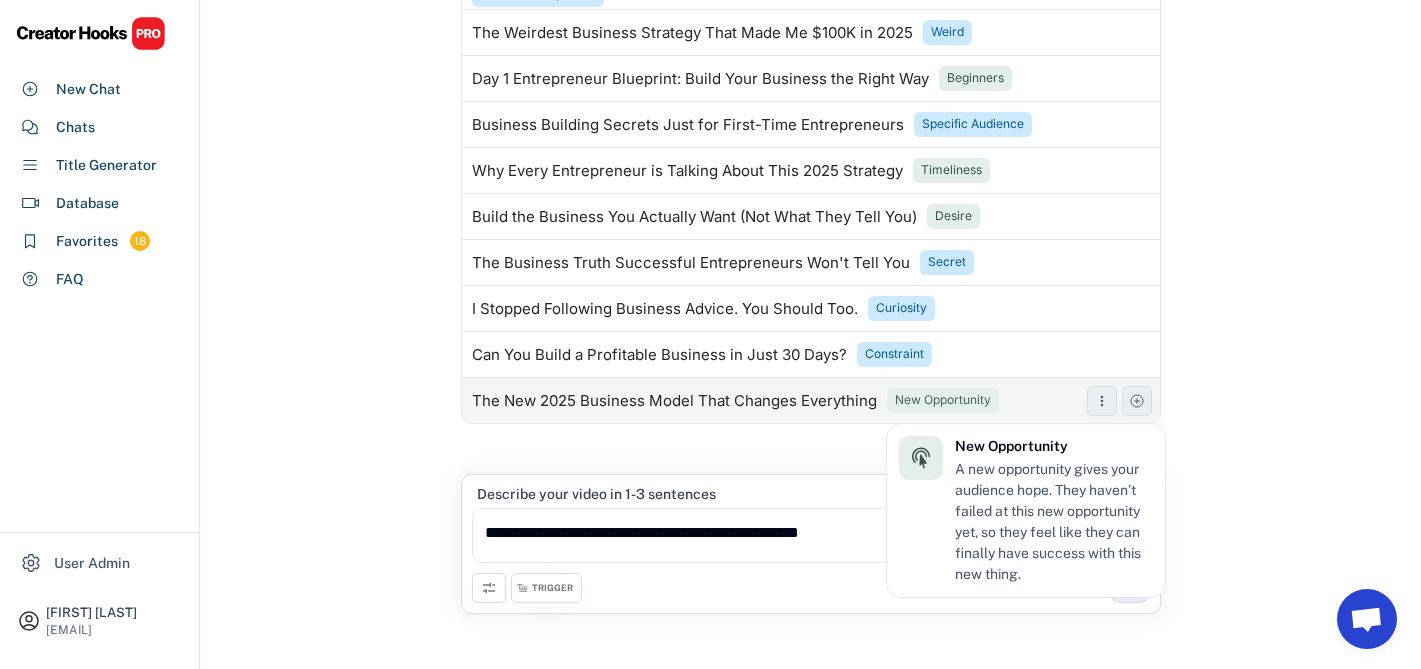 click on "New Opportunity" at bounding box center (943, 400) 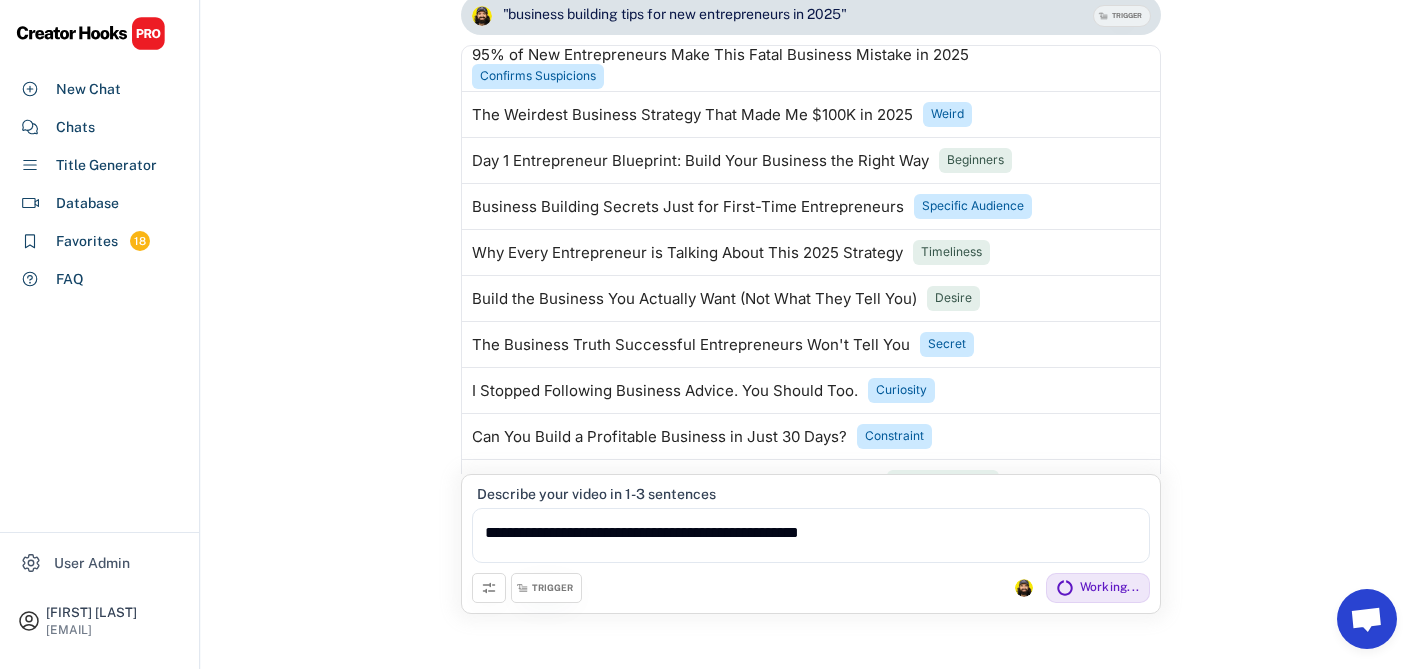 scroll, scrollTop: 4697, scrollLeft: 0, axis: vertical 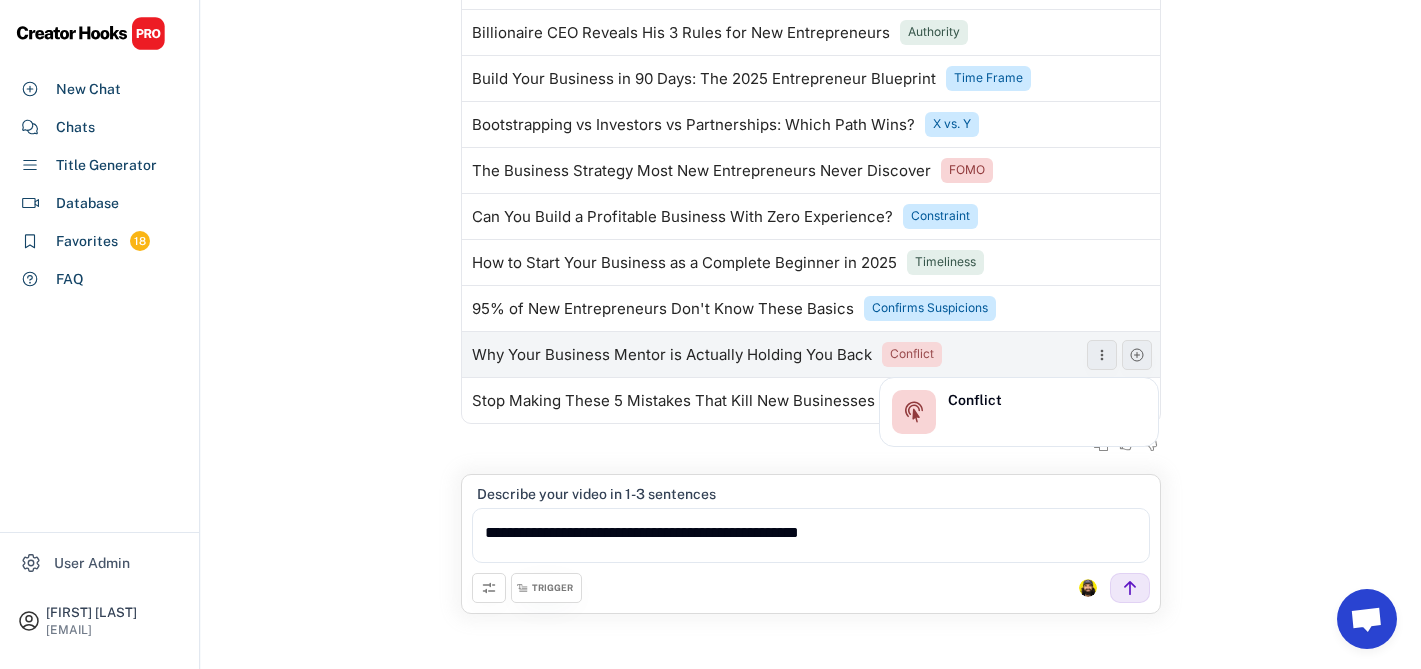 click on "Conflict" at bounding box center [912, 354] 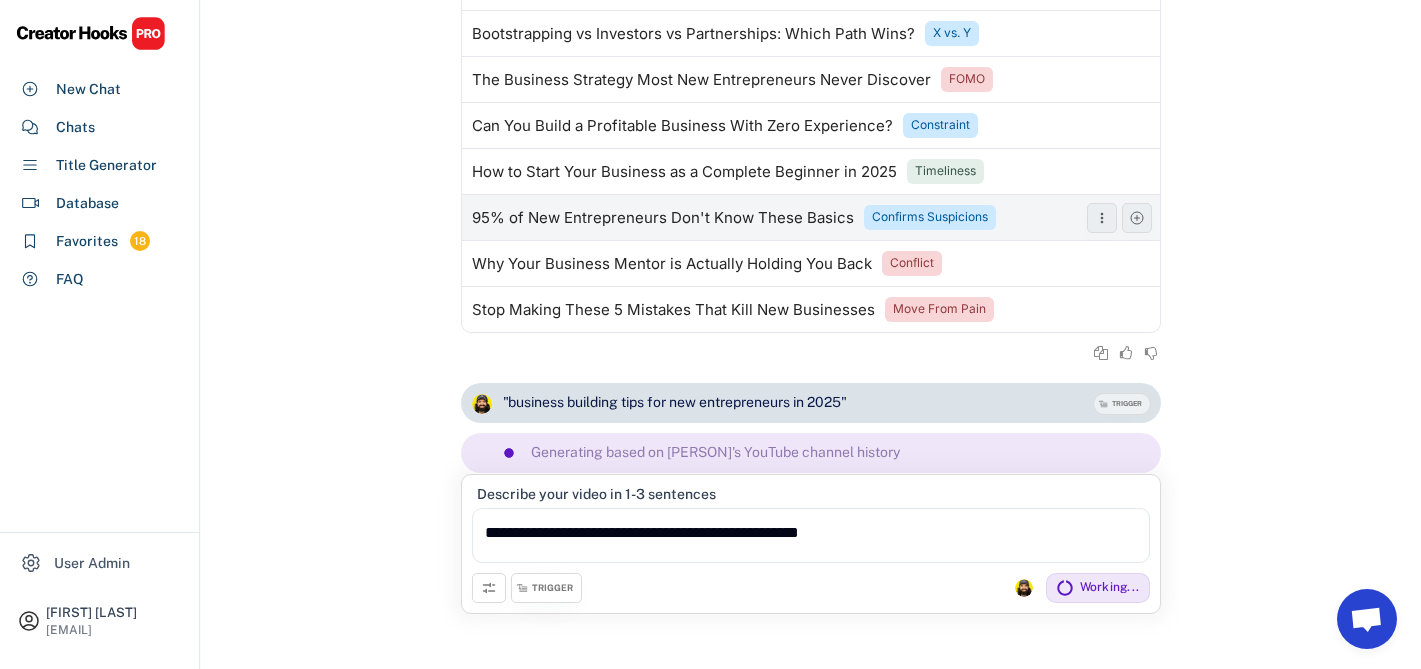 scroll, scrollTop: 5258, scrollLeft: 0, axis: vertical 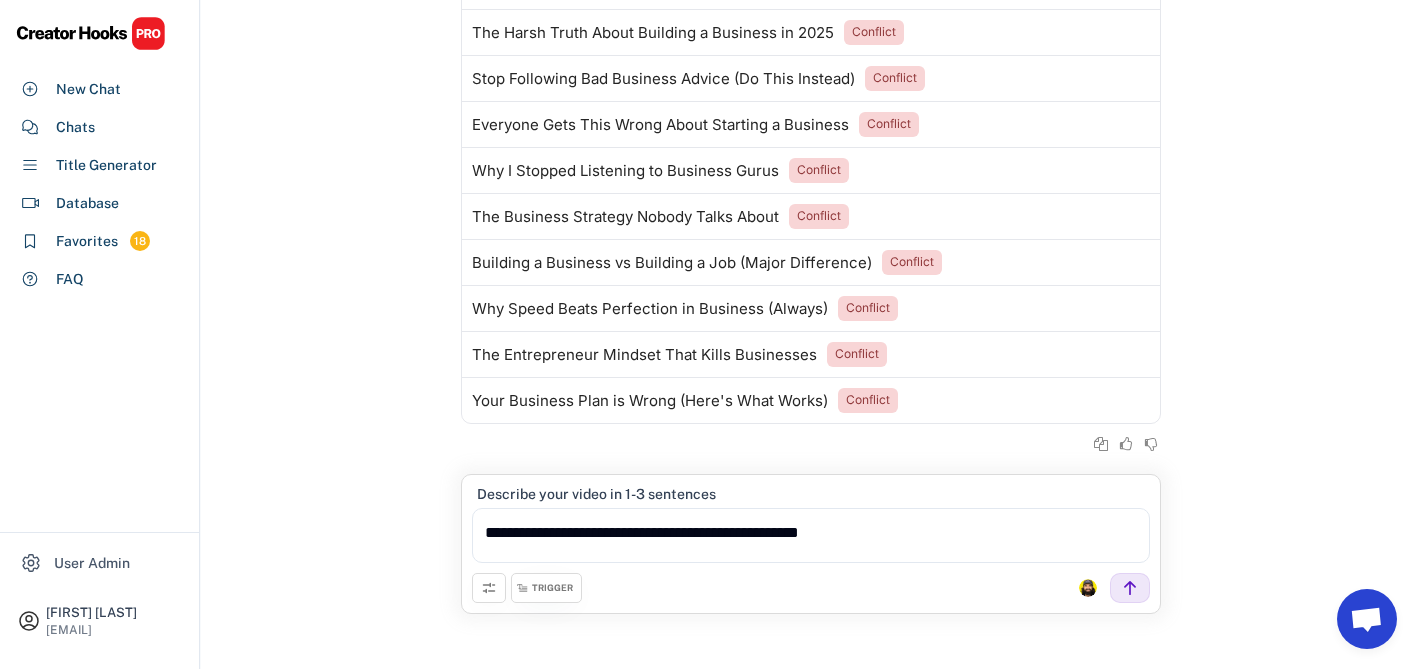 click on "TRIGGER" at bounding box center (552, 588) 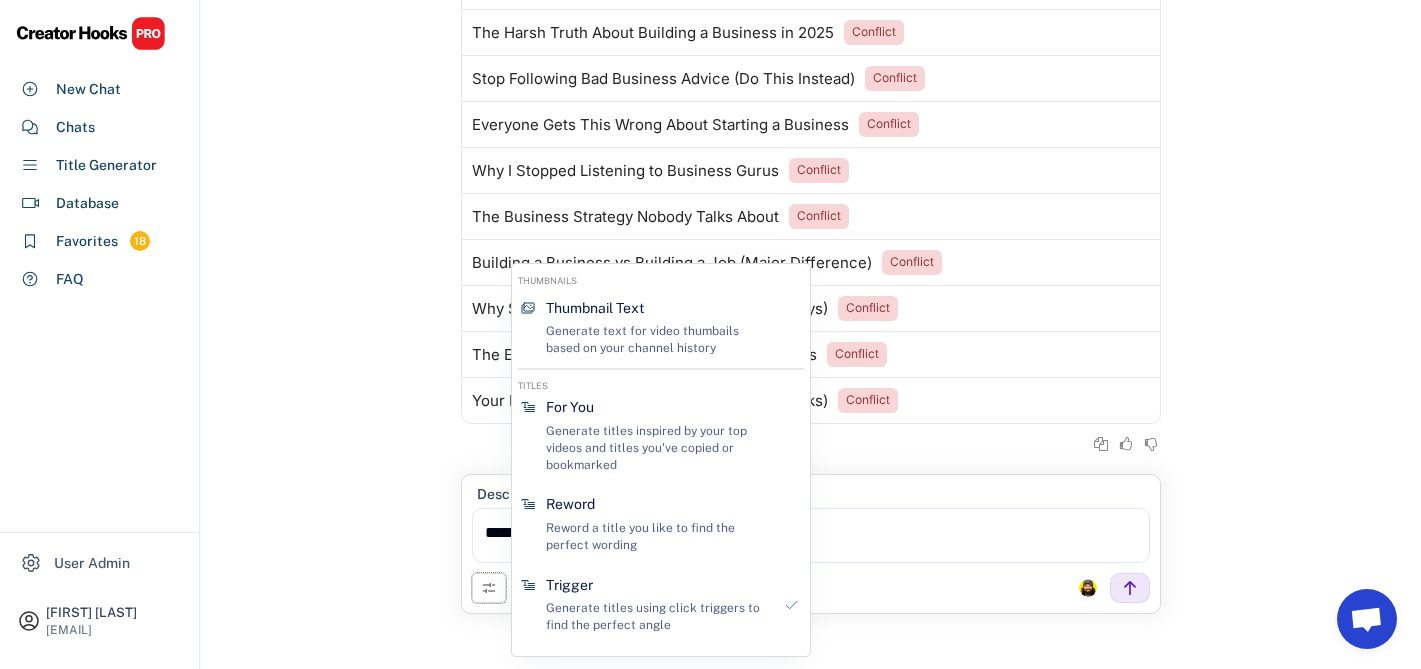 click 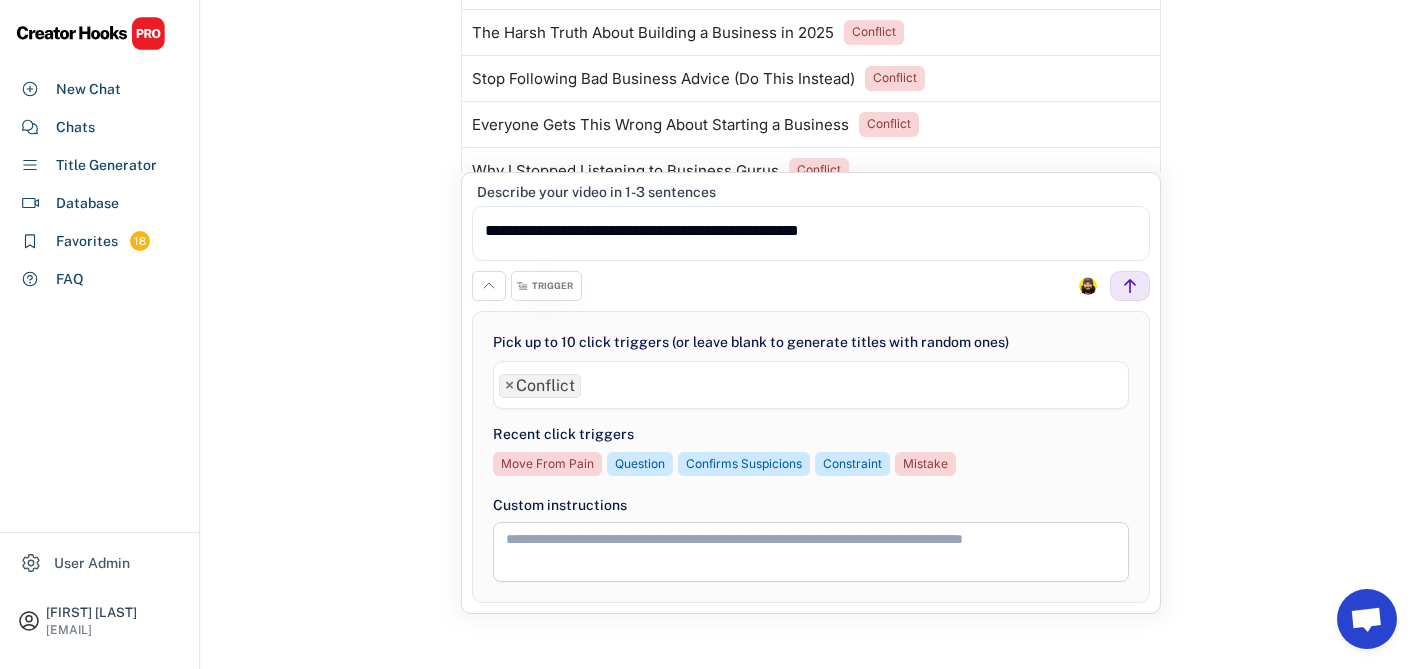 click on "×" at bounding box center [509, 386] 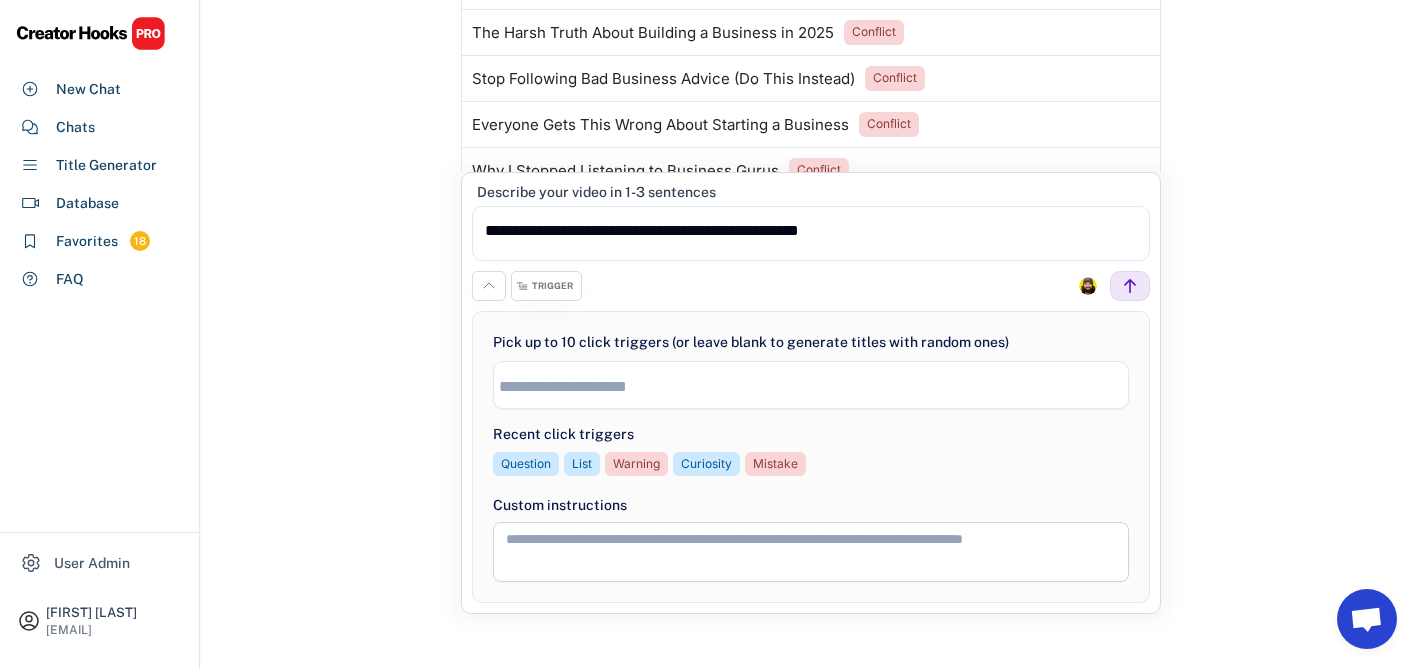 click on "New Chat Essential Startup Strategies for New Entrepreneurs in 2025 Last message on [DATE] at [TIME] Secrets Behind Business Success and Failure Last message on [DATE] at [TIME] Ryobi Woodcutting Saw: Pros, Cons & User Insights Last message on [DATE] at [TIME] Essential Guitar Practice Drills for Rapid Improvement Last message on [DATE] at [TIME] Business Automation and Efficient Operations Strategies Last message on [DATE] at [TIME] Designing a Self-Sustaining Business System Last message on [DATE] at [TIME] Milwaukee Chainsaw 2025: Unboxing, Testing & Top Features Revealed Last message on [DATE] at [TIME] Generate Review "business building tips for new entrepreneurs in 2025" TRIGGER Generating based on [PERSON]'s YouTube channel history CEO Breaks Down the 5 Business Mistakes That Kill New Startups Authority Can You Build a Profitable Business in Just 30 Days? Constraint Business Regrets: What 100 Failed Entrepreneurs Wish They Knew Regret Time Frame Daily" at bounding box center (811, 285) 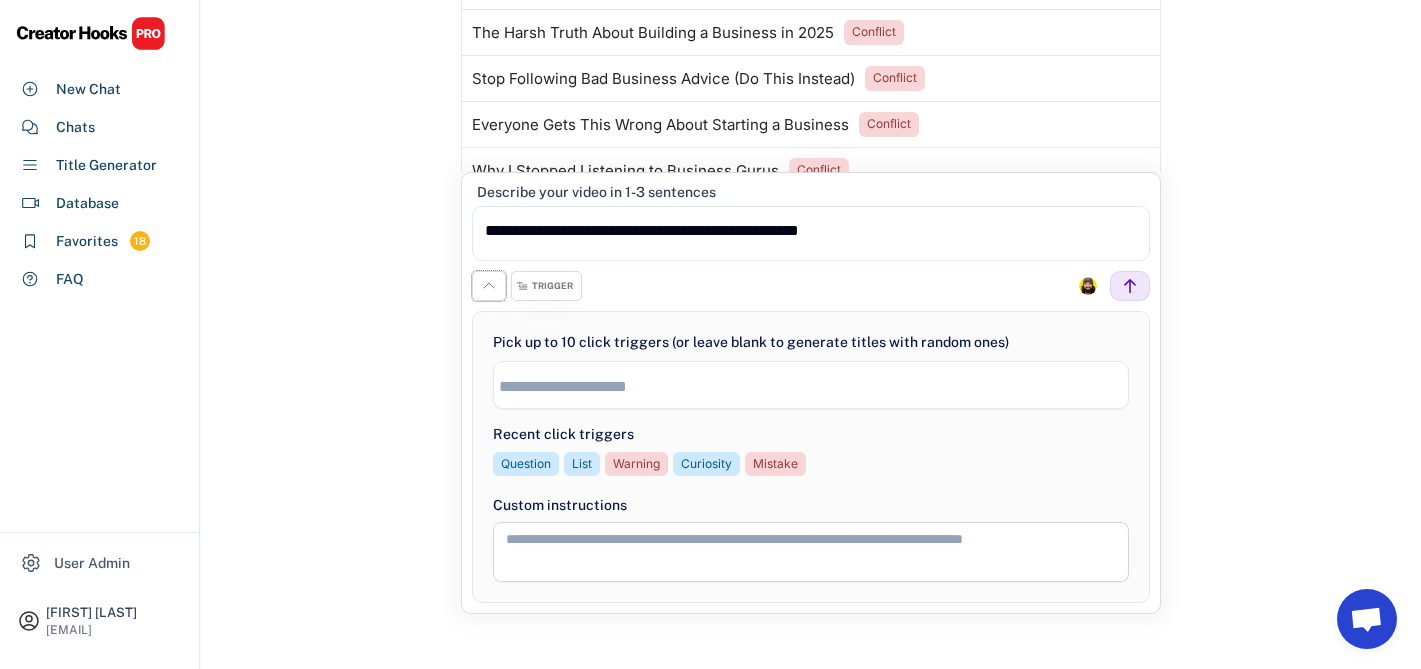 click 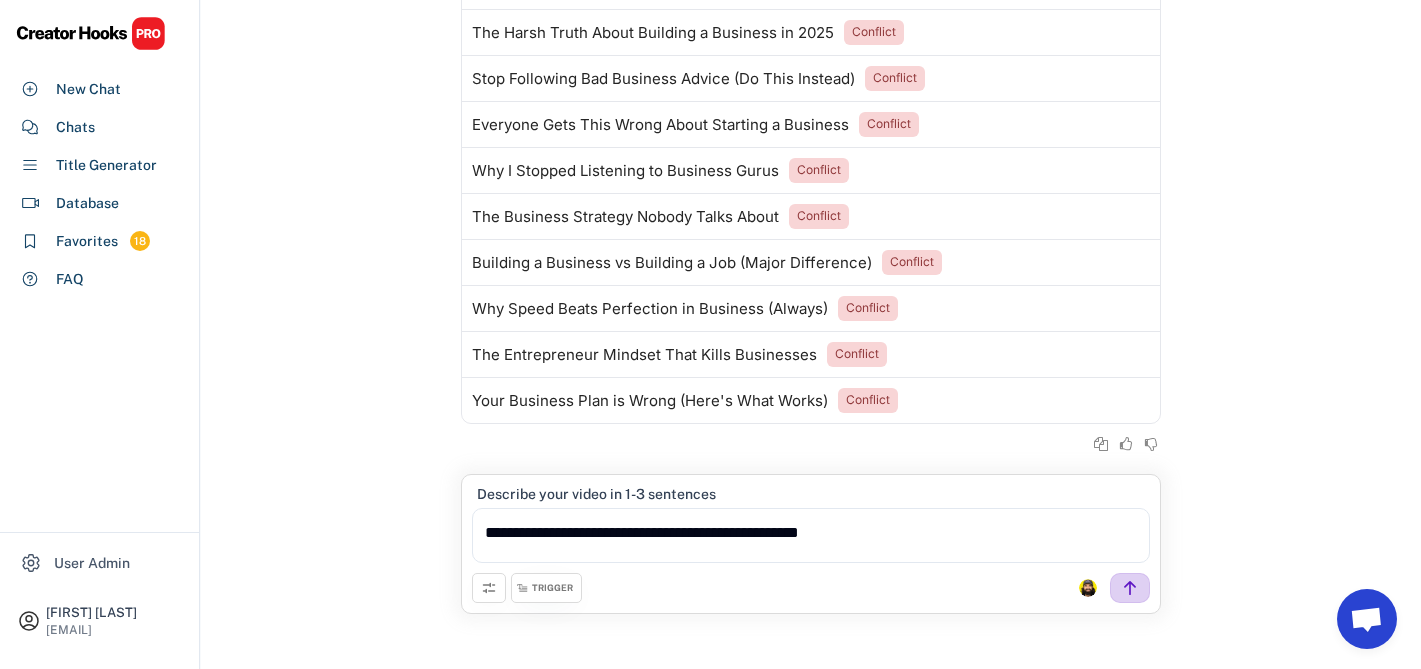 click 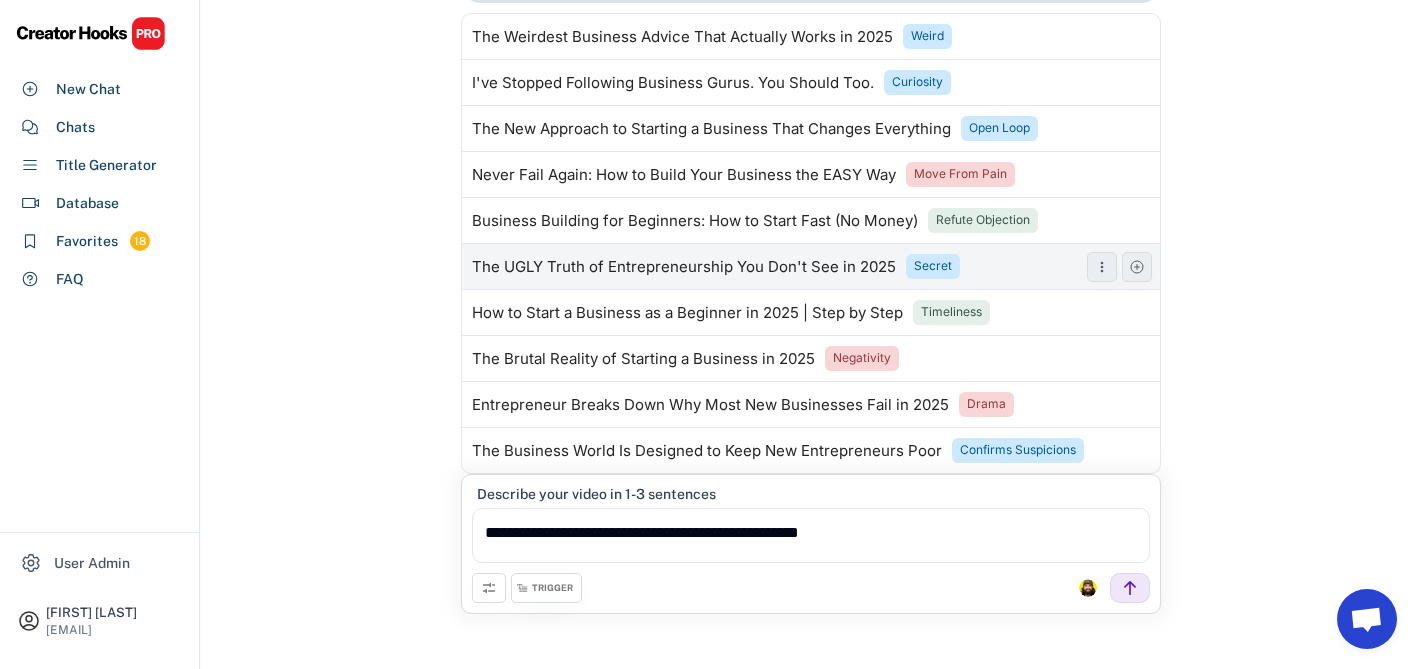 scroll, scrollTop: 6111, scrollLeft: 0, axis: vertical 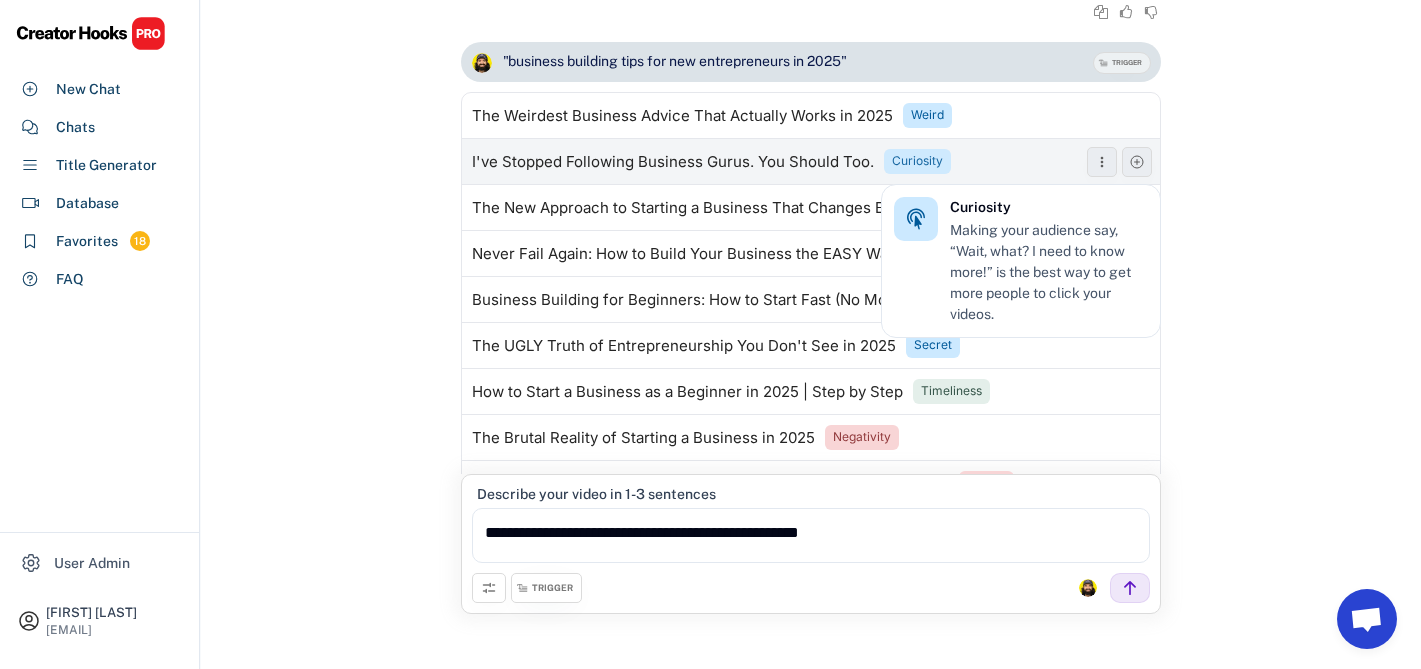 click on "Curiosity" at bounding box center (917, 161) 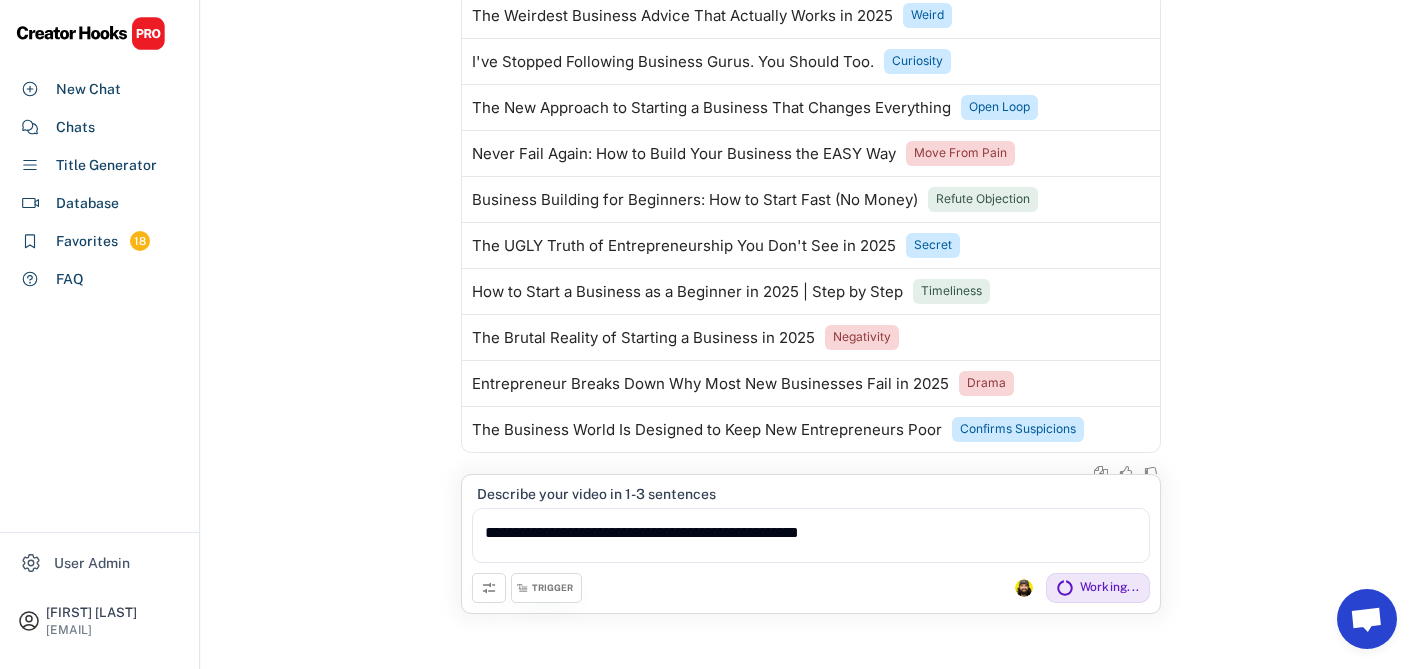 scroll, scrollTop: 6380, scrollLeft: 0, axis: vertical 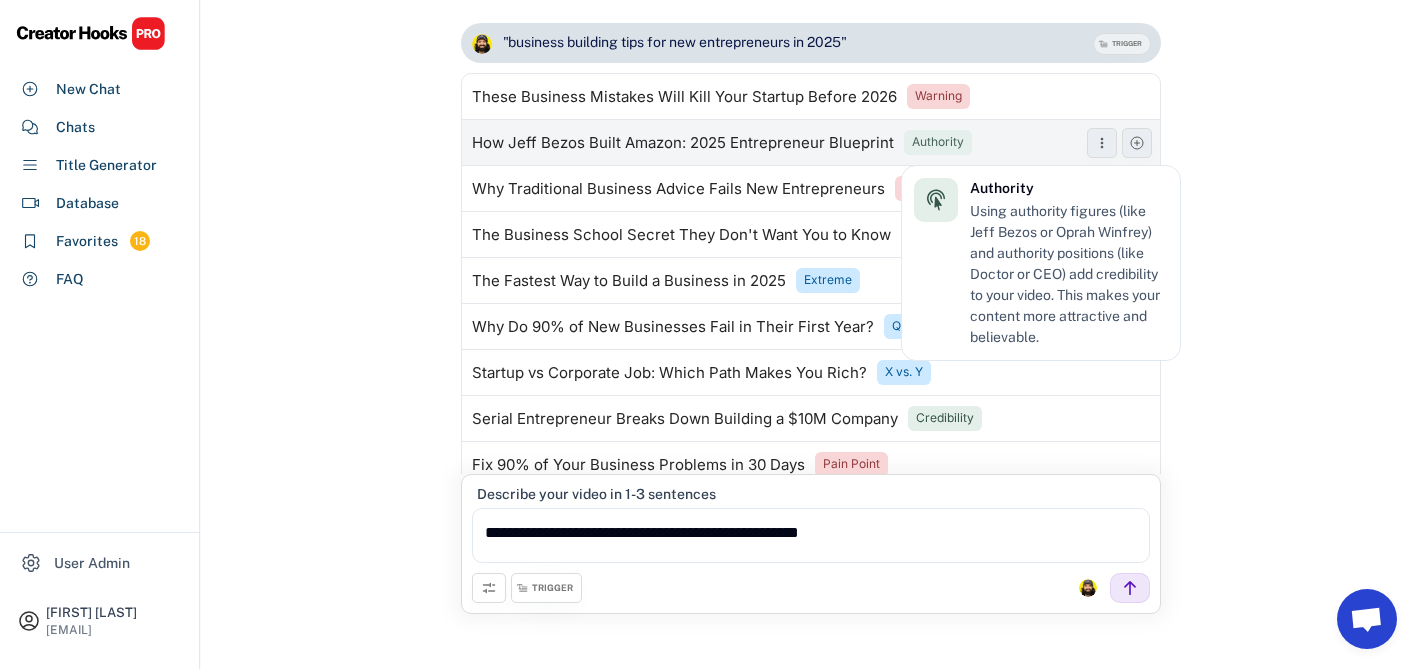 click on "Authority" at bounding box center [938, 142] 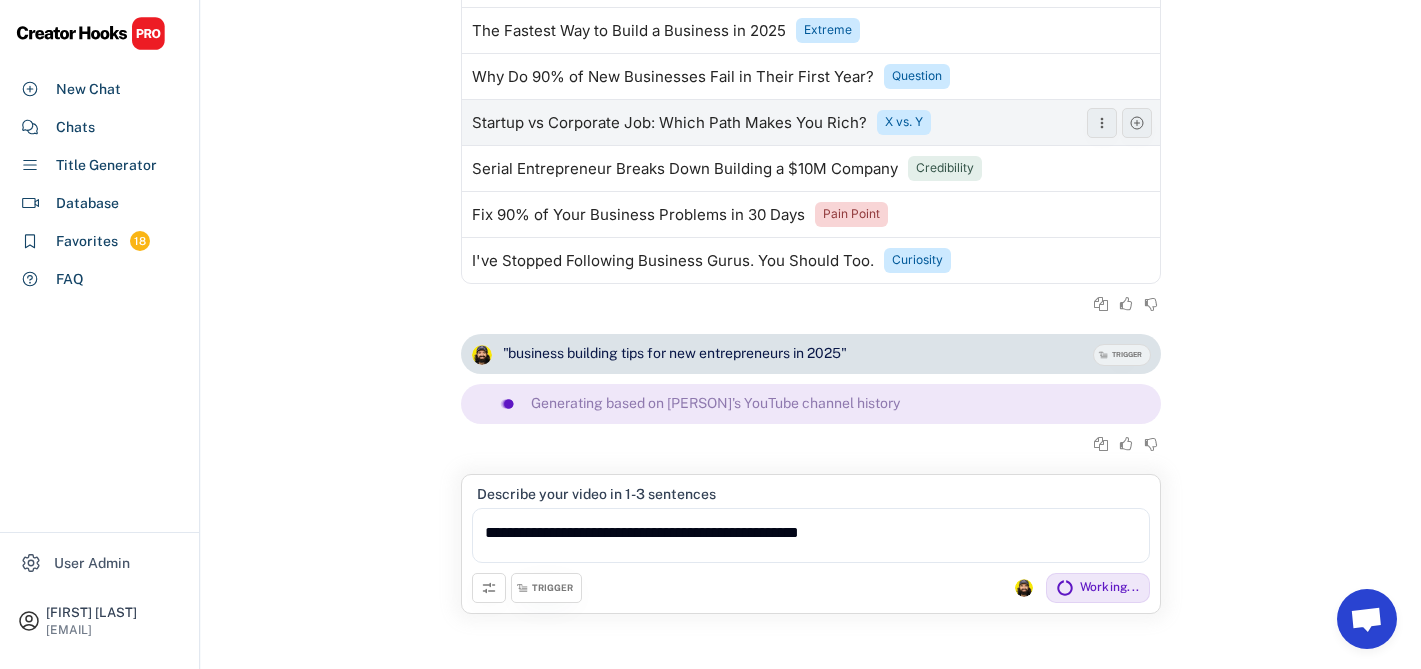 scroll, scrollTop: 6941, scrollLeft: 0, axis: vertical 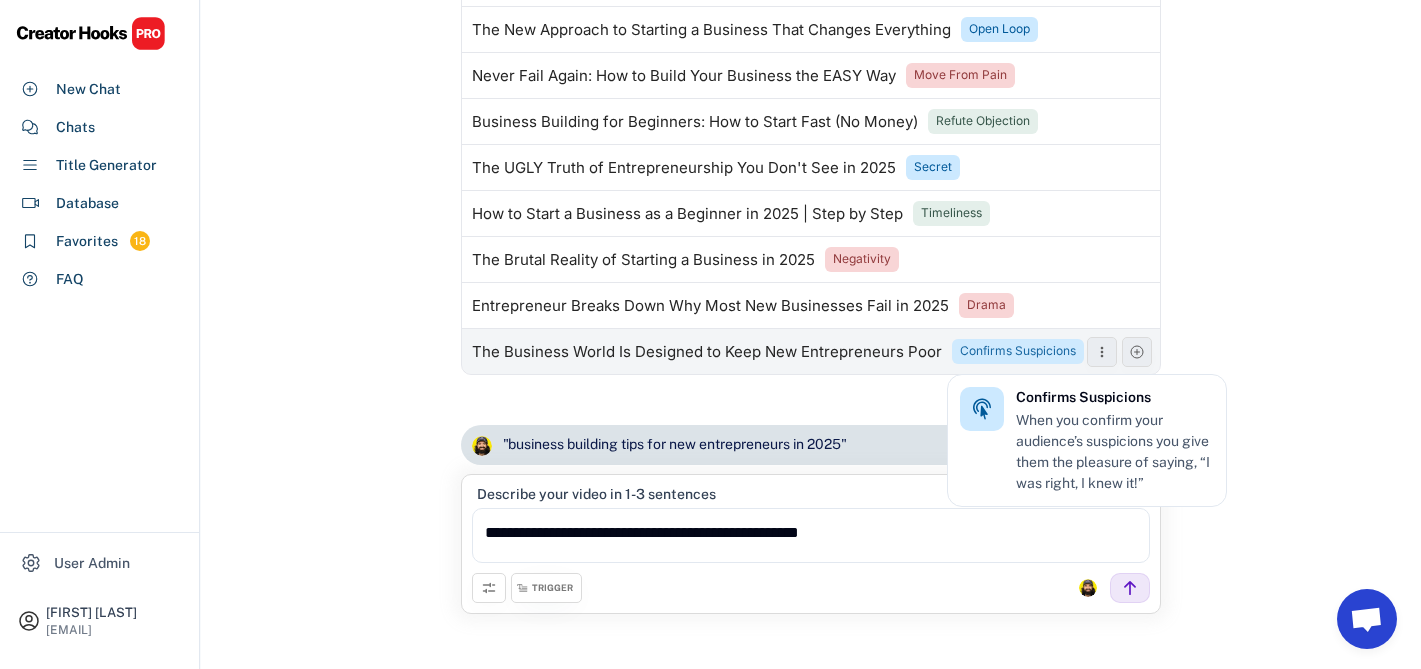 click on "Confirms Suspicions" at bounding box center (1018, 351) 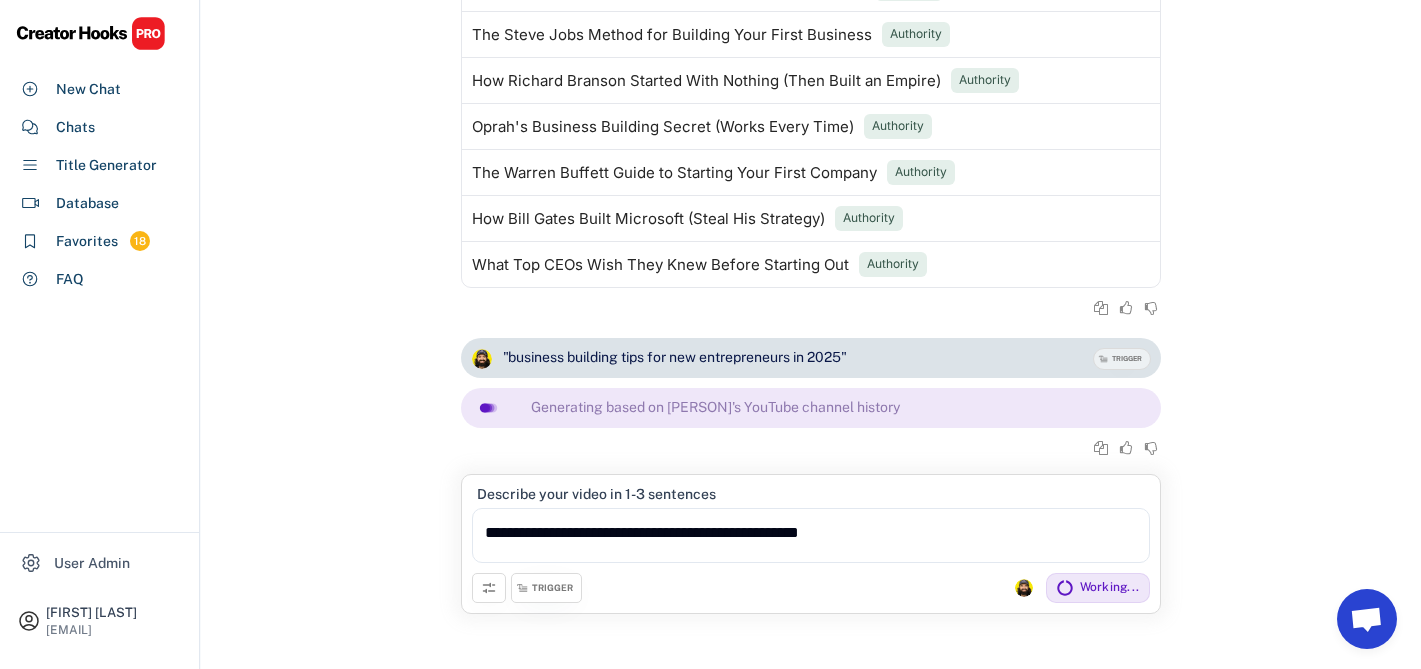 scroll, scrollTop: 7502, scrollLeft: 0, axis: vertical 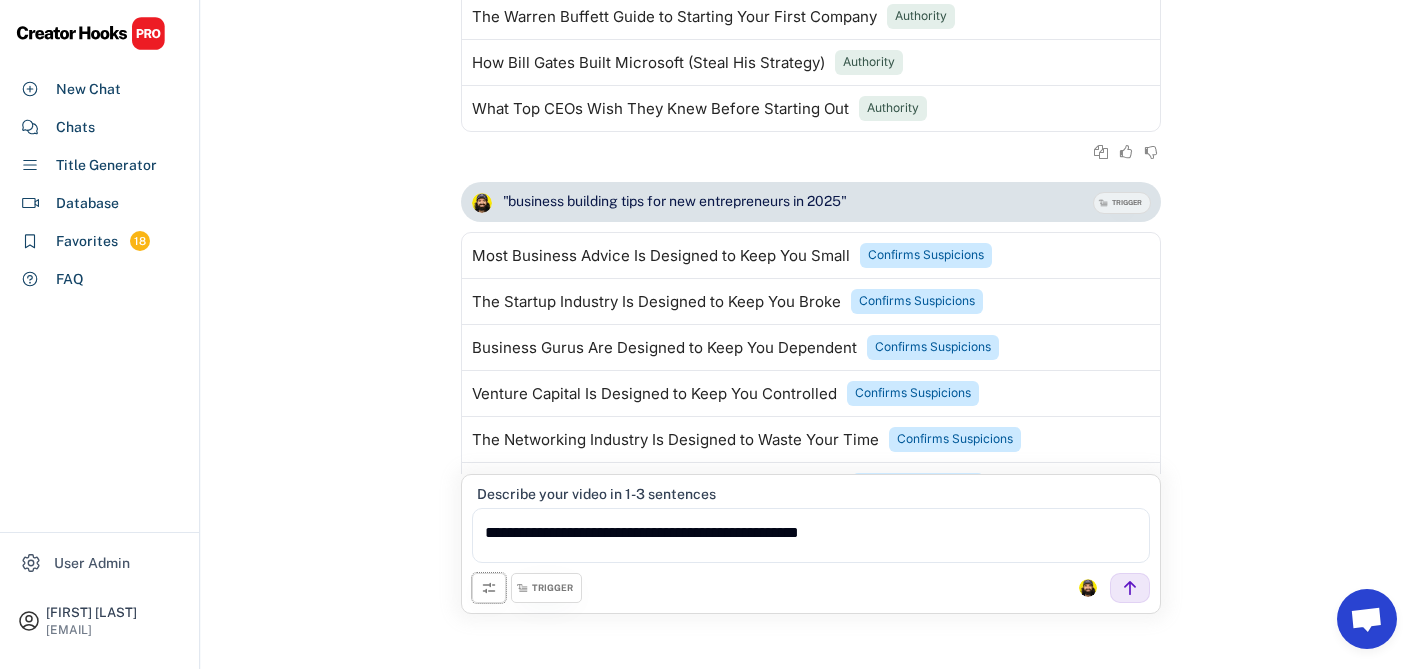 click 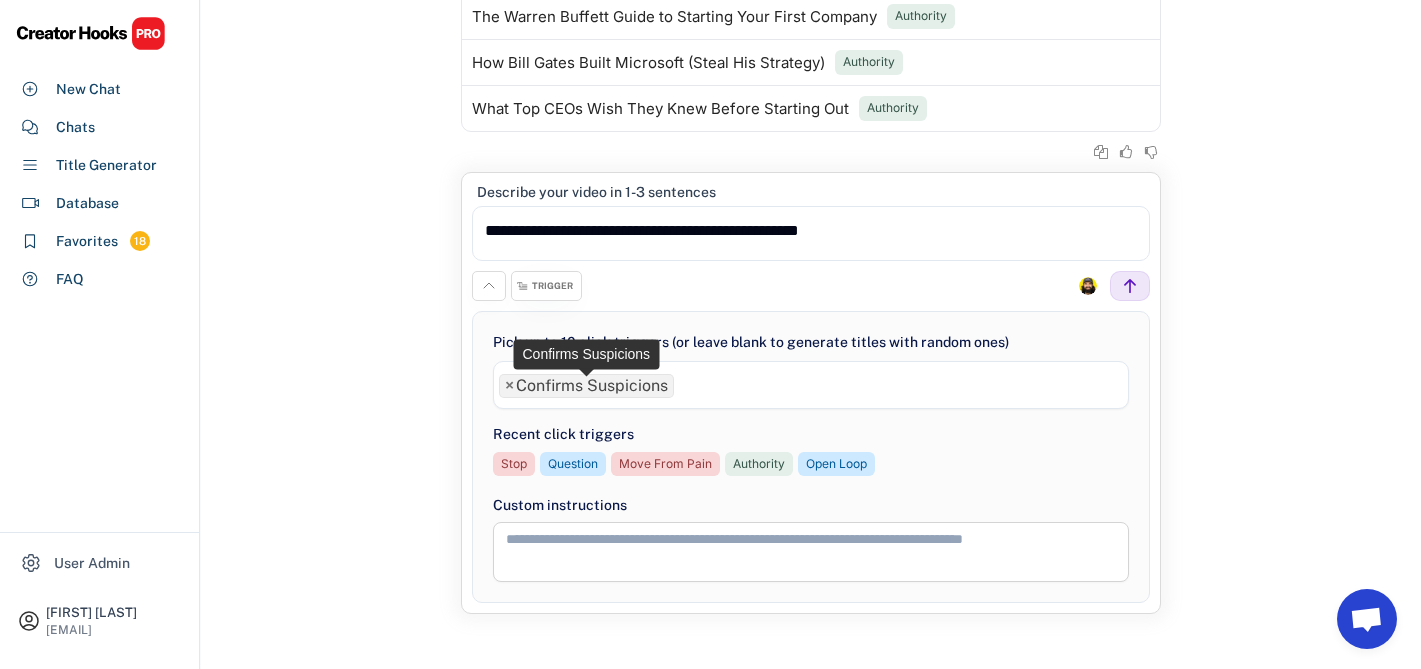 click on "×" at bounding box center [509, 386] 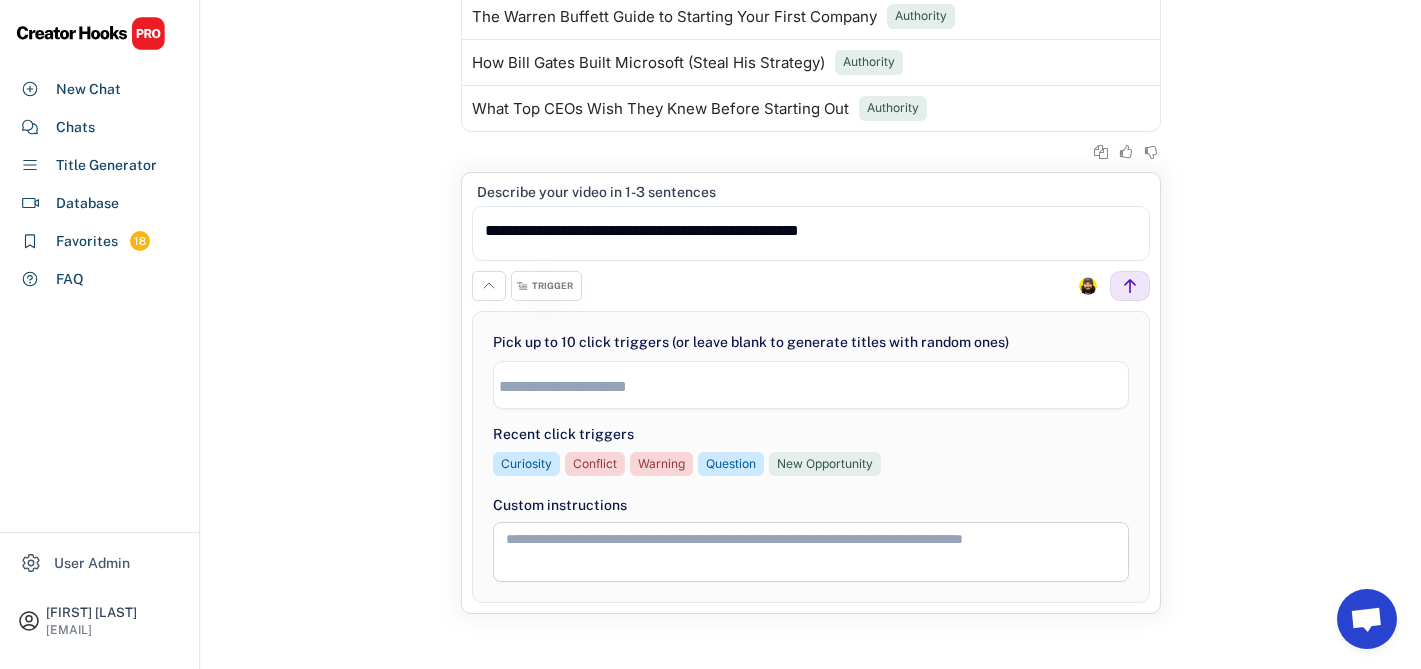 click on "New Chat Essential Startup Strategies for New Entrepreneurs in 2025 Last message on [DATE] at [TIME] Secrets Behind Business Success and Failure Last message on [DATE] at [TIME] Ryobi Woodcutting Saw: Pros, Cons & User Insights Last message on [DATE] at [TIME] Essential Guitar Practice Drills for Rapid Improvement Last message on [DATE] at [TIME] Business Automation and Efficient Operations Strategies Last message on [DATE] at [TIME] Designing a Self-Sustaining Business System Last message on [DATE] at [TIME] Milwaukee Chainsaw 2025: Unboxing, Testing & Top Features Revealed Last message on [DATE] at [TIME] Generate Review "business building tips for new entrepreneurs in 2025" TRIGGER Generating based on [PERSON]'s YouTube channel history CEO Breaks Down the 5 Business Mistakes That Kill New Startups Authority Can You Build a Profitable Business in Just 30 Days? Constraint Business Regrets: What 100 Failed Entrepreneurs Wish They Knew Regret Time Frame Daily" at bounding box center [811, 285] 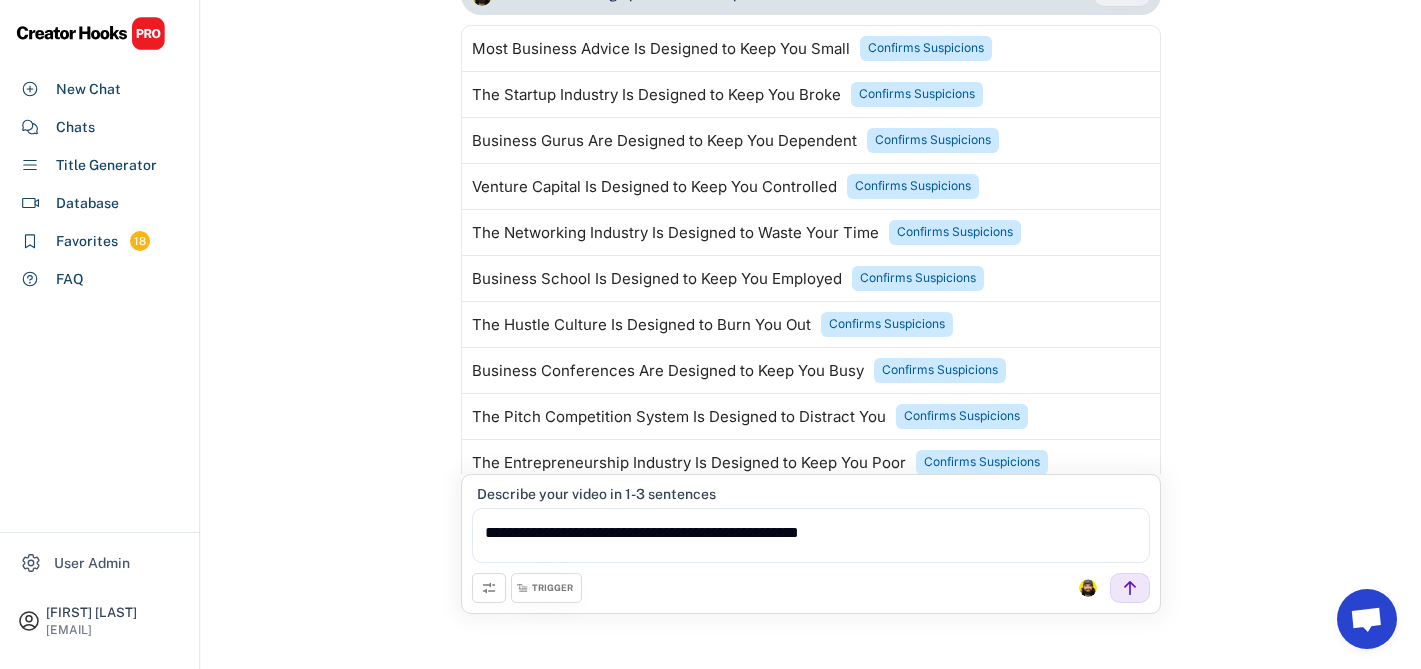 scroll, scrollTop: 7923, scrollLeft: 0, axis: vertical 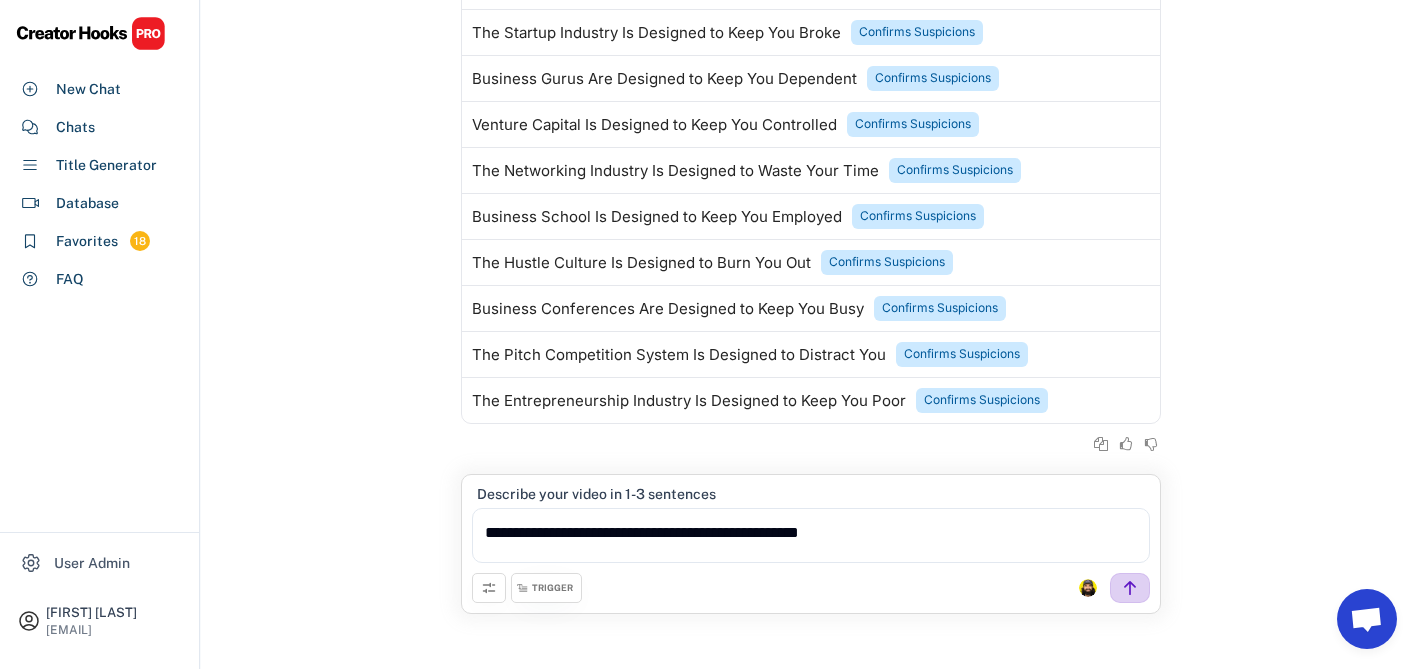 click 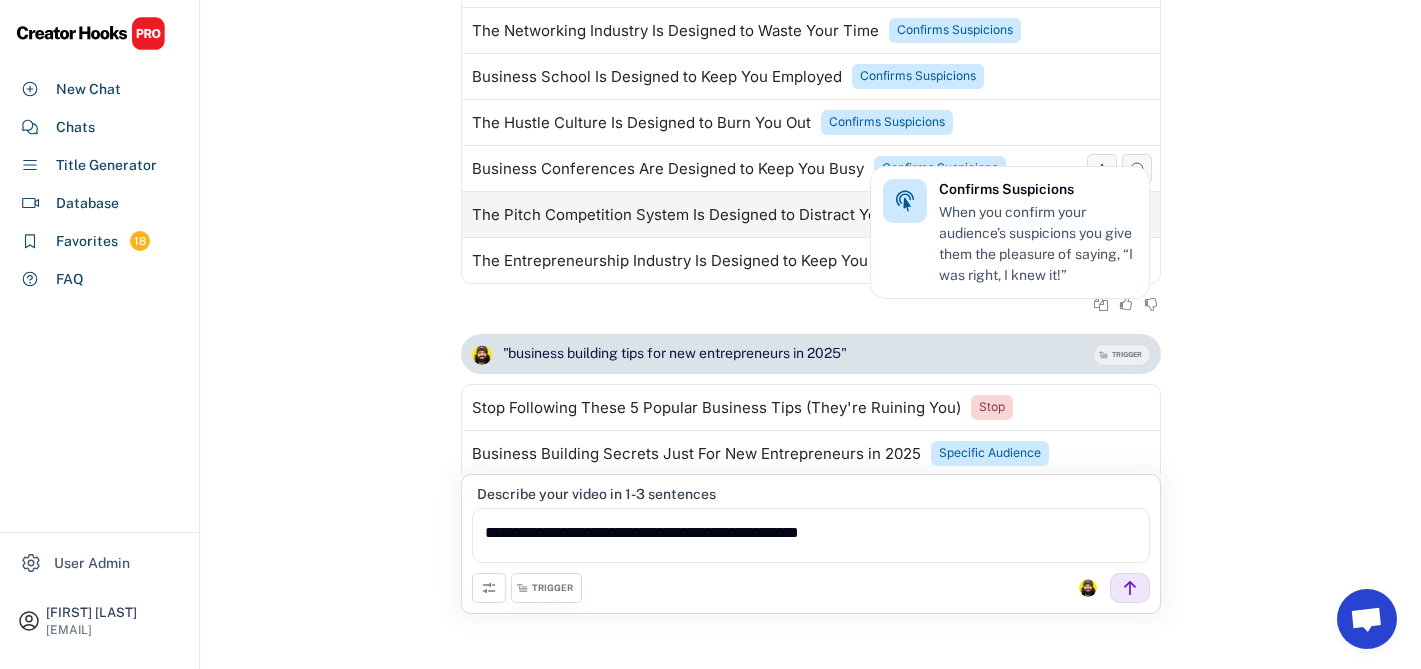 scroll, scrollTop: 8484, scrollLeft: 0, axis: vertical 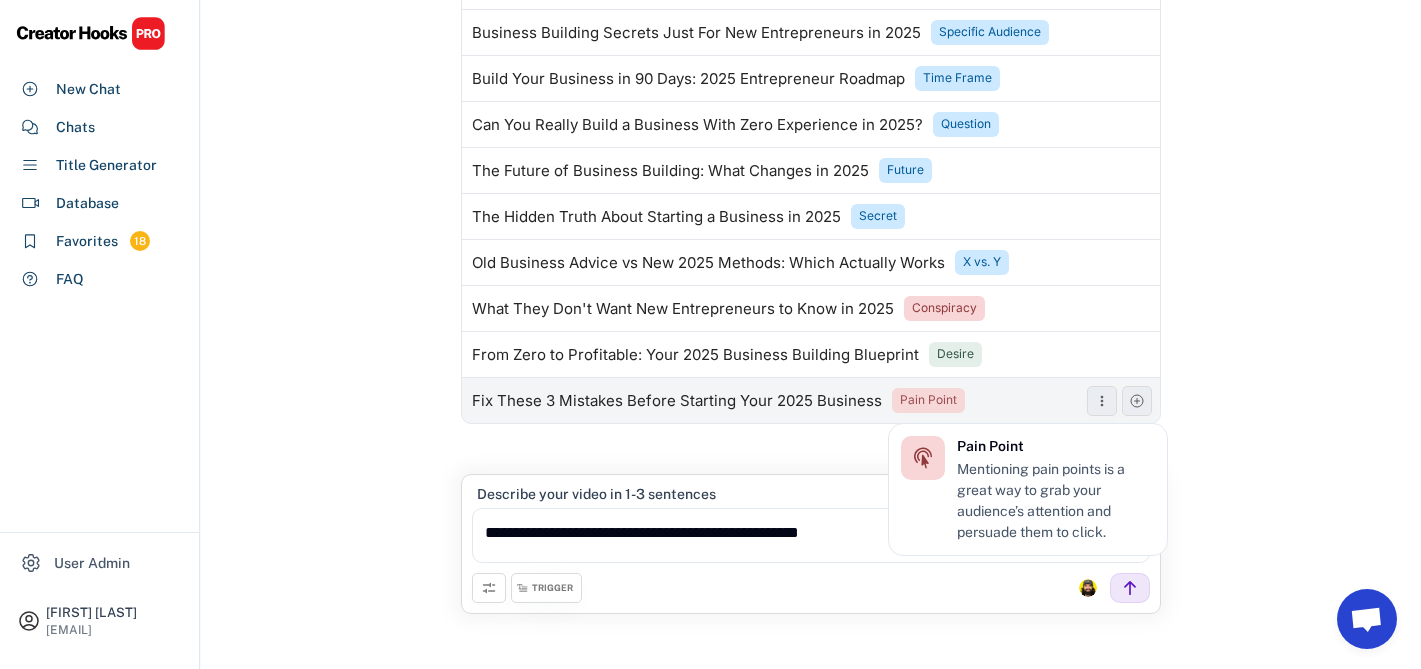 click on "Pain Point" at bounding box center (928, 400) 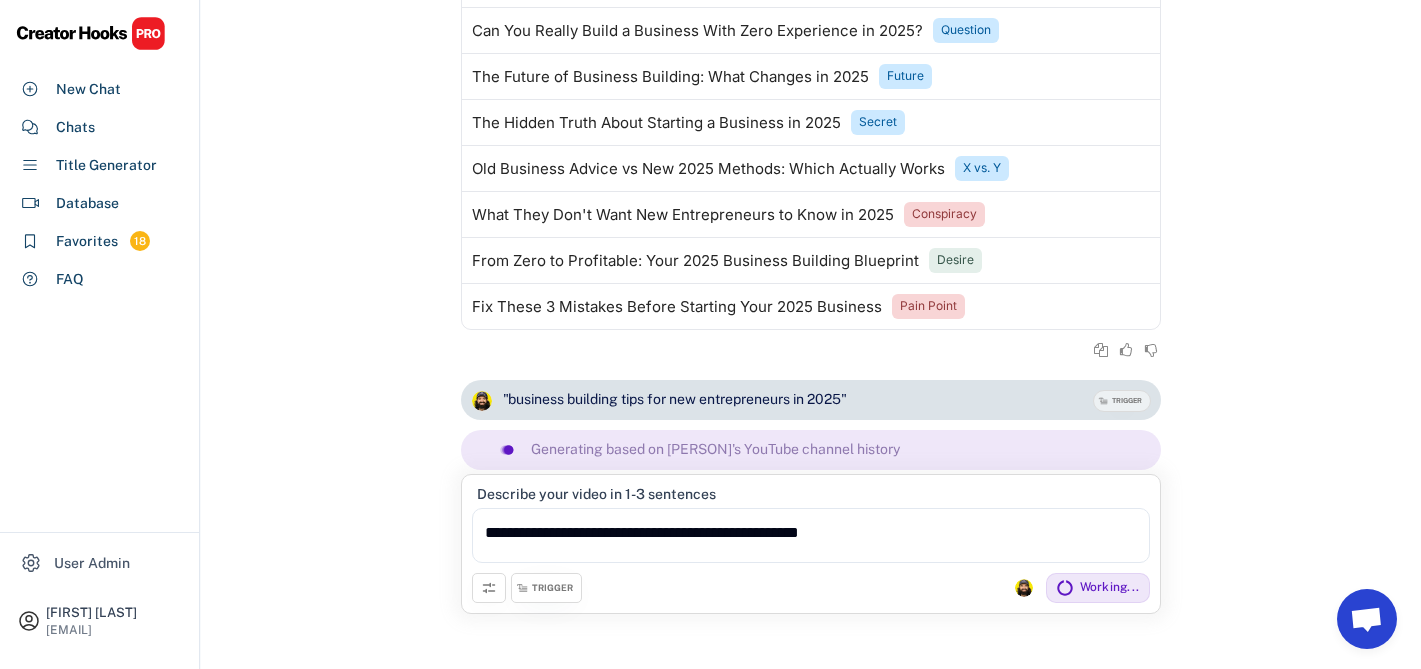 scroll, scrollTop: 8624, scrollLeft: 0, axis: vertical 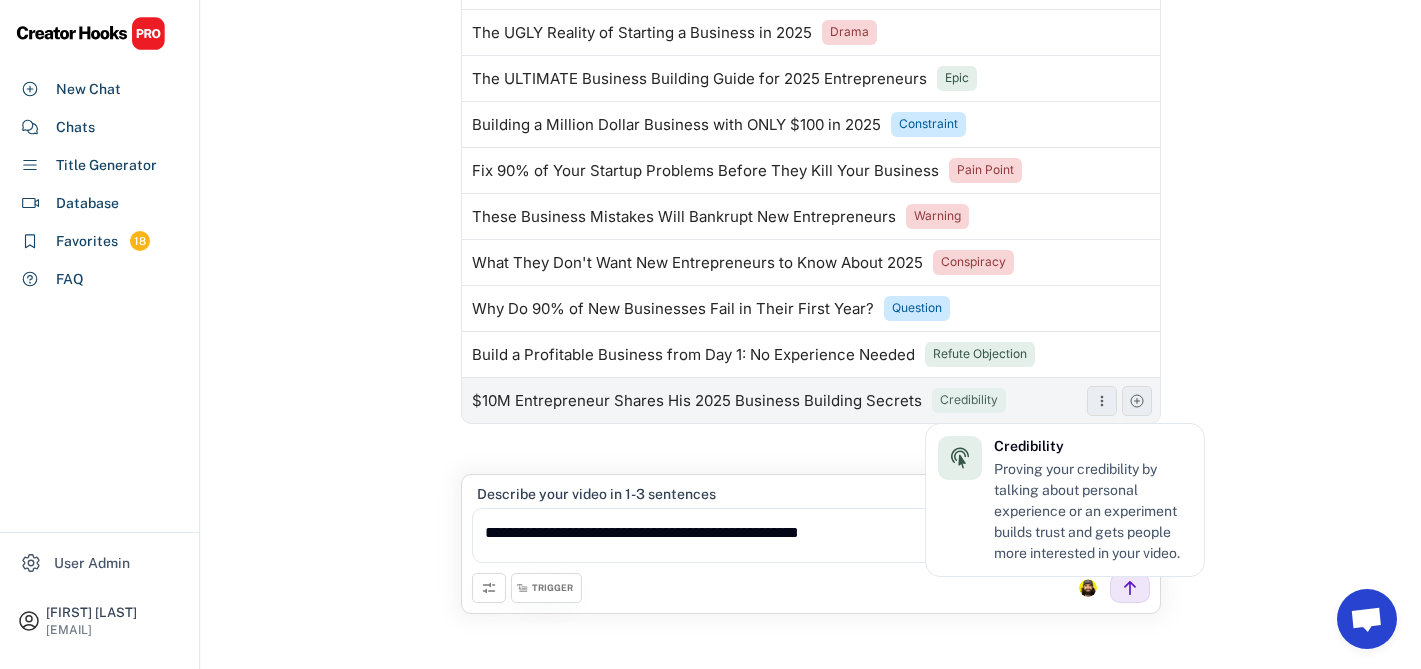 click on "Credibility" at bounding box center (969, 400) 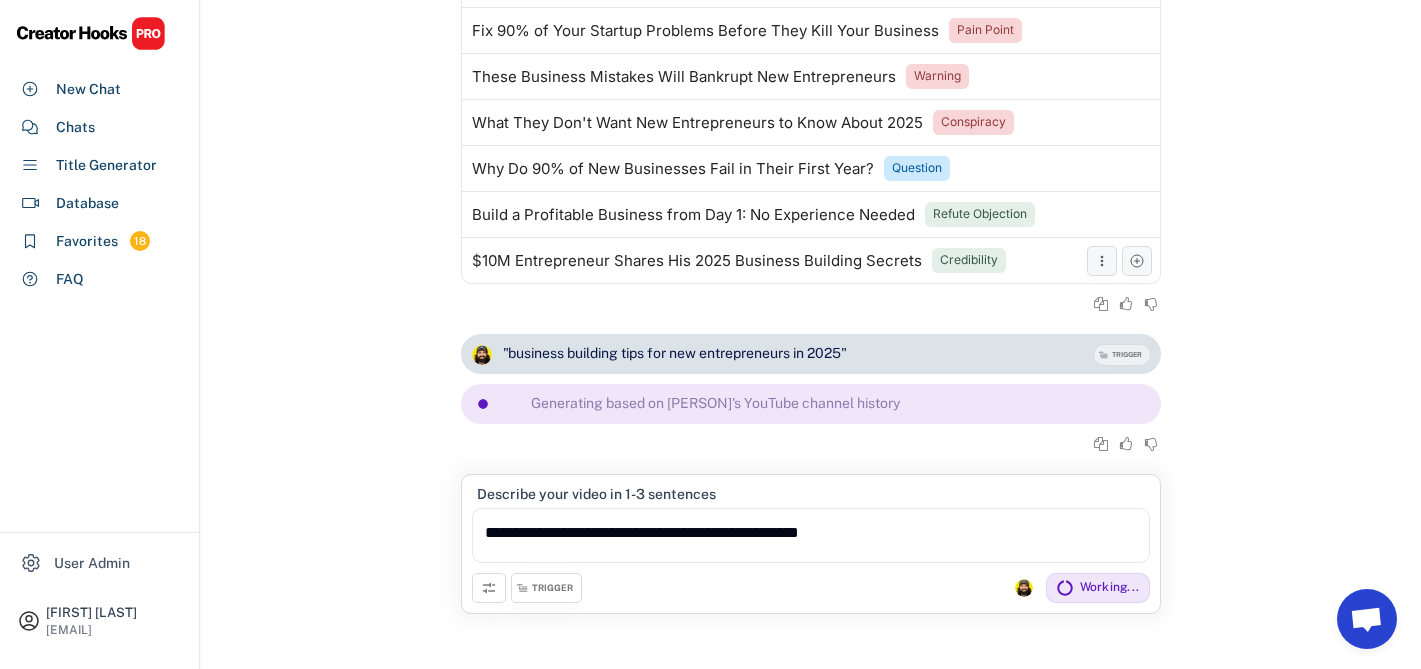 scroll, scrollTop: 9185, scrollLeft: 0, axis: vertical 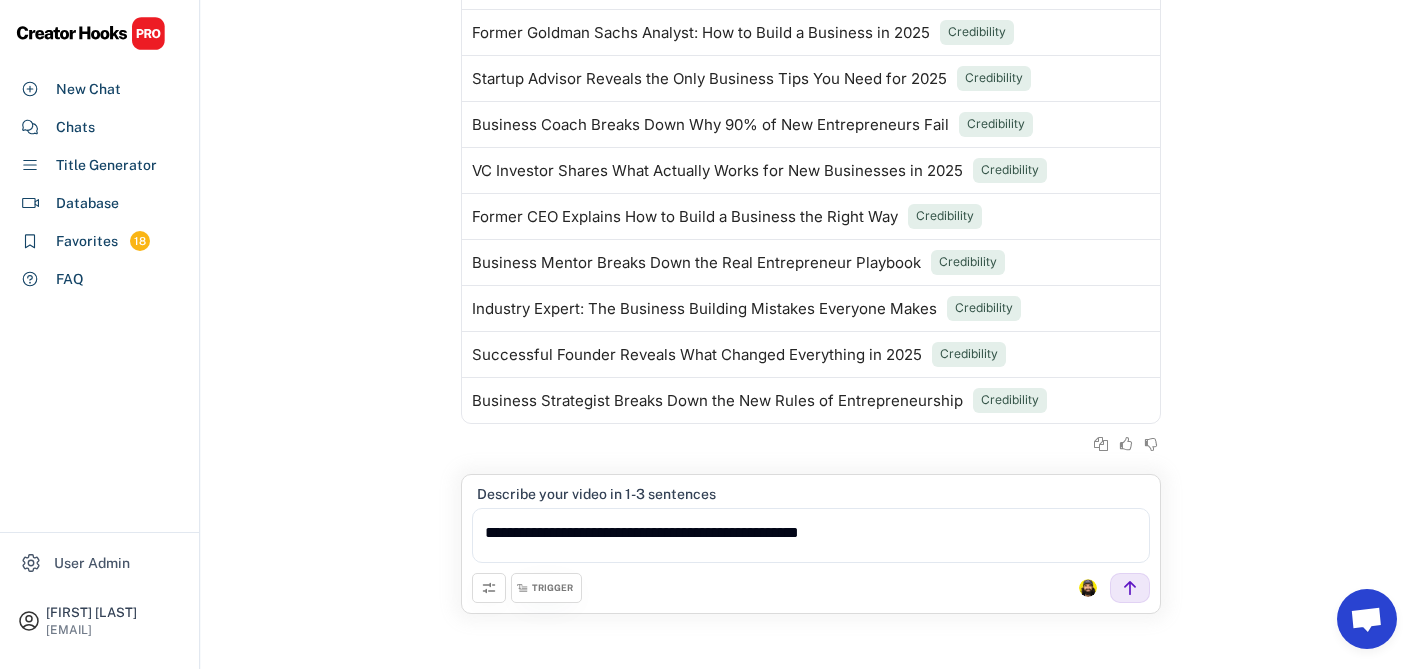 click 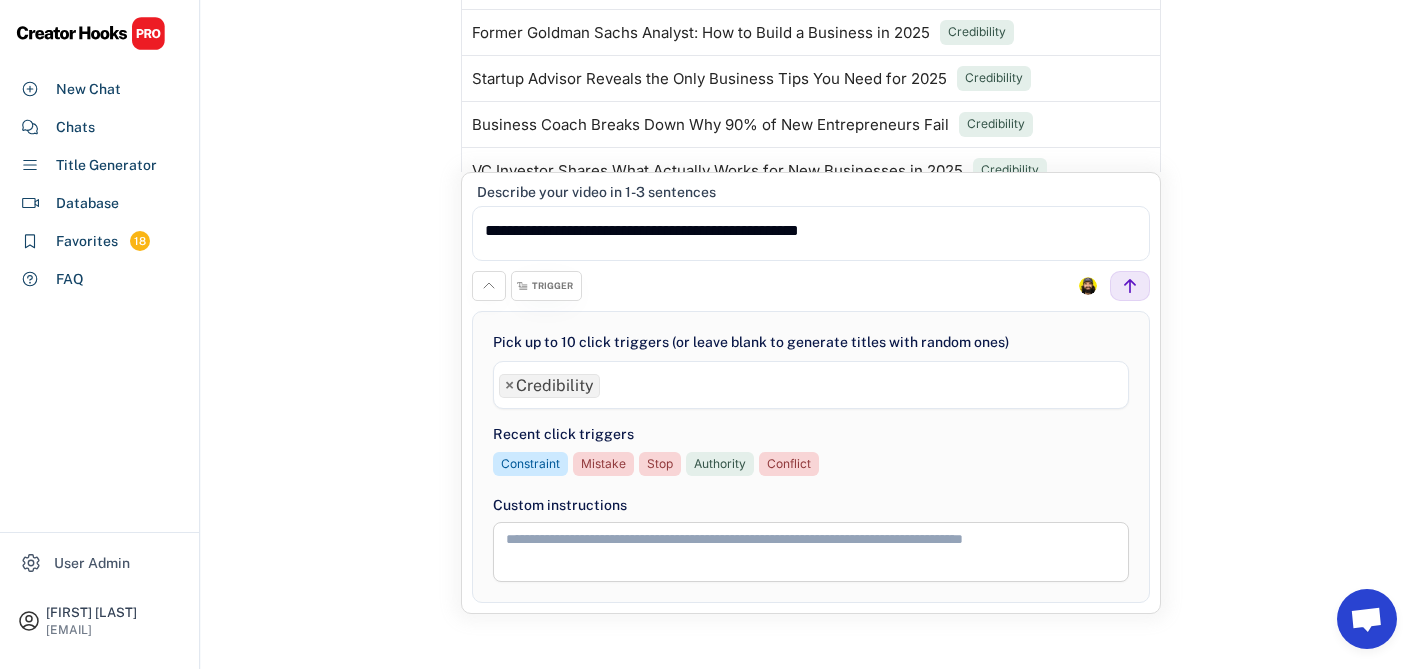 scroll, scrollTop: 136, scrollLeft: 0, axis: vertical 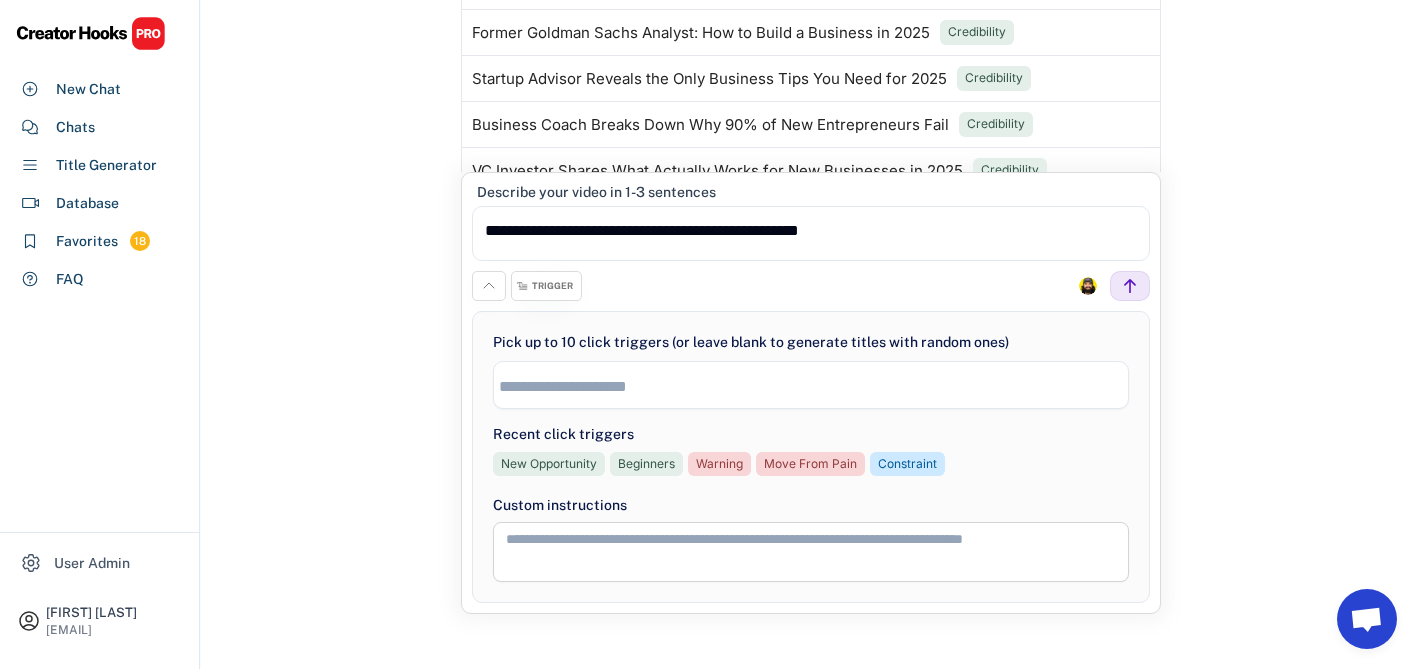 click on "New Chat Essential Startup Strategies for New Entrepreneurs in 2025 Last message on [DATE] at [TIME] Secrets Behind Business Success and Failure Last message on [DATE] at [TIME] Ryobi Woodcutting Saw: Pros, Cons & User Insights Last message on [DATE] at [TIME] Essential Guitar Practice Drills for Rapid Improvement Last message on [DATE] at [TIME] Business Automation and Efficient Operations Strategies Last message on [DATE] at [TIME] Designing a Self-Sustaining Business System Last message on [DATE] at [TIME] Milwaukee Chainsaw 2025: Unboxing, Testing & Top Features Revealed Last message on [DATE] at [TIME] Generate Review "business building tips for new entrepreneurs in 2025" TRIGGER Generating based on [PERSON]'s YouTube channel history CEO Breaks Down the 5 Business Mistakes That Kill New Startups Authority Can You Build a Profitable Business in Just 30 Days? Constraint Business Regrets: What 100 Failed Entrepreneurs Wish They Knew Regret Time Frame Daily" at bounding box center (811, 285) 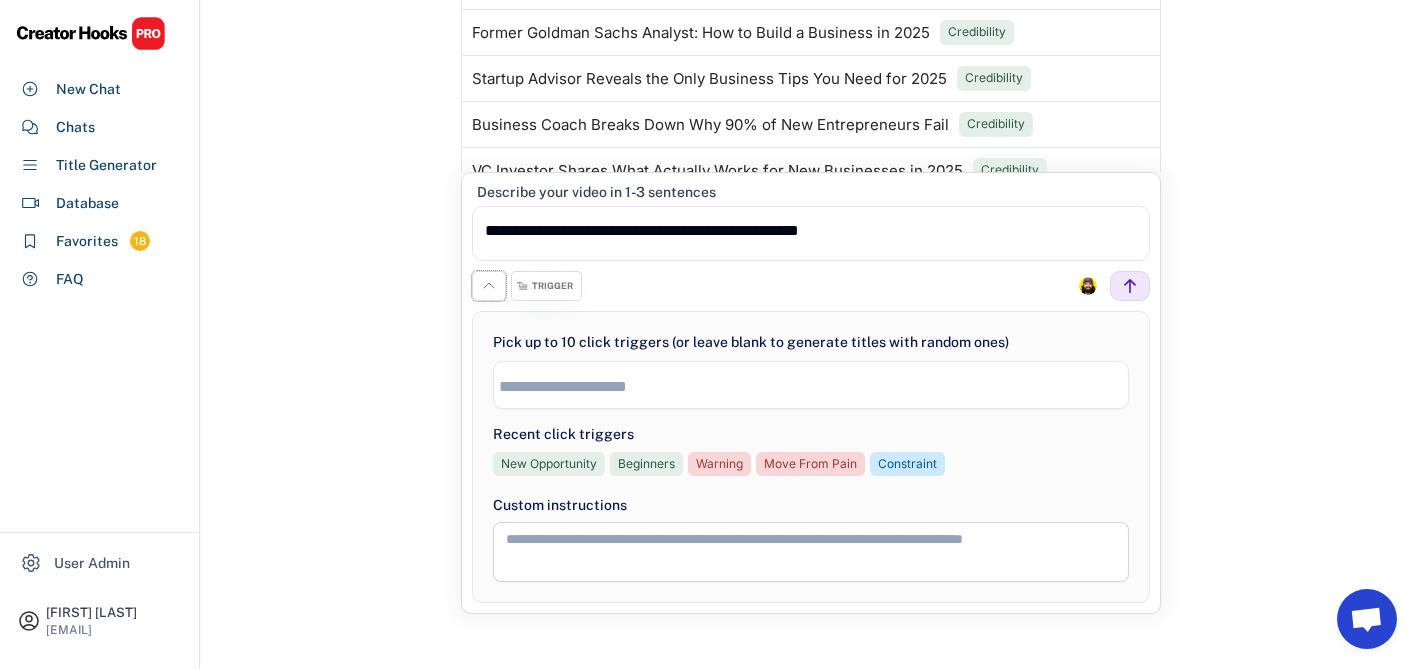 click at bounding box center (489, 286) 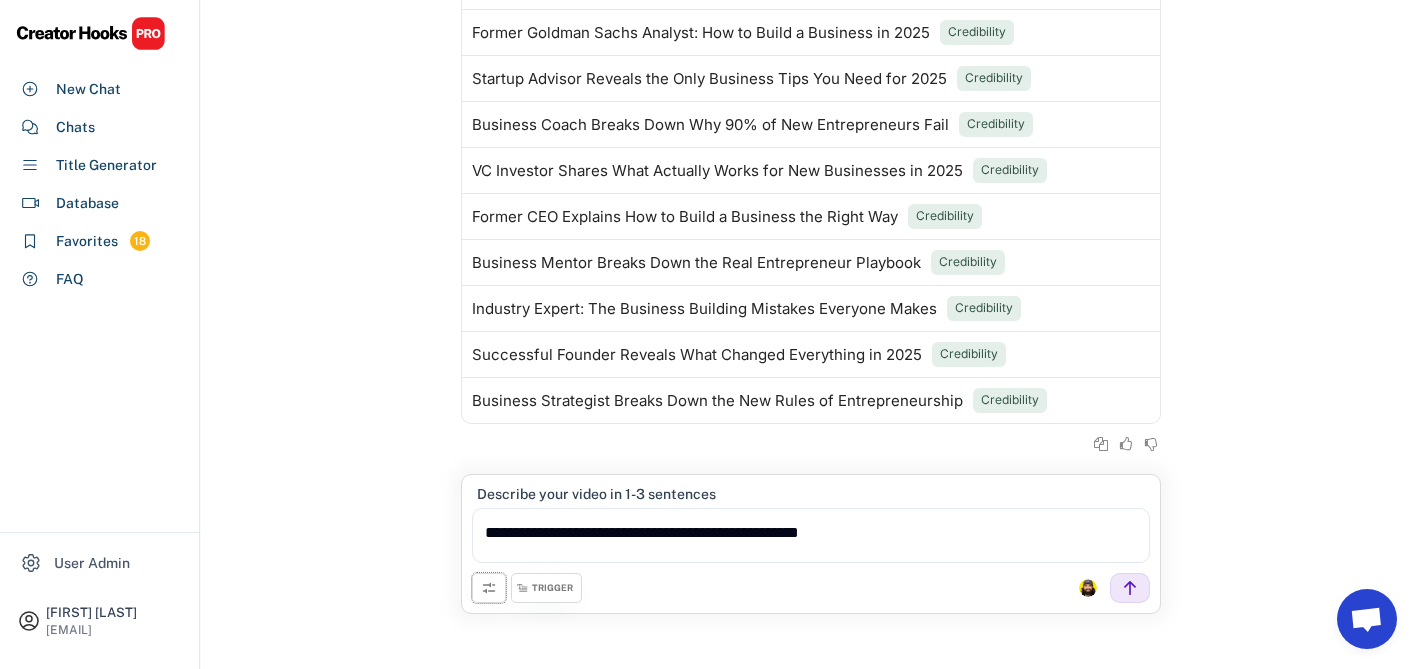 click 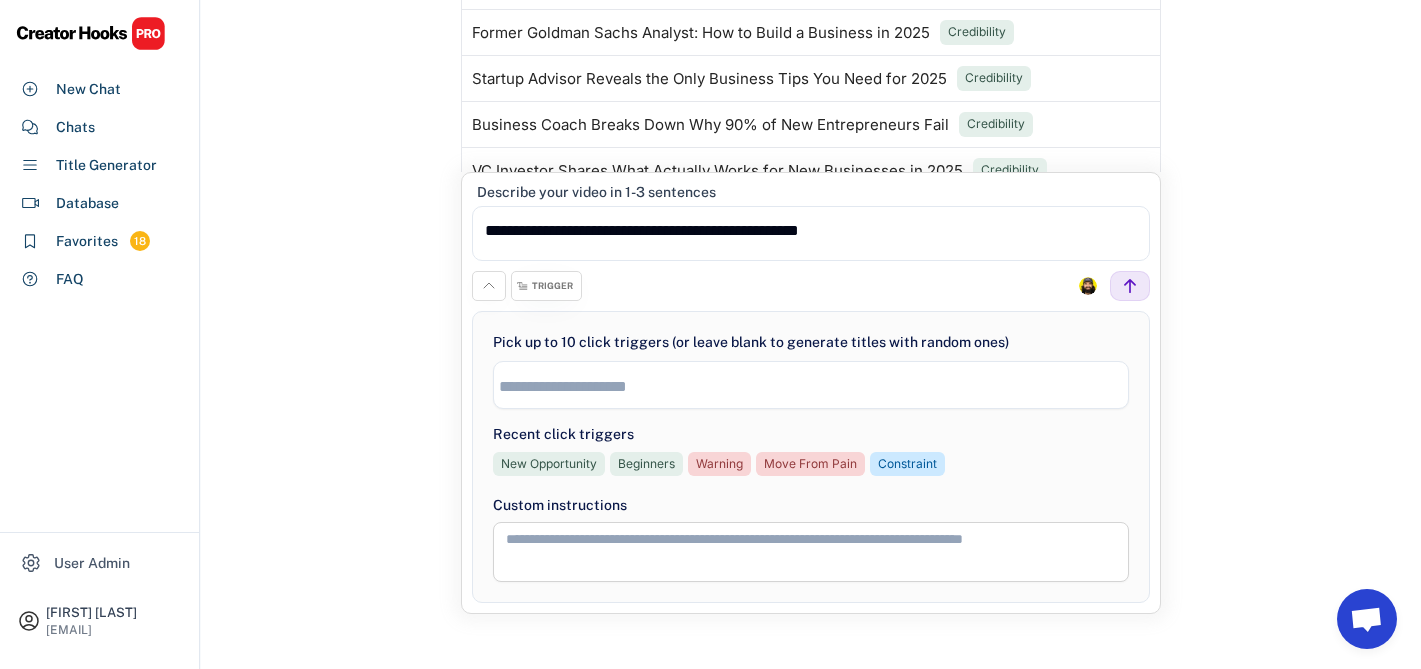 click 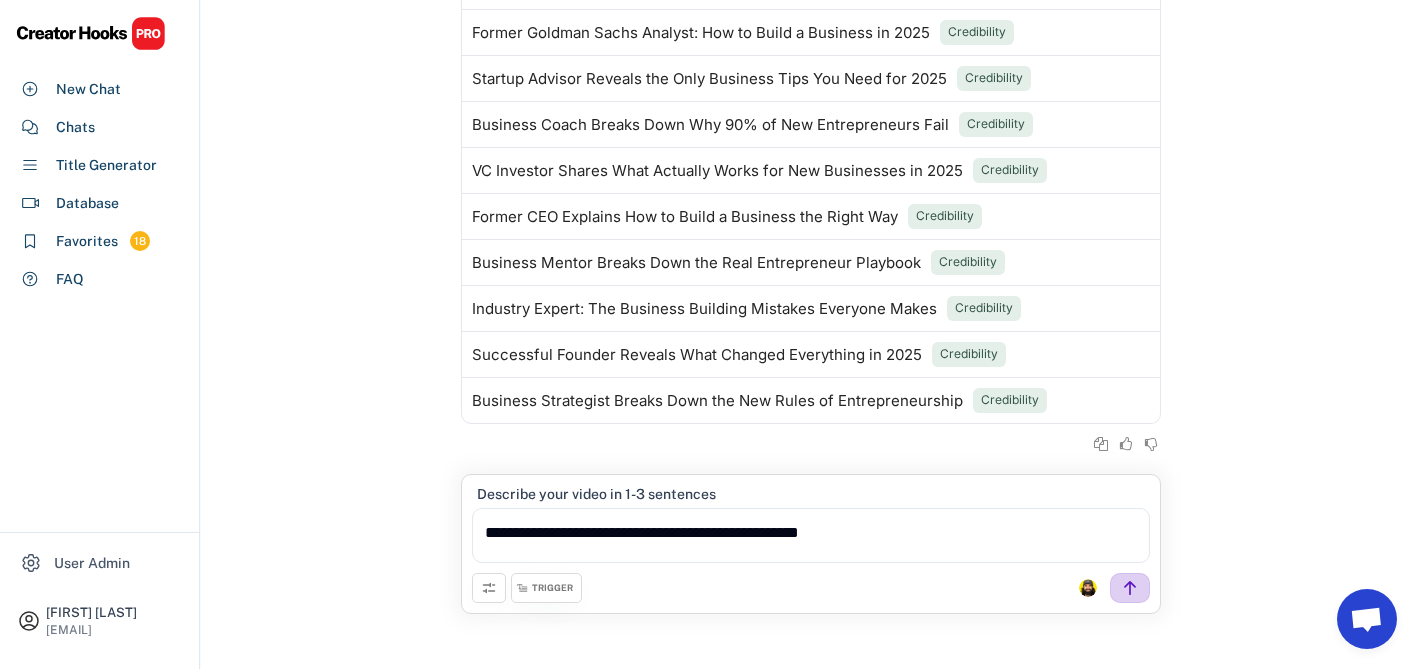 click 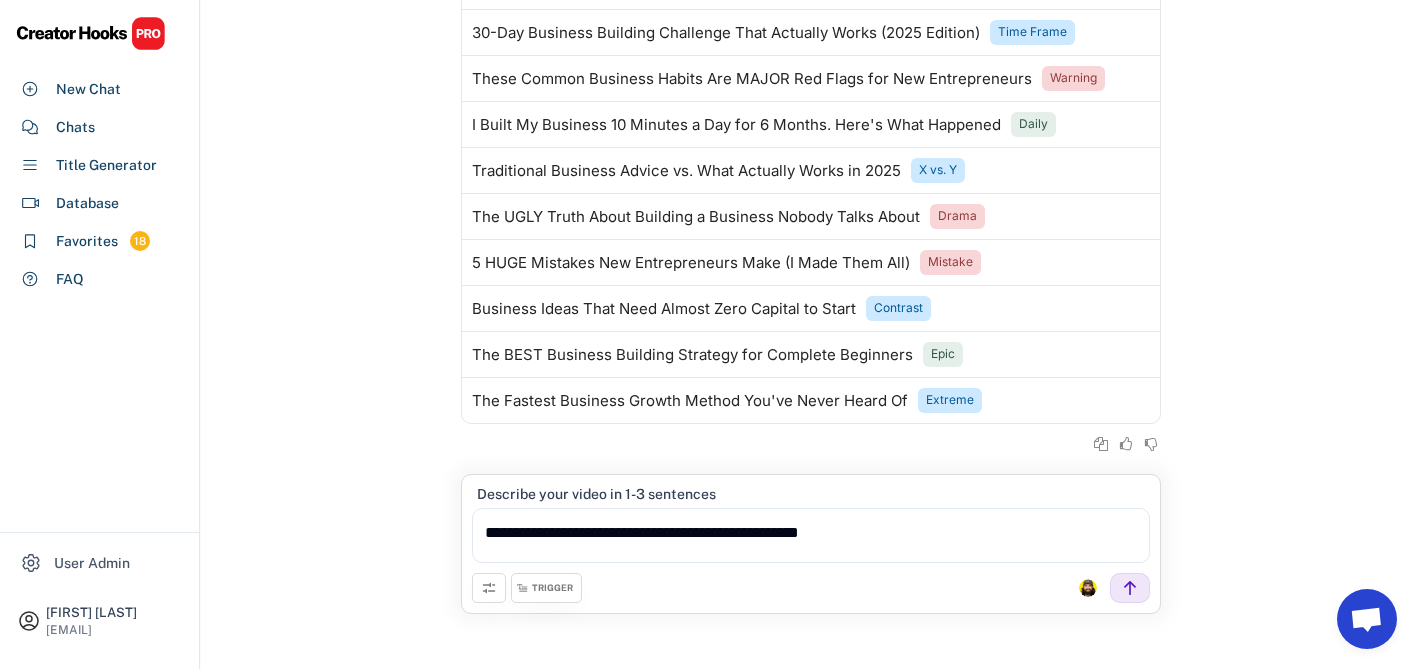 scroll, scrollTop: 10033, scrollLeft: 0, axis: vertical 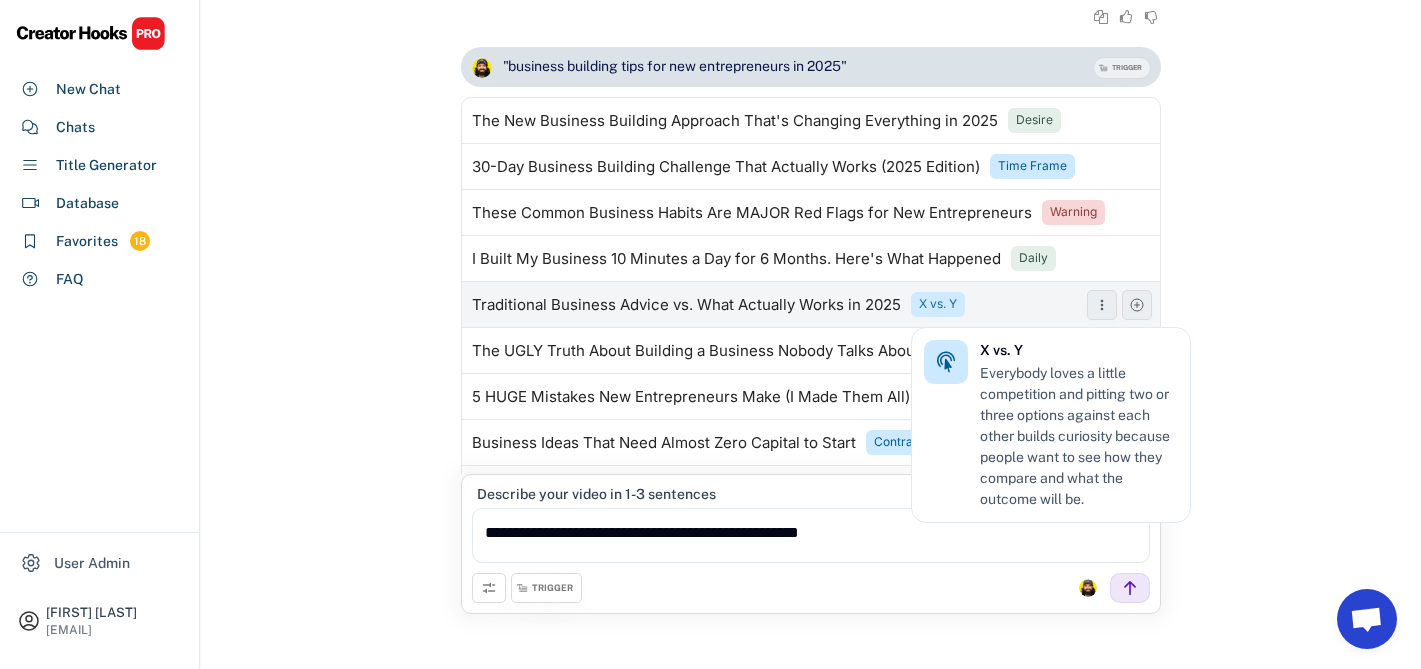 click on "X vs. Y" at bounding box center (938, 304) 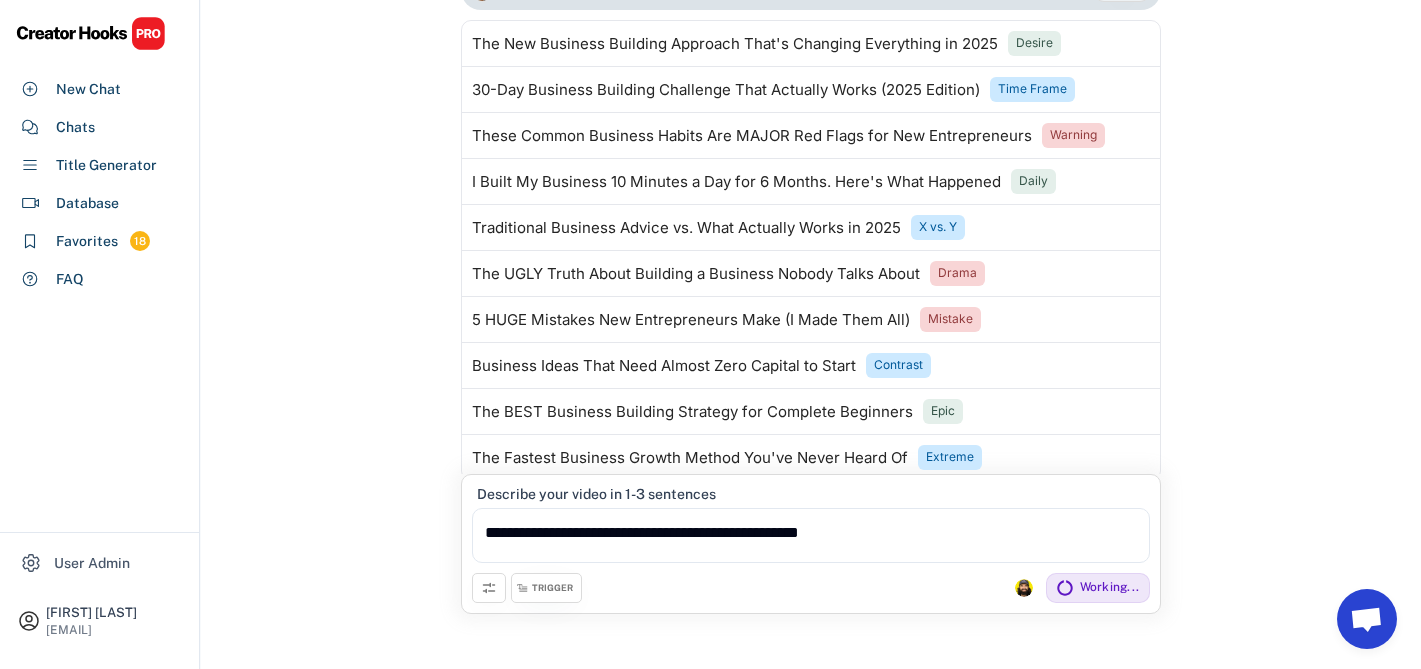 scroll, scrollTop: 10307, scrollLeft: 0, axis: vertical 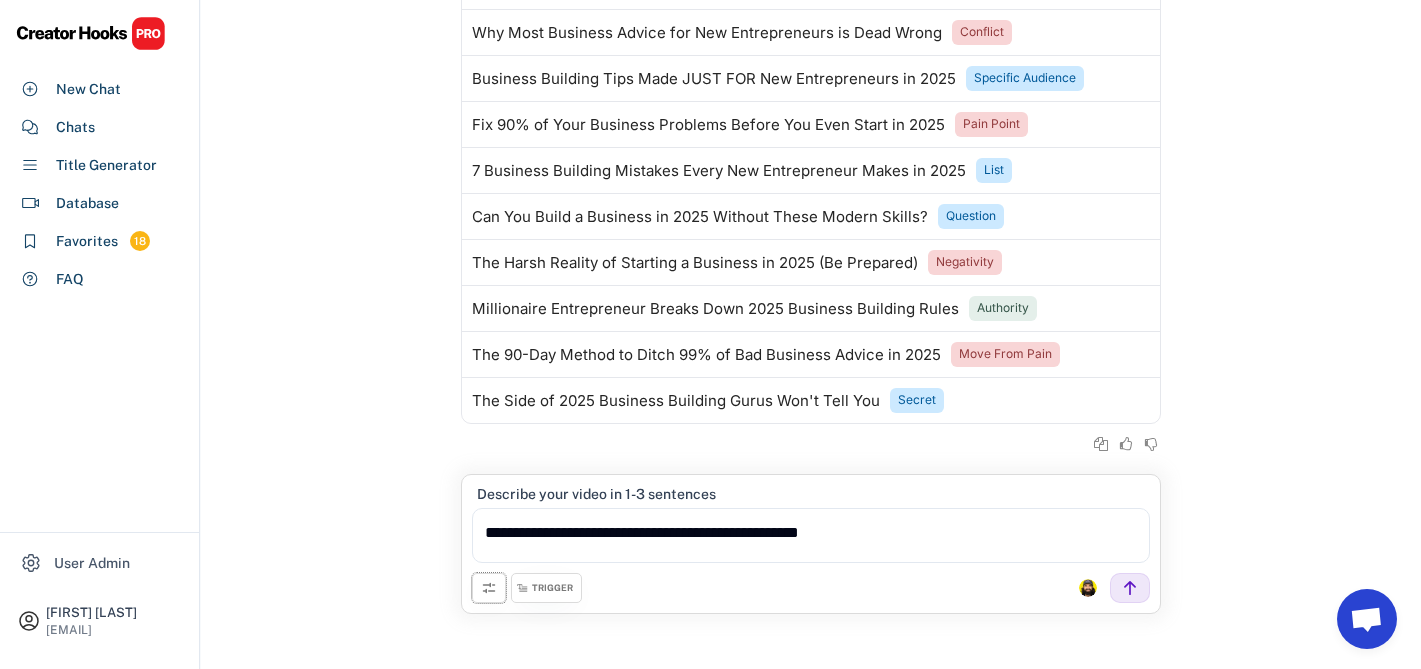 click 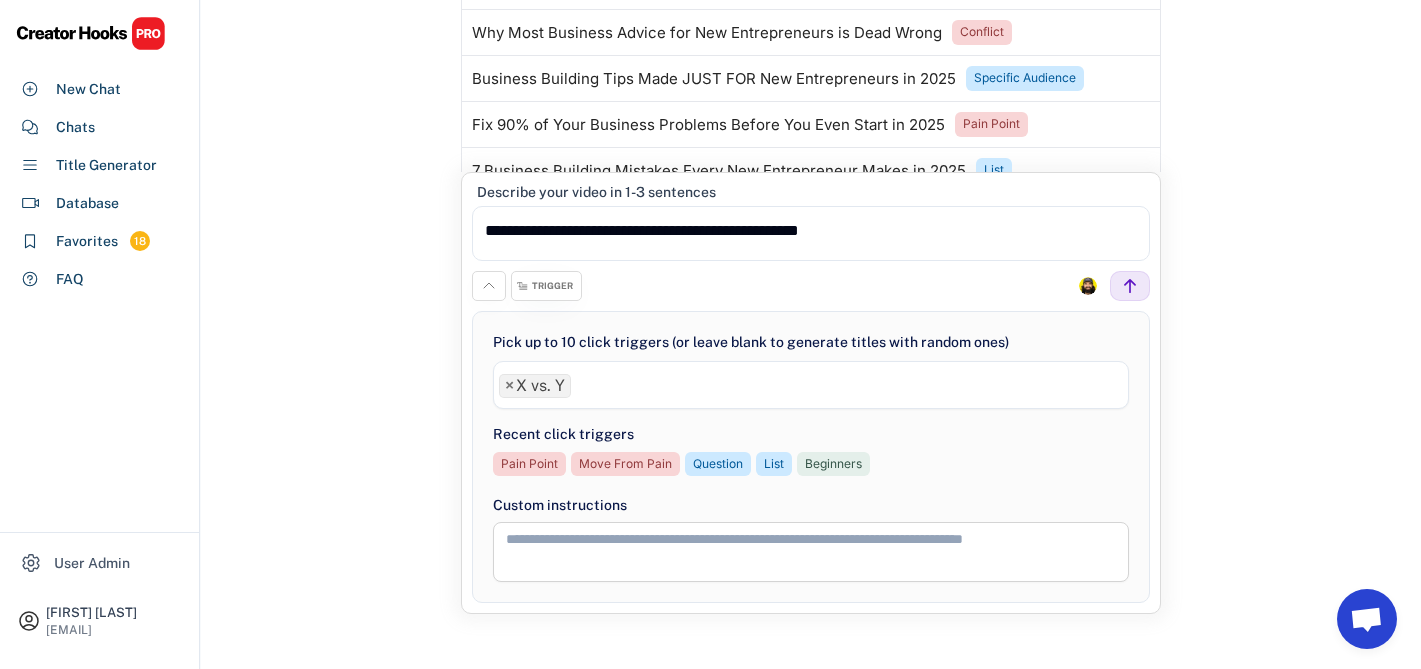 click on "× X vs. Y" at bounding box center (535, 386) 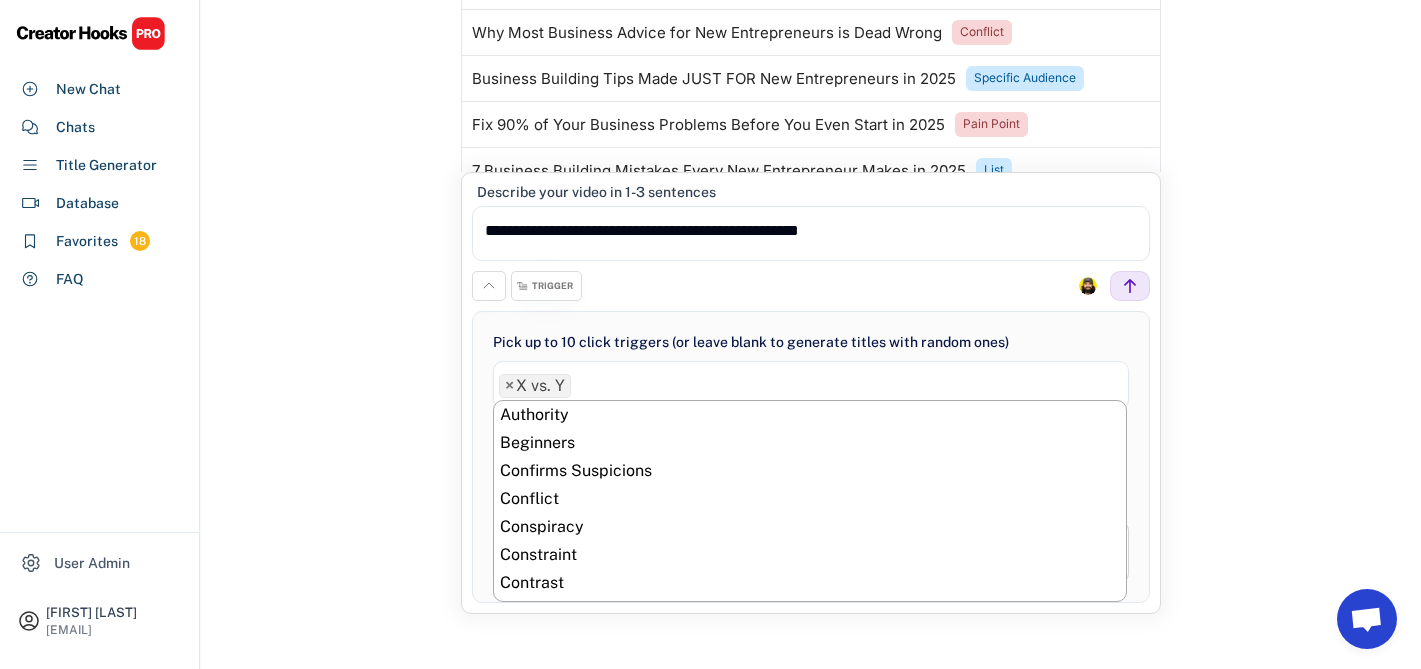 scroll, scrollTop: 808, scrollLeft: 0, axis: vertical 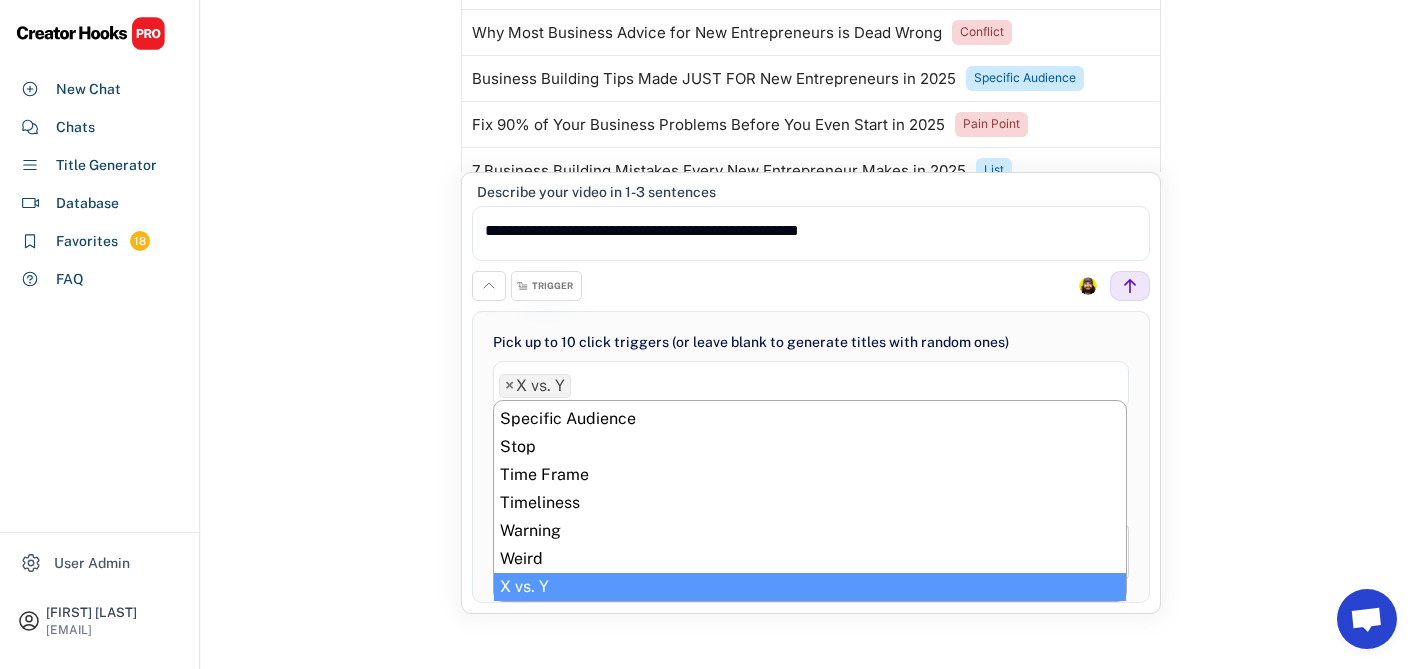 click on "×" at bounding box center [509, 386] 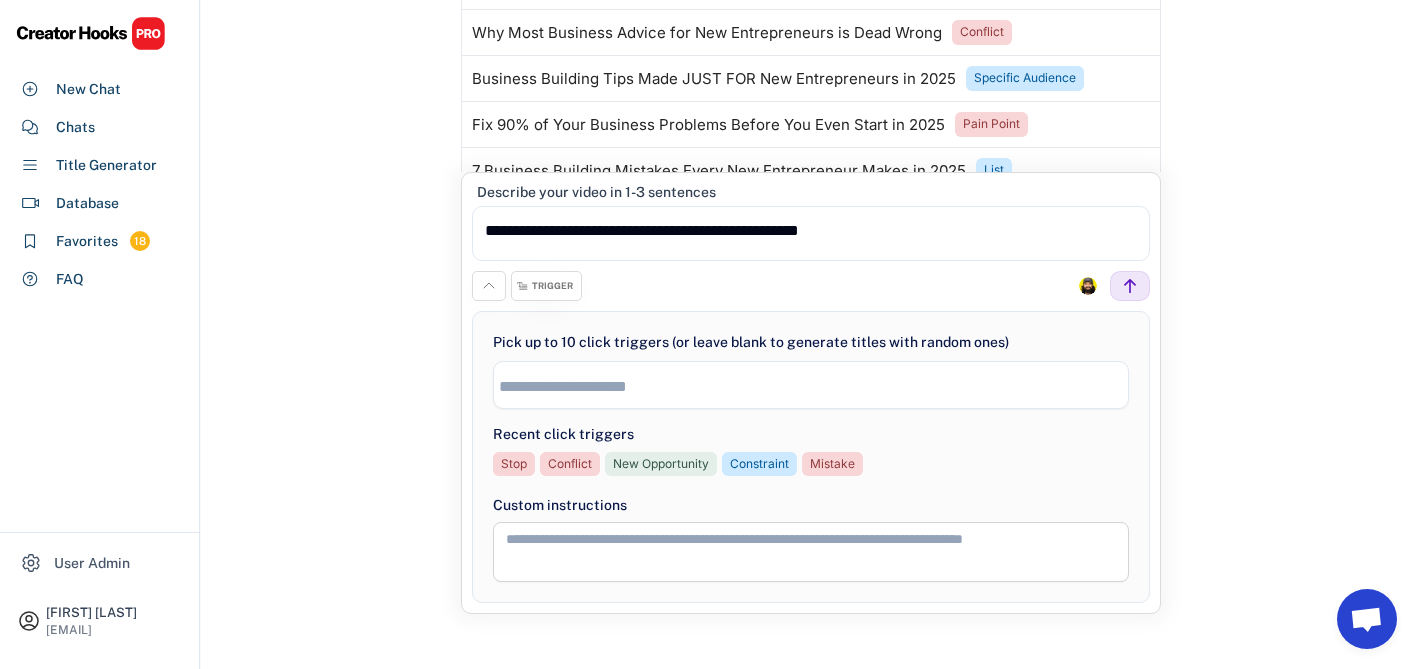 click 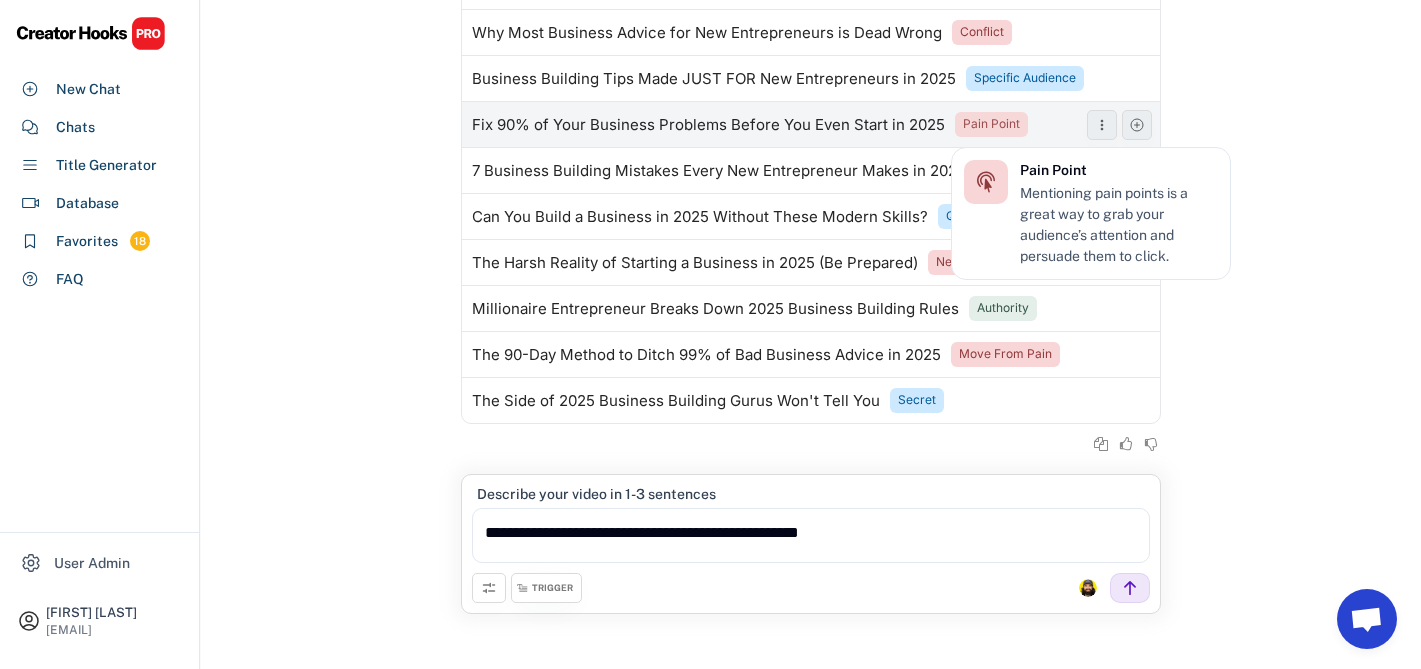 click on "Pain Point" at bounding box center [991, 124] 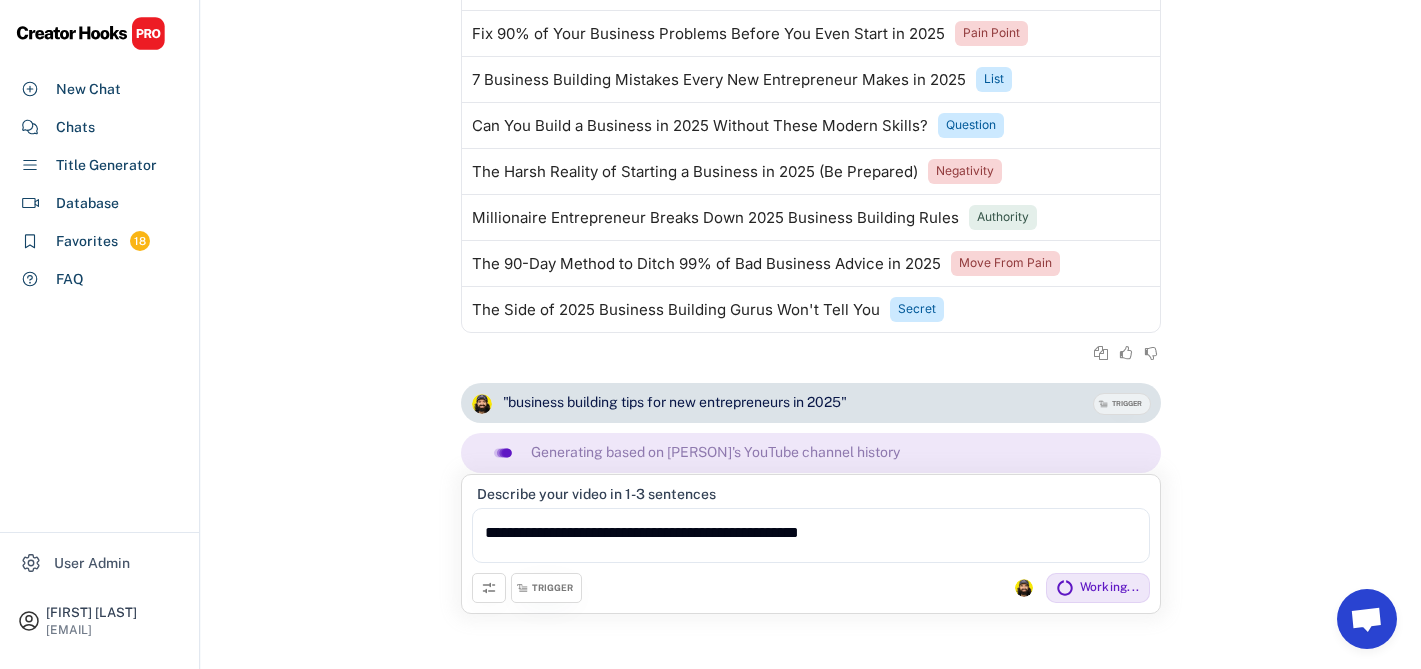 scroll, scrollTop: 10868, scrollLeft: 0, axis: vertical 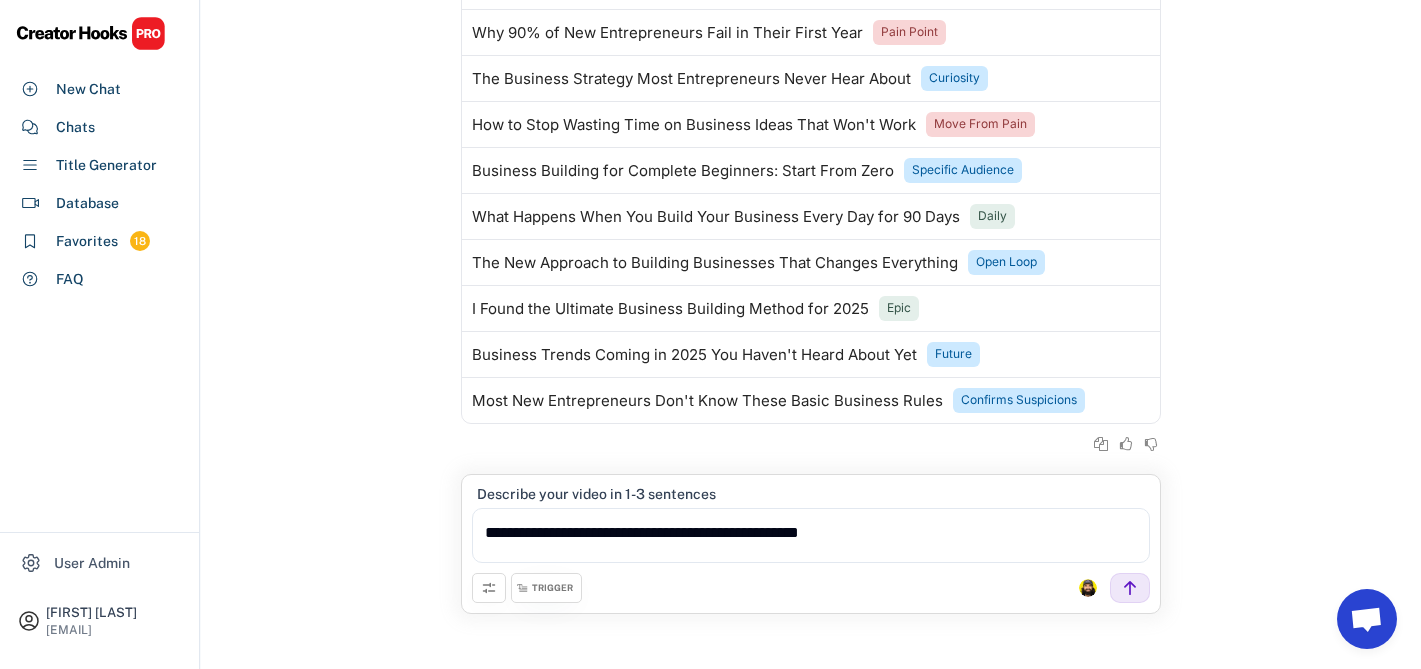click 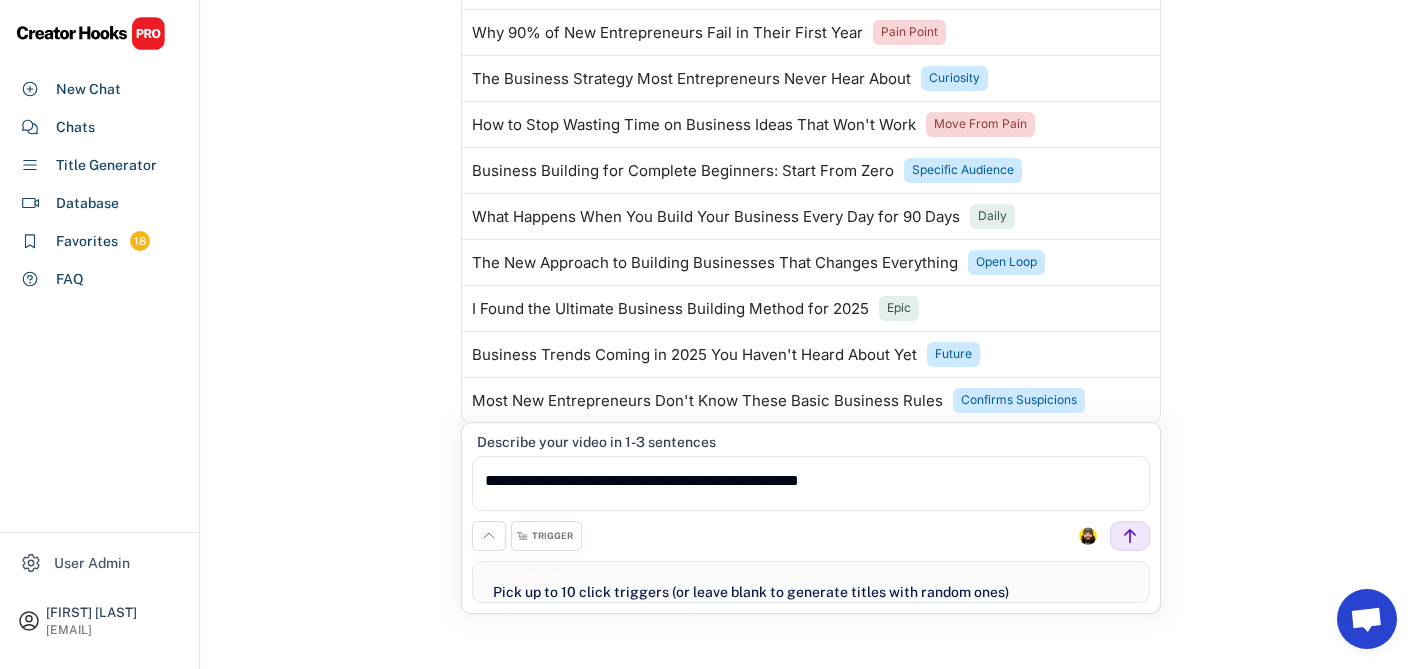 select on "**********" 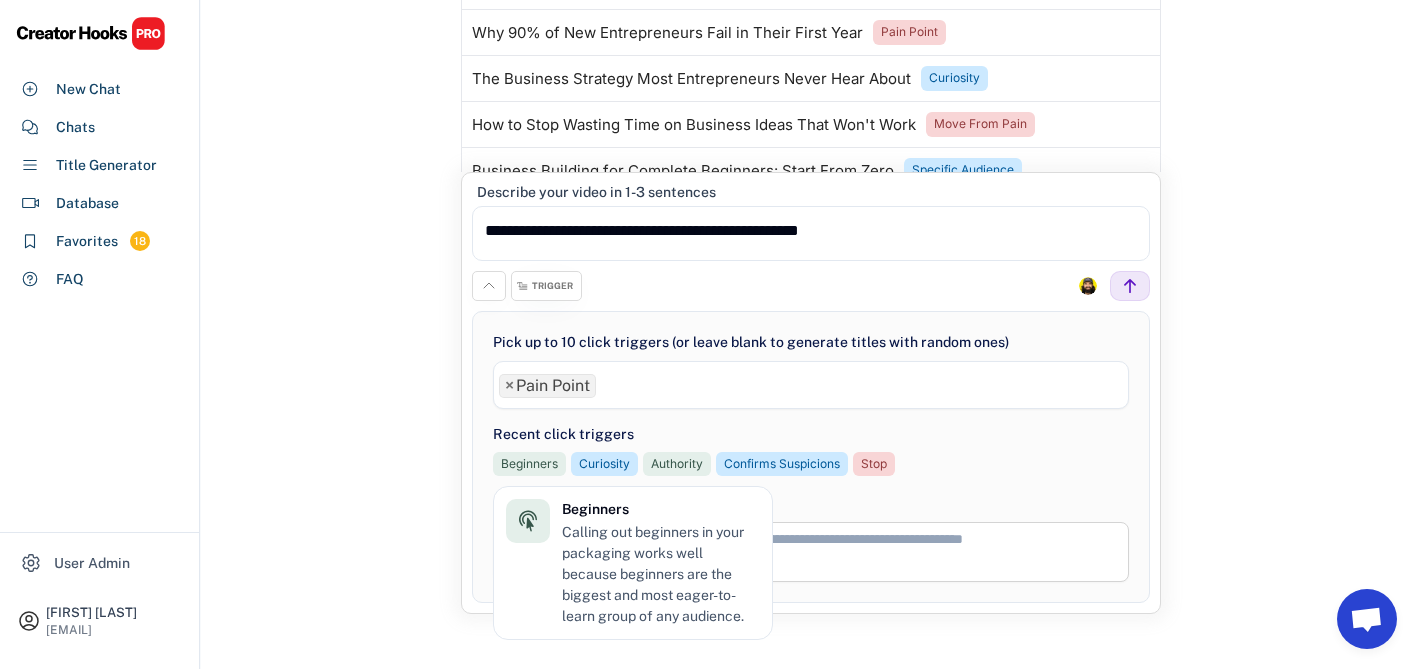 click on "× Pain Point" at bounding box center (547, 386) 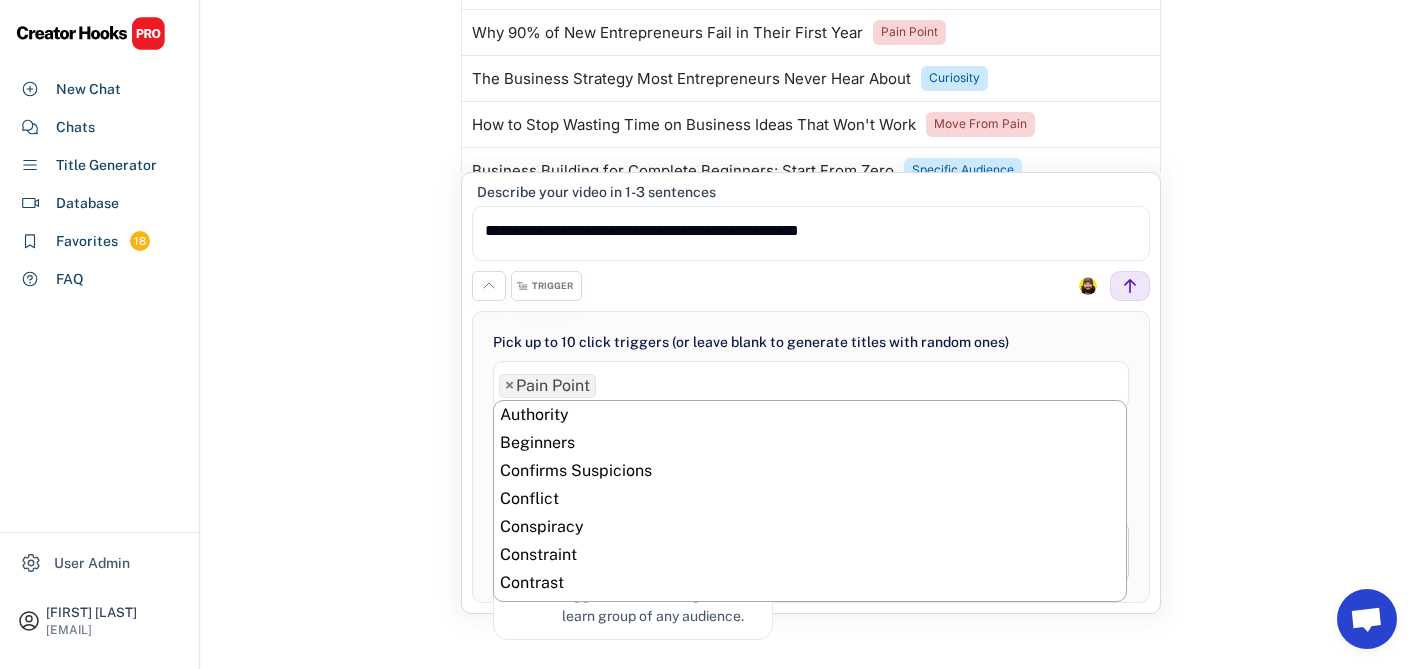 scroll, scrollTop: 616, scrollLeft: 0, axis: vertical 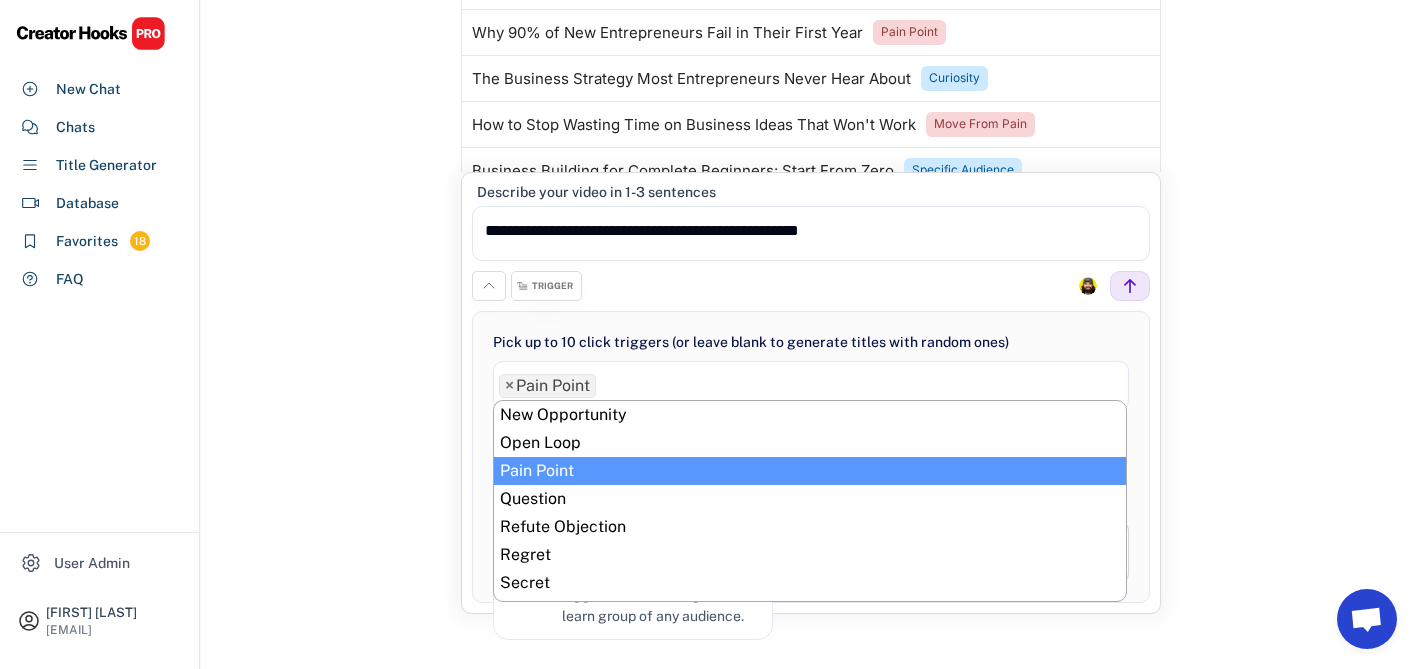 click on "×" at bounding box center [509, 386] 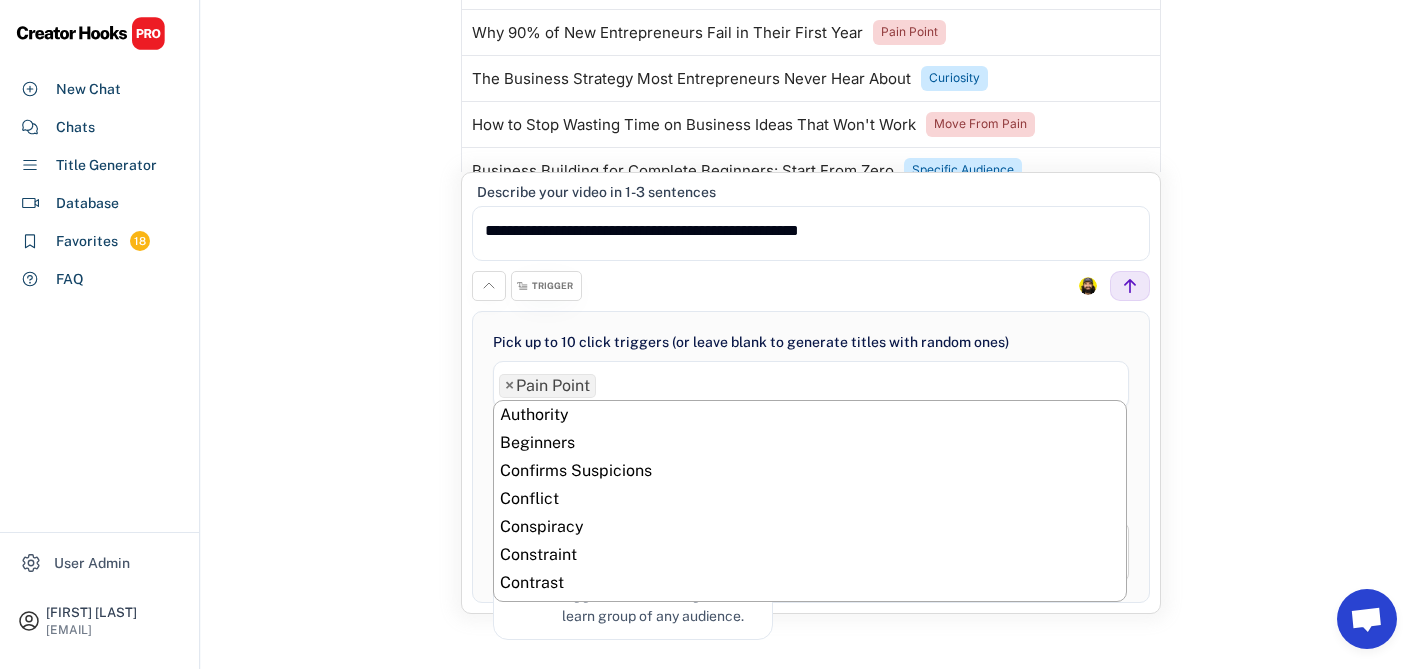 select 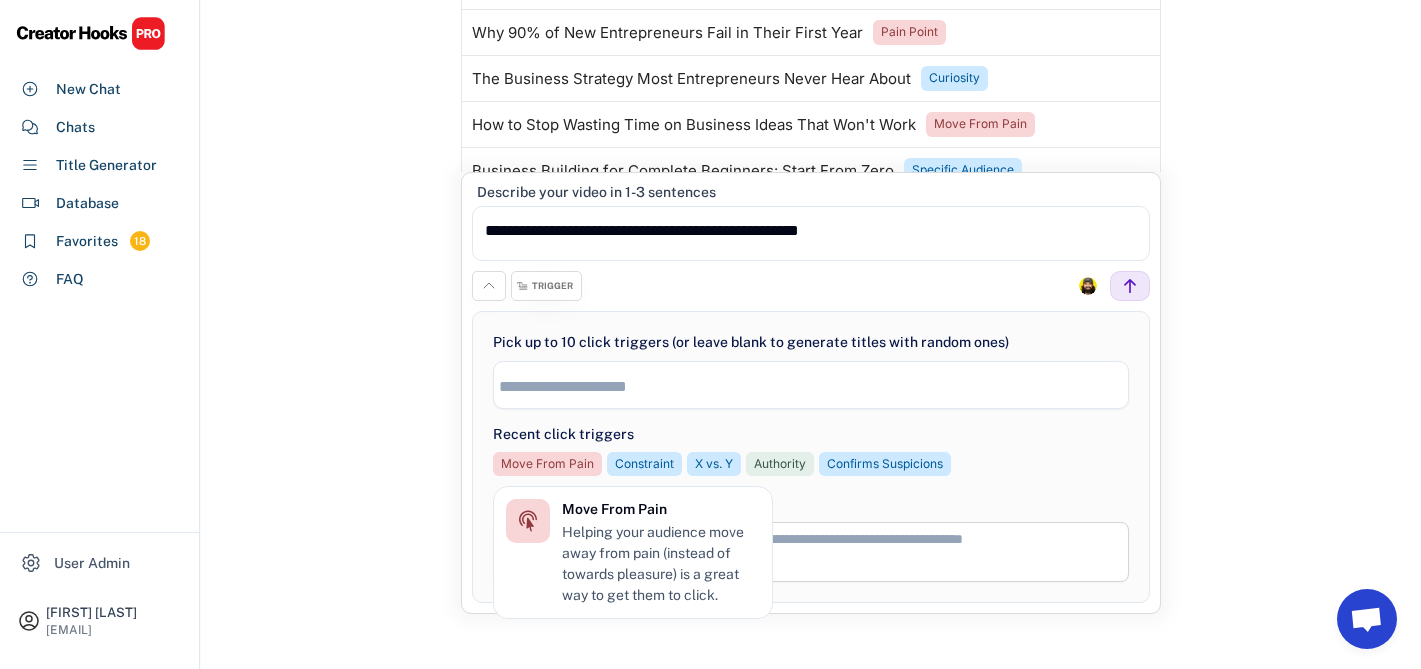 click on "**********" at bounding box center (811, 457) 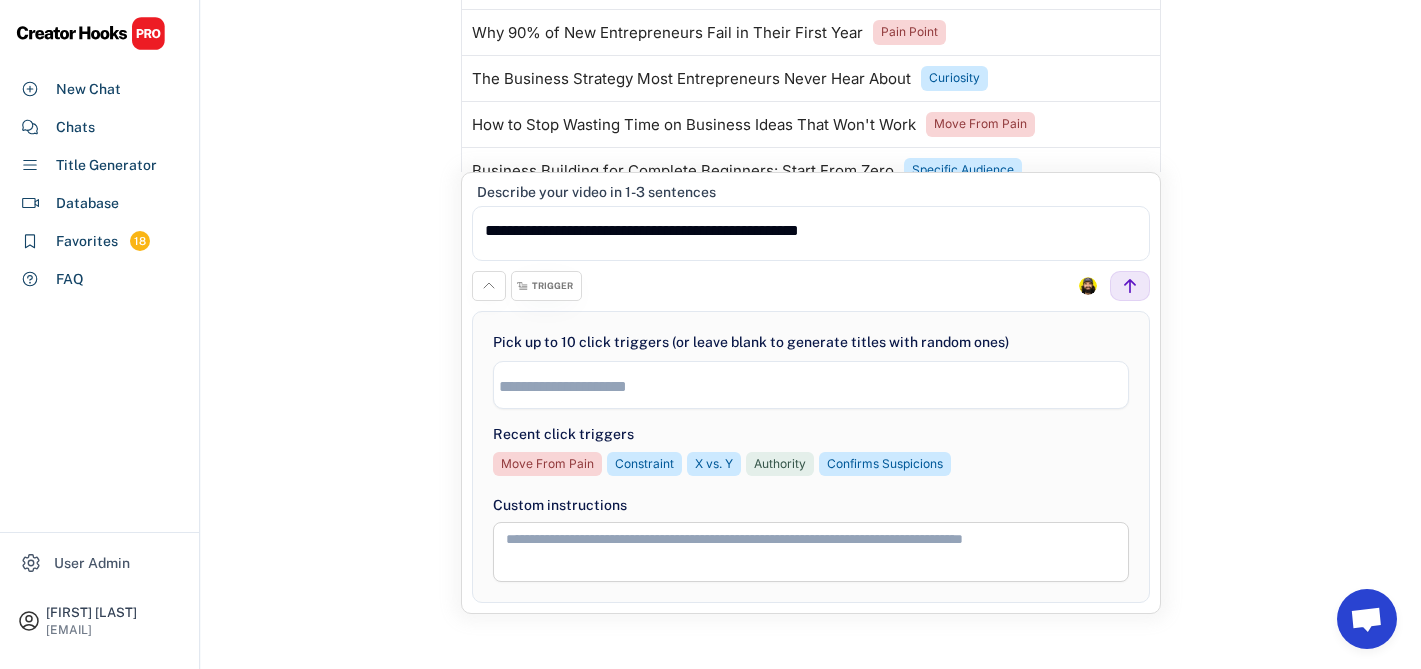 click on "New Chat Essential Startup Strategies for New Entrepreneurs in 2025 Last message on [DATE] at [TIME] Secrets Behind Business Success and Failure Last message on [DATE] at [TIME] Ryobi Woodcutting Saw: Pros, Cons & User Insights Last message on [DATE] at [TIME] Essential Guitar Practice Drills for Rapid Improvement Last message on [DATE] at [TIME] Business Automation and Efficient Operations Strategies Last message on [DATE] at [TIME] Designing a Self-Sustaining Business System Last message on [DATE] at [TIME] Milwaukee Chainsaw 2025: Unboxing, Testing & Top Features Revealed Last message on [DATE] at [TIME] Generate Review "business building tips for new entrepreneurs in 2025" TRIGGER Generating based on [PERSON]'s YouTube channel history CEO Breaks Down the 5 Business Mistakes That Kill New Startups Authority Can You Build a Profitable Business in Just 30 Days? Constraint Business Regrets: What 100 Failed Entrepreneurs Wish They Knew Regret Time Frame Daily" at bounding box center (811, 285) 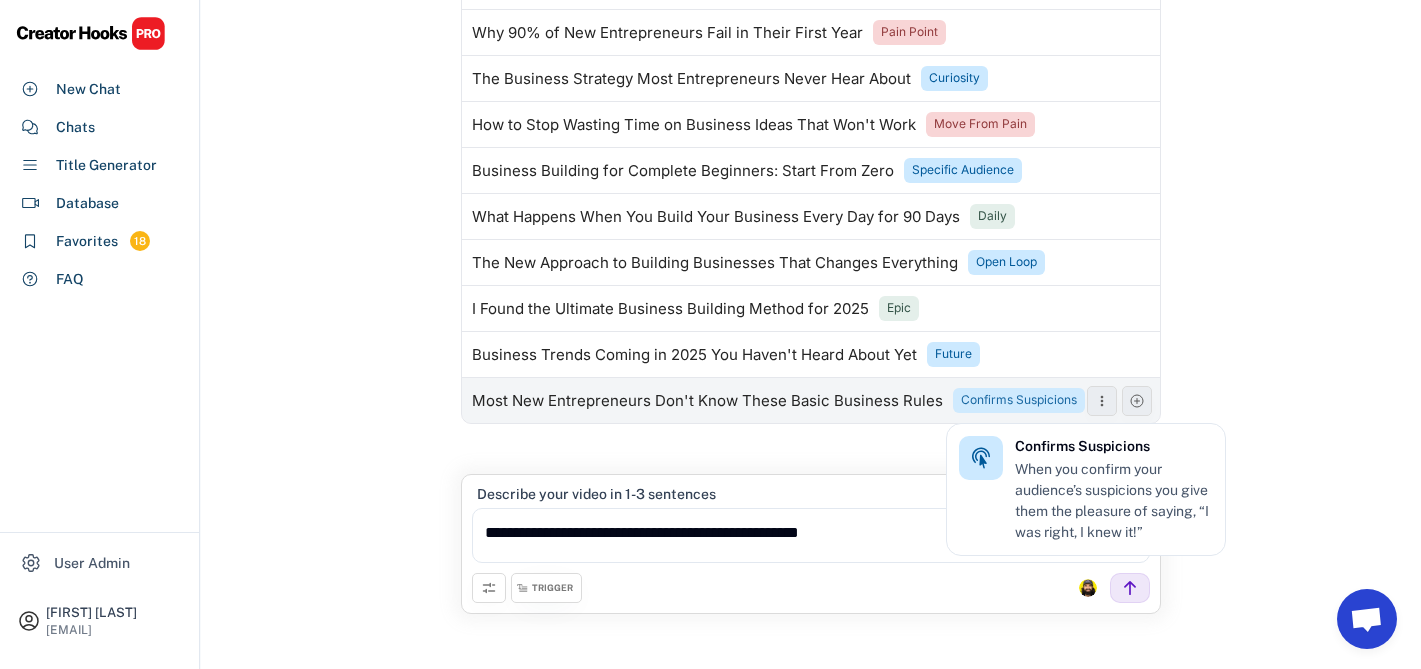 click on "Confirms Suspicions" at bounding box center (1019, 400) 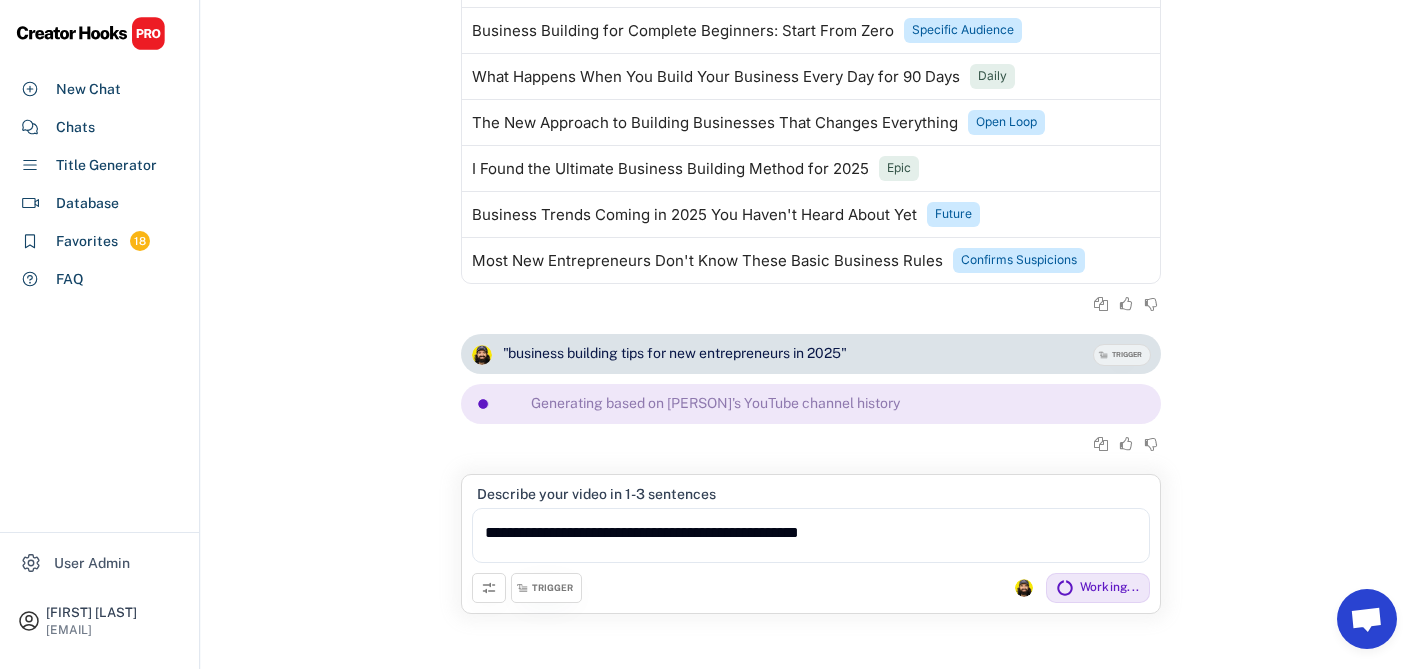 scroll, scrollTop: 11429, scrollLeft: 0, axis: vertical 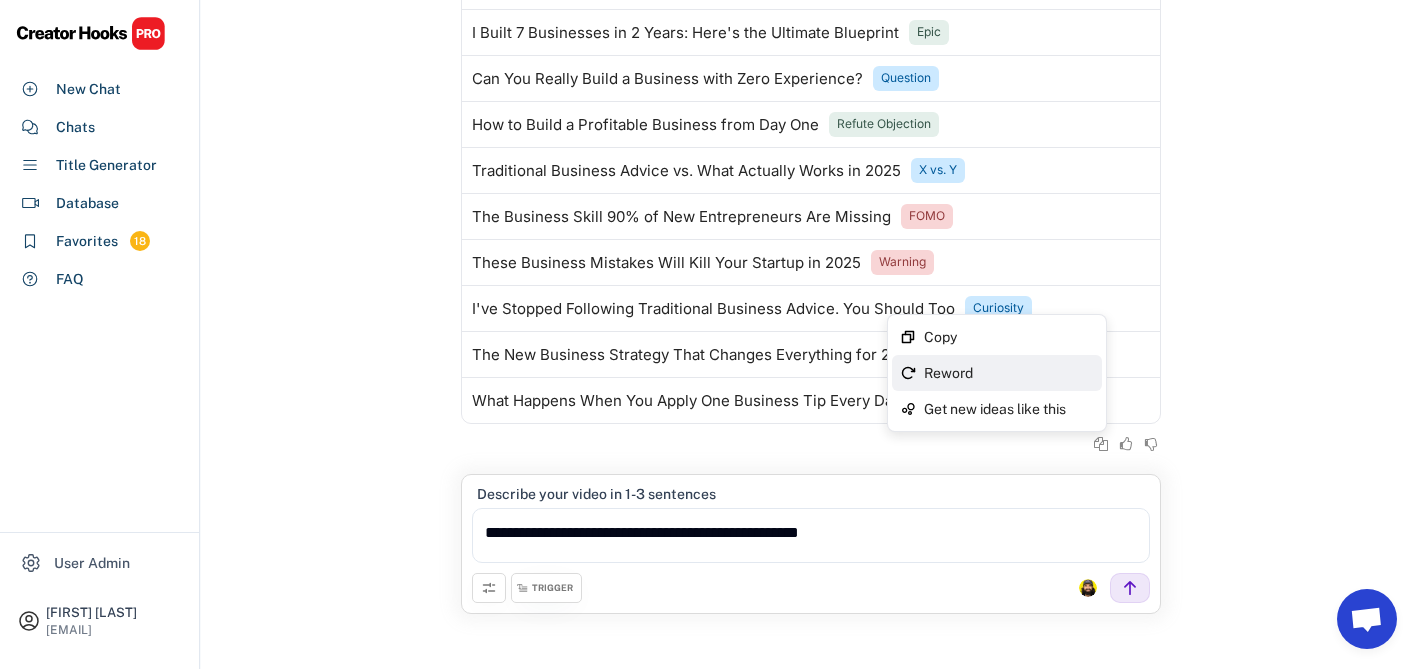 click on "Reword" at bounding box center (1009, 373) 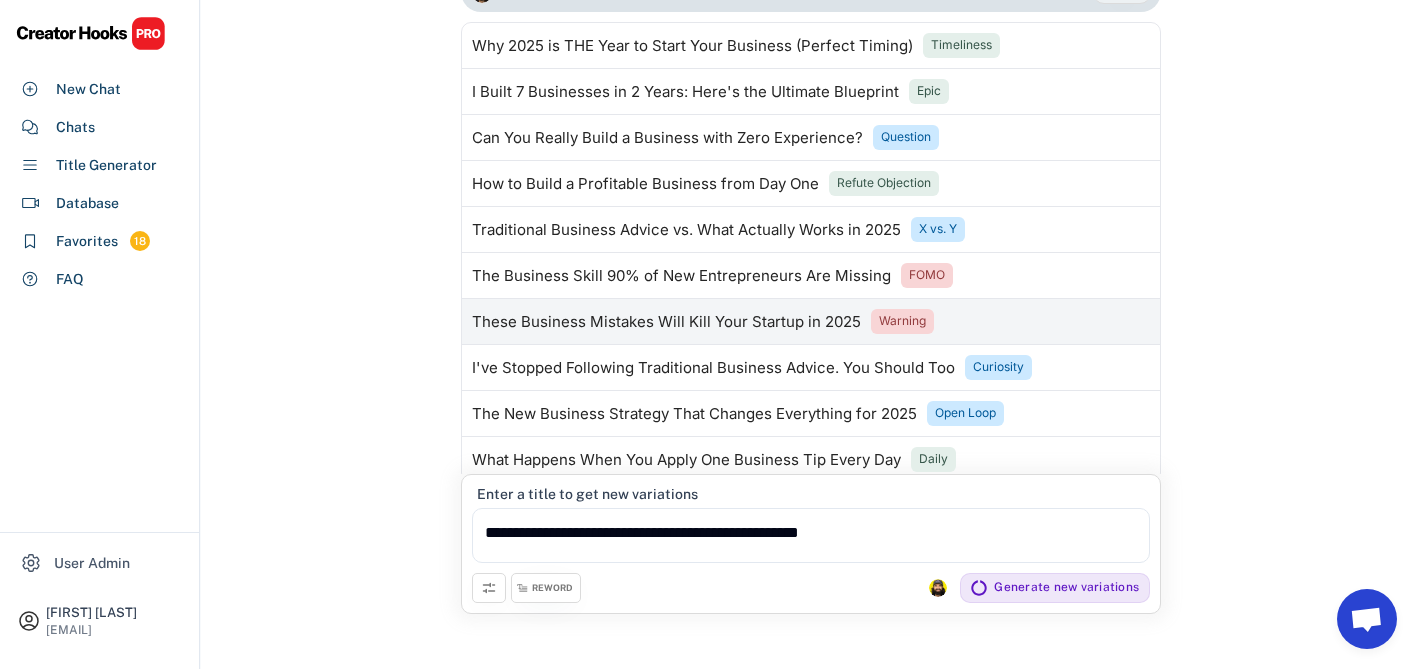scroll, scrollTop: 11990, scrollLeft: 0, axis: vertical 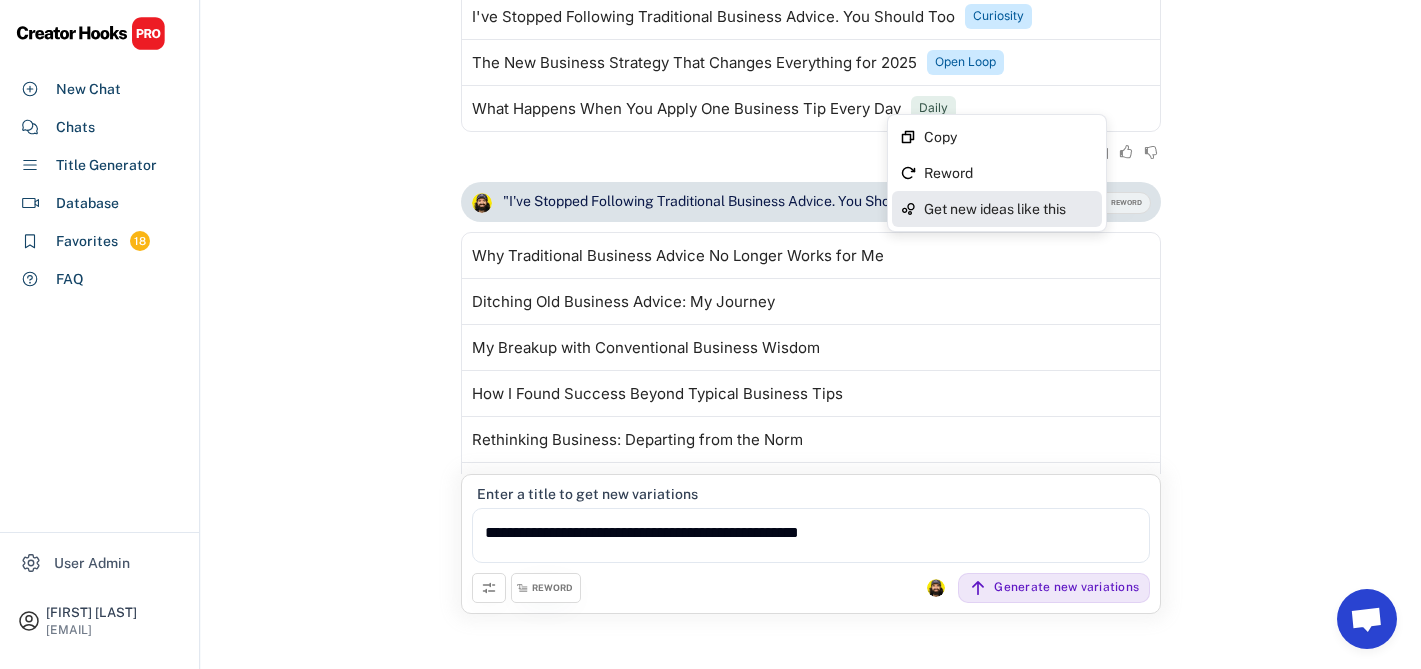 click on "Get new ideas like this" at bounding box center [1009, 209] 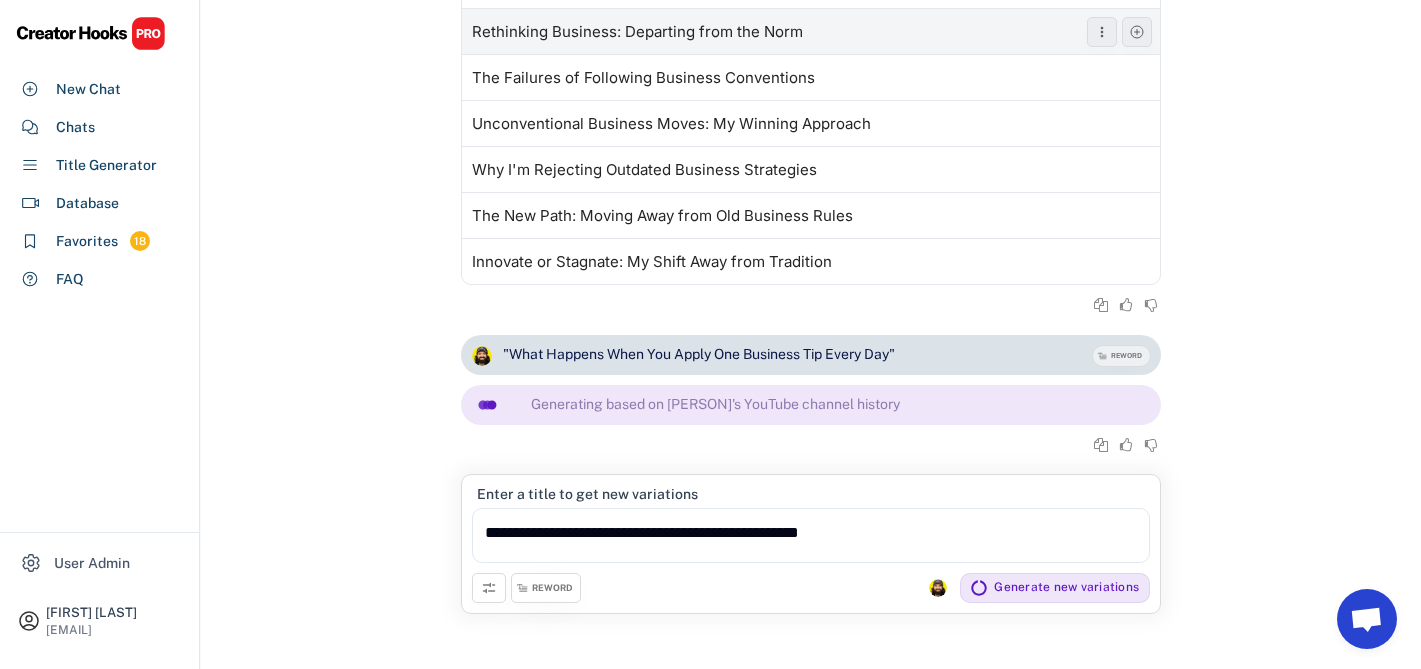 scroll, scrollTop: 12551, scrollLeft: 0, axis: vertical 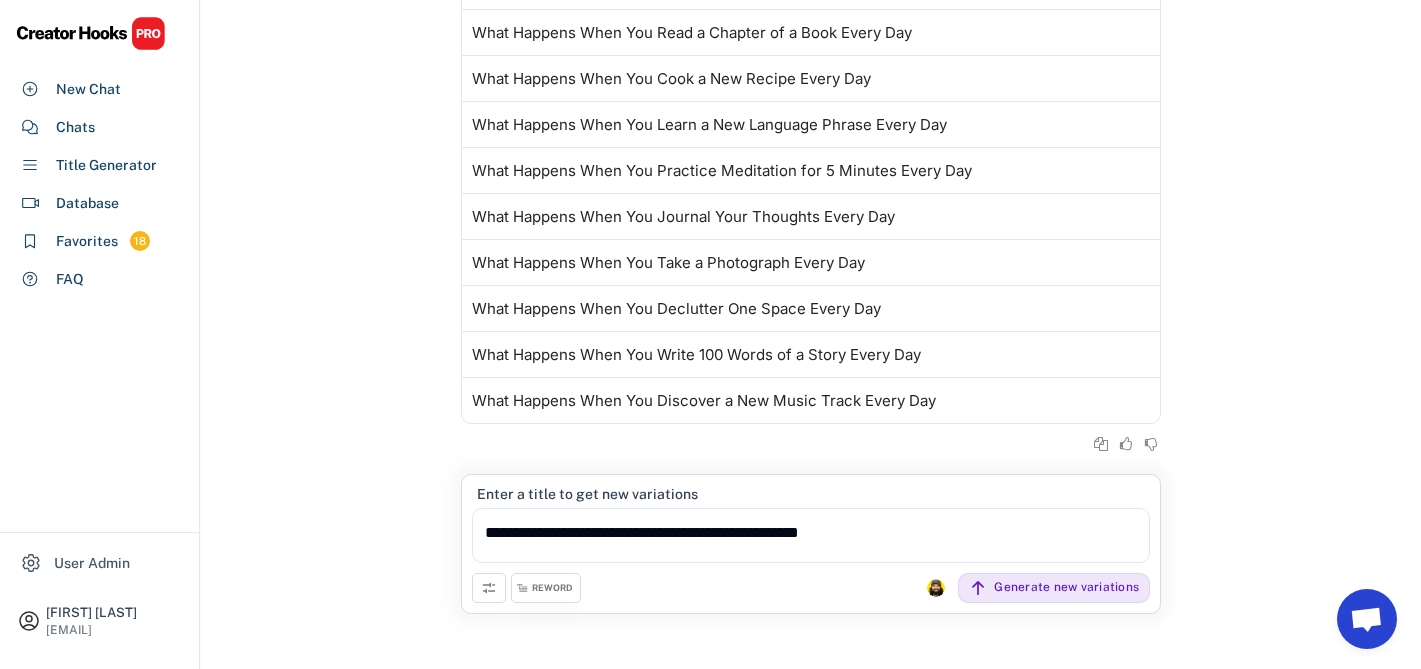 click on "**********" at bounding box center [811, 535] 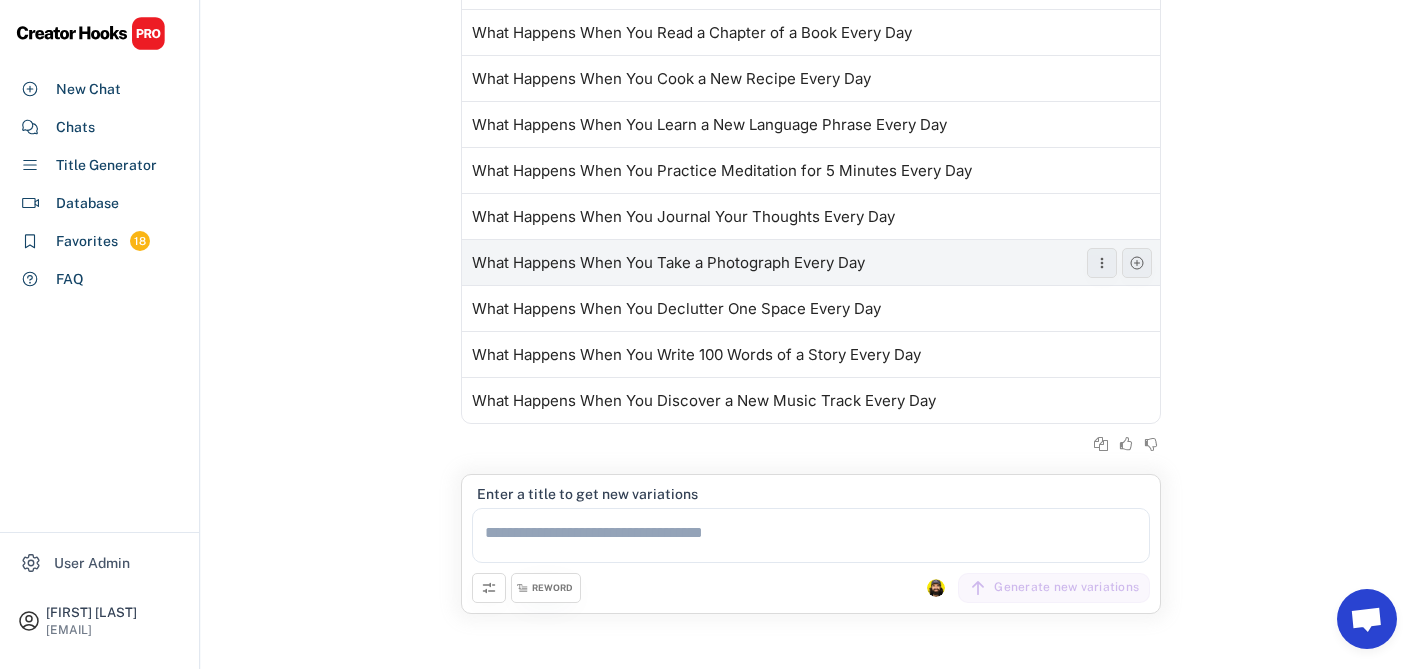 scroll, scrollTop: 12555, scrollLeft: 0, axis: vertical 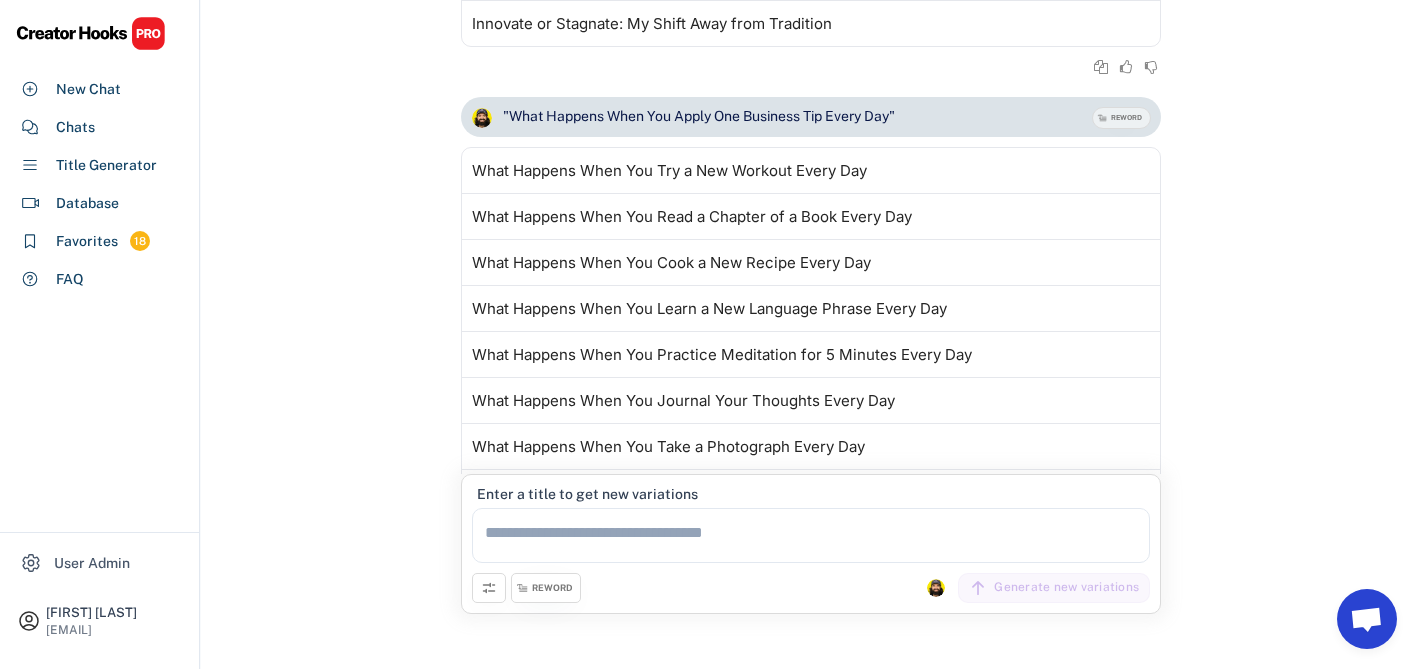 type 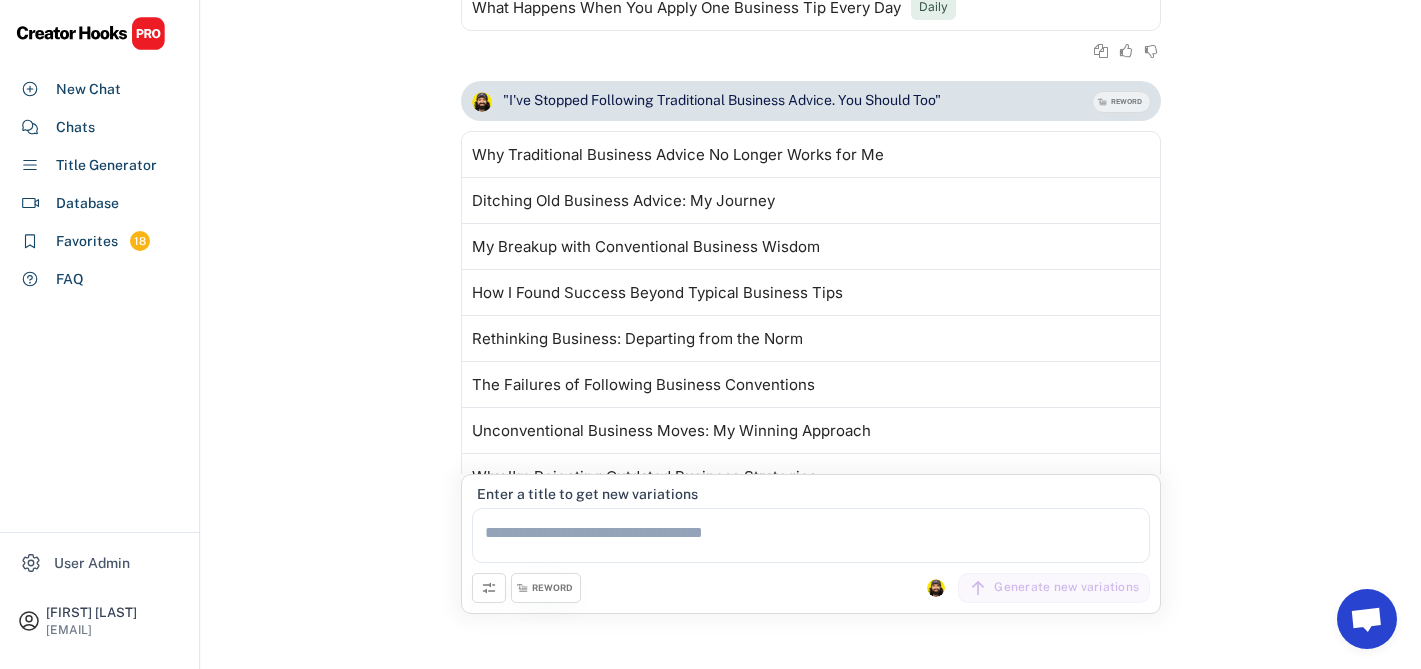 scroll, scrollTop: 12972, scrollLeft: 0, axis: vertical 